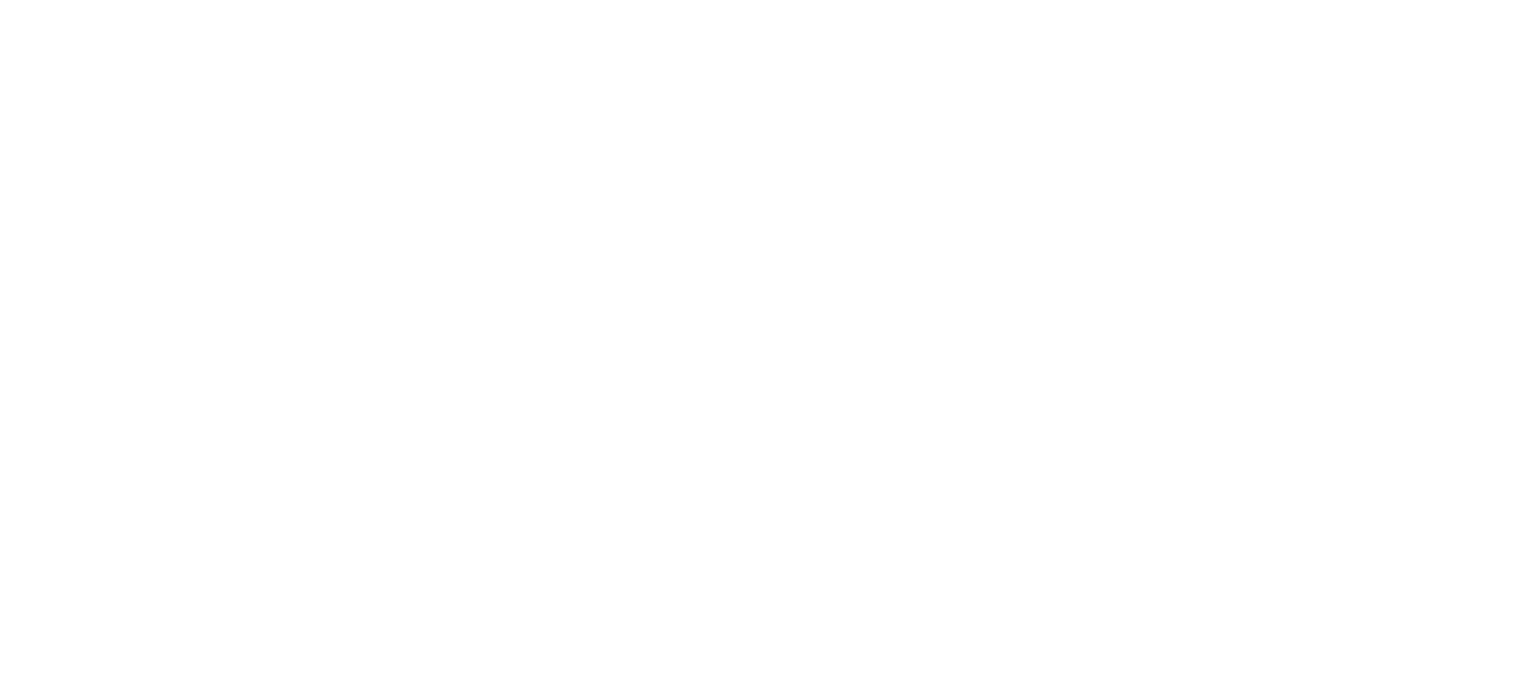 scroll, scrollTop: 0, scrollLeft: 0, axis: both 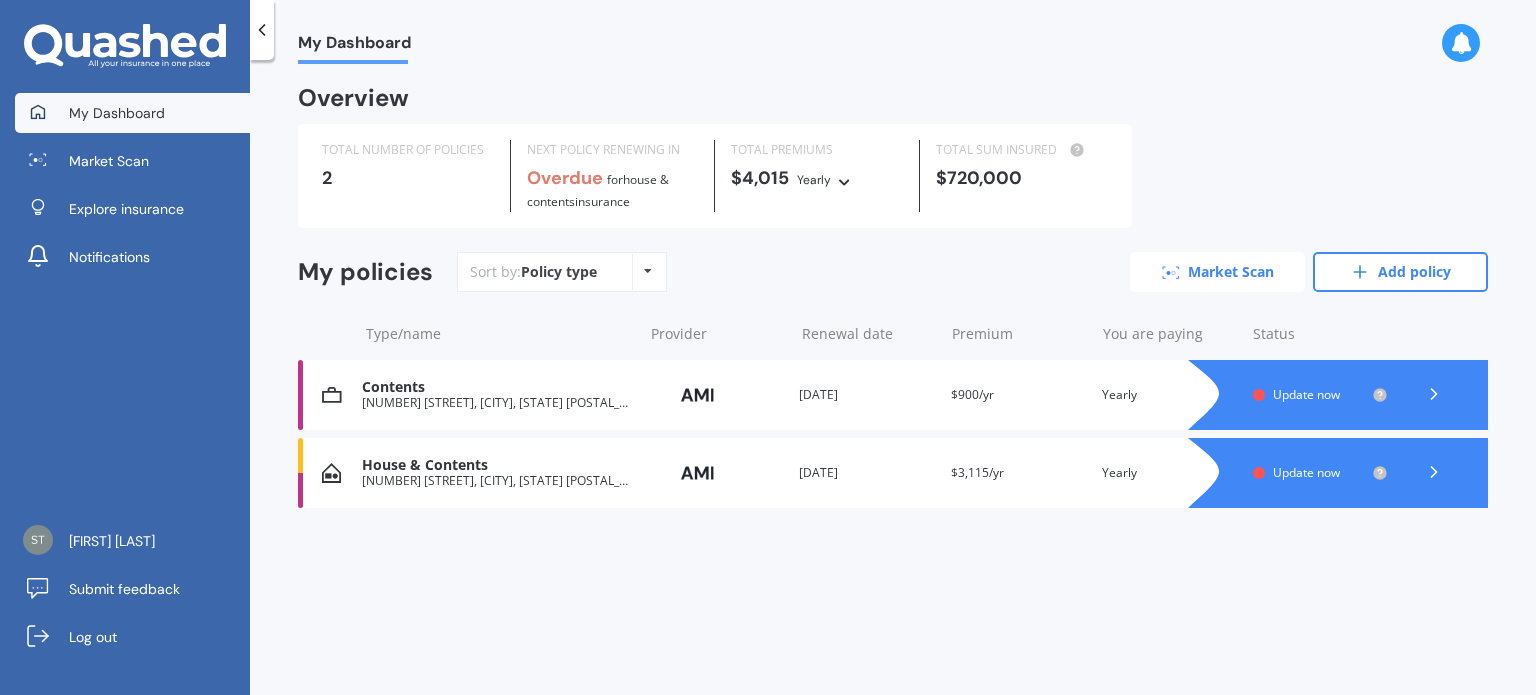 click on "Market Scan" at bounding box center (1217, 272) 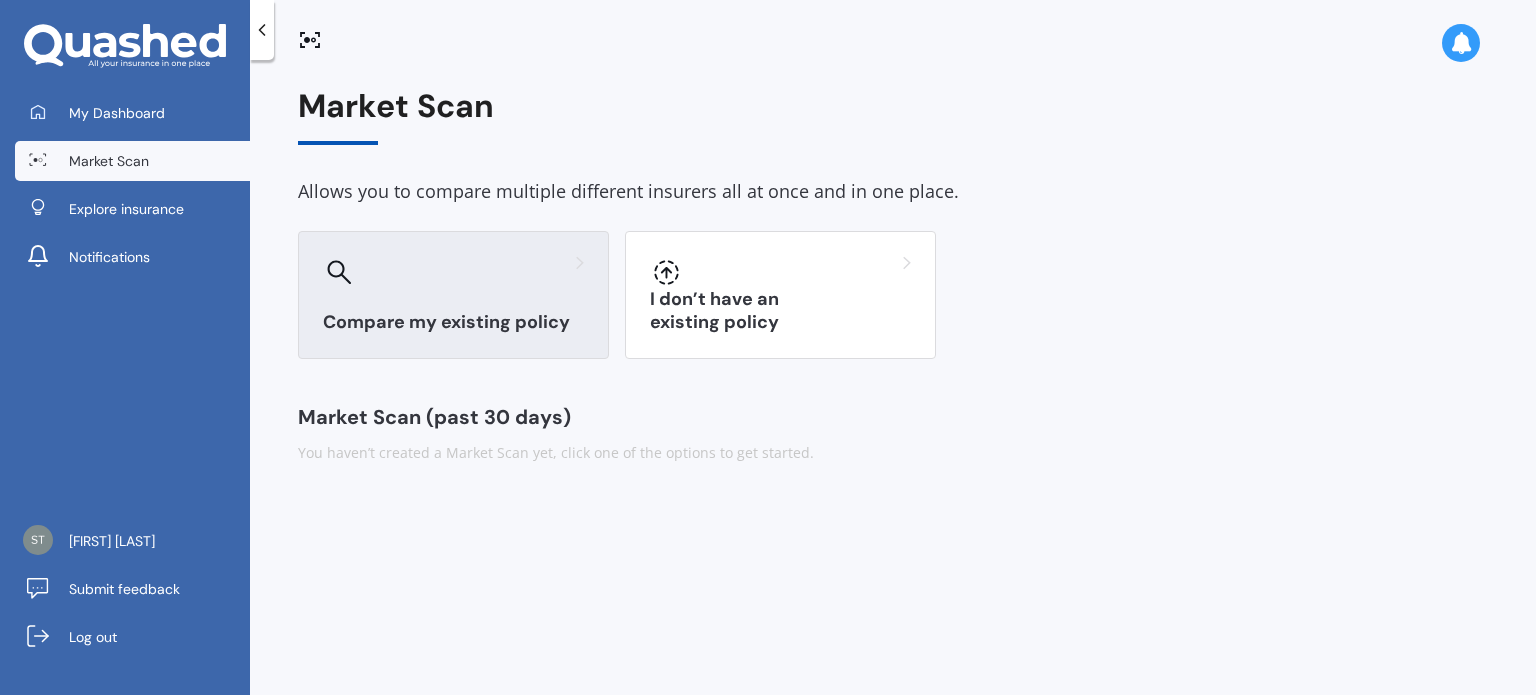 click at bounding box center [453, 272] 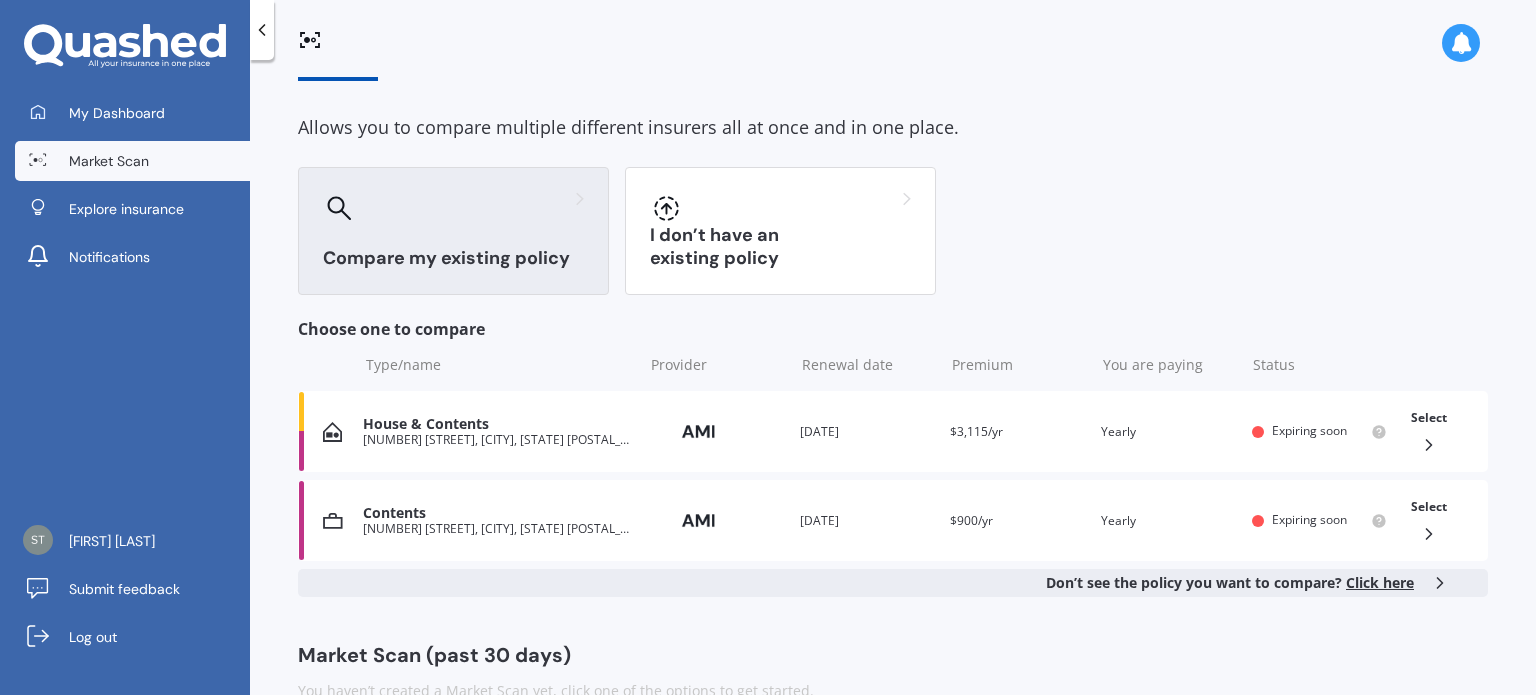 scroll, scrollTop: 104, scrollLeft: 0, axis: vertical 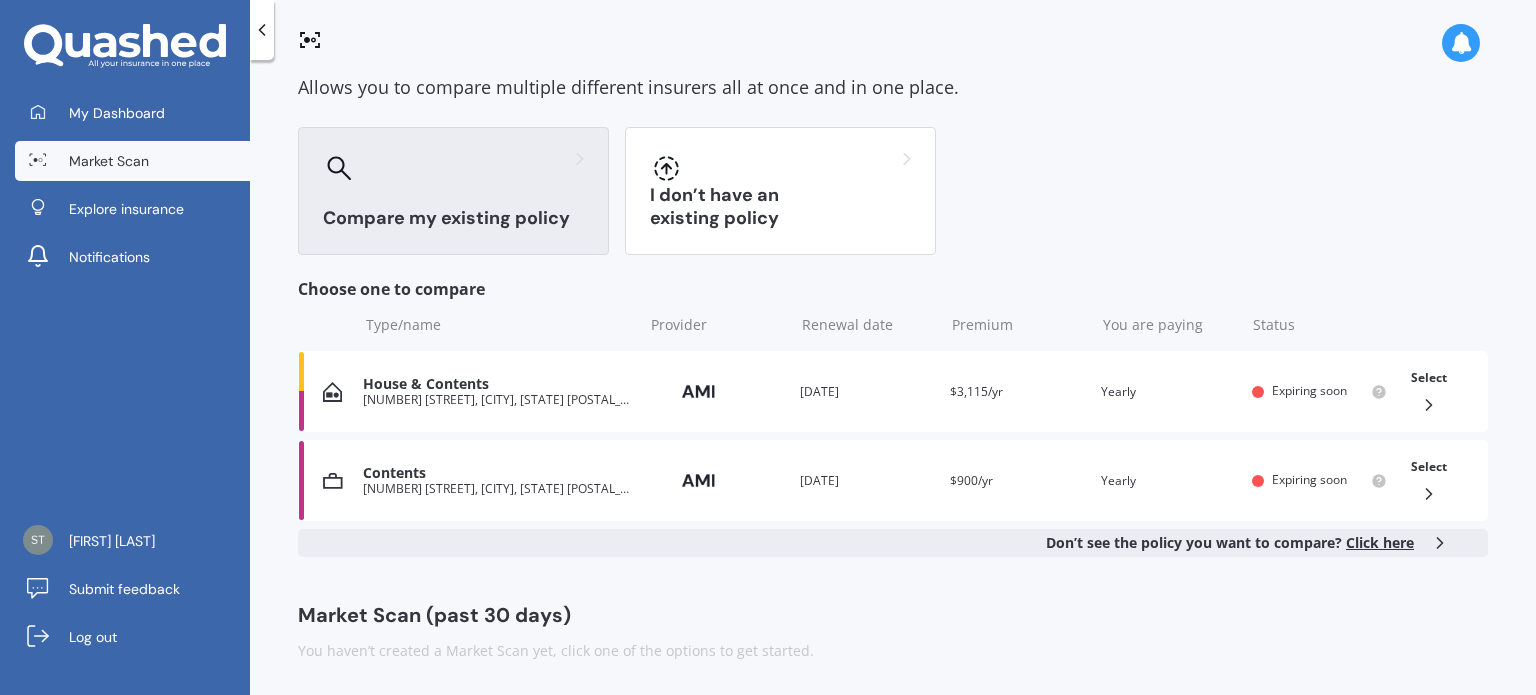 click on "Click here" at bounding box center (1380, 542) 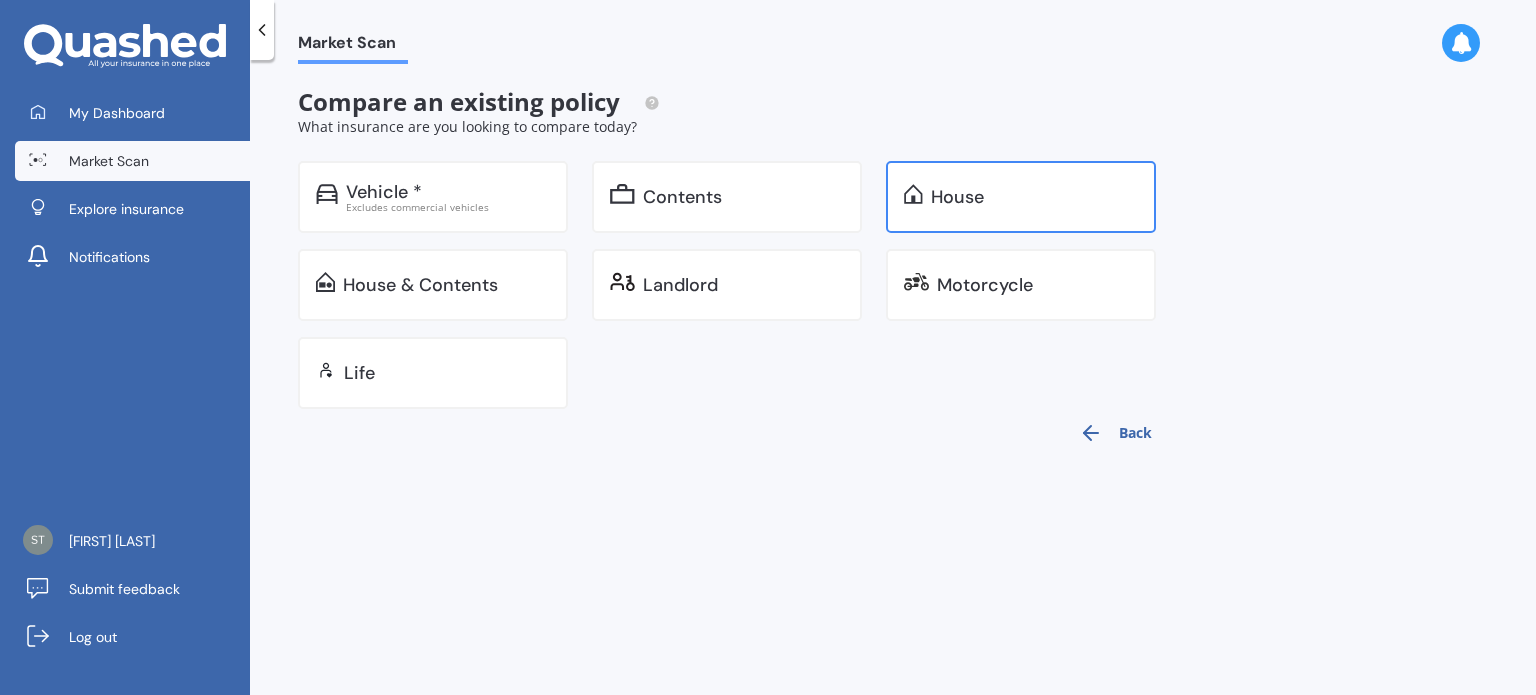 click on "House" at bounding box center [1021, 197] 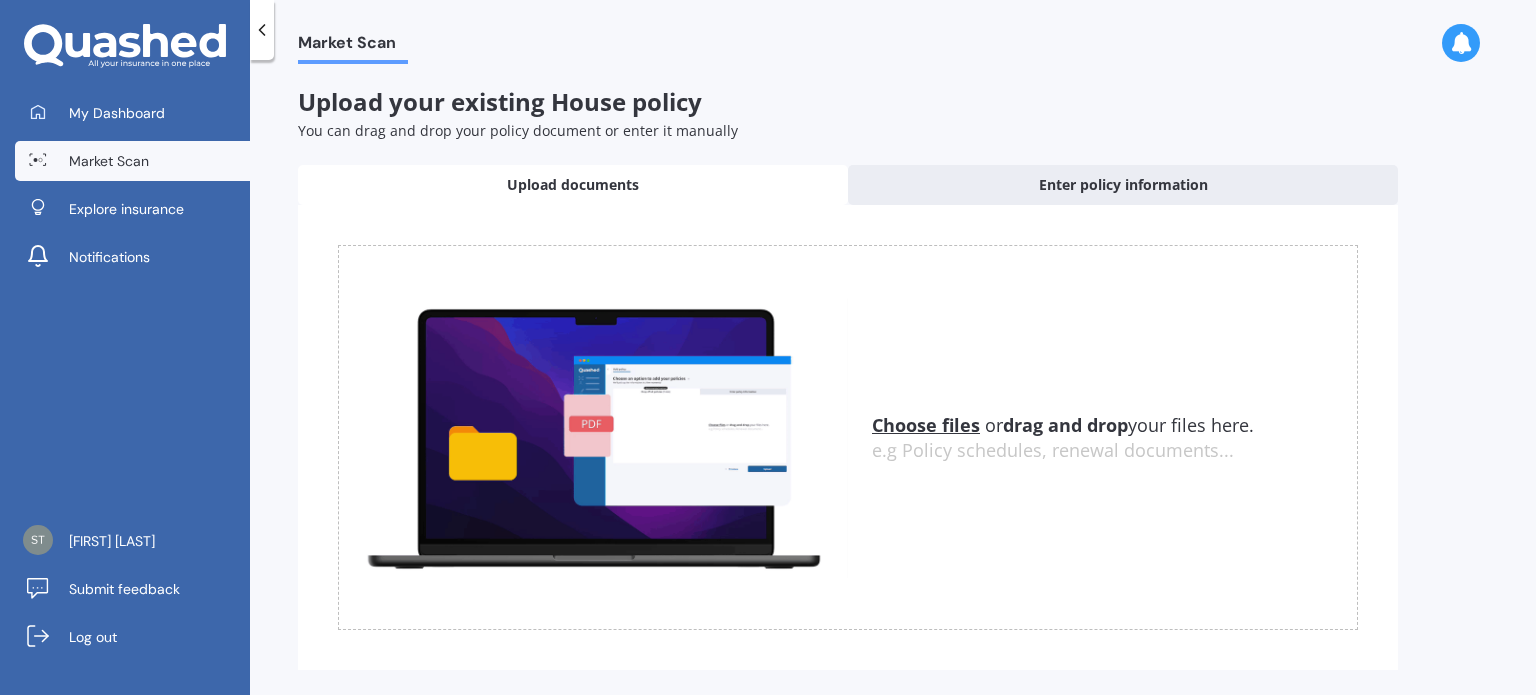 scroll, scrollTop: 58, scrollLeft: 0, axis: vertical 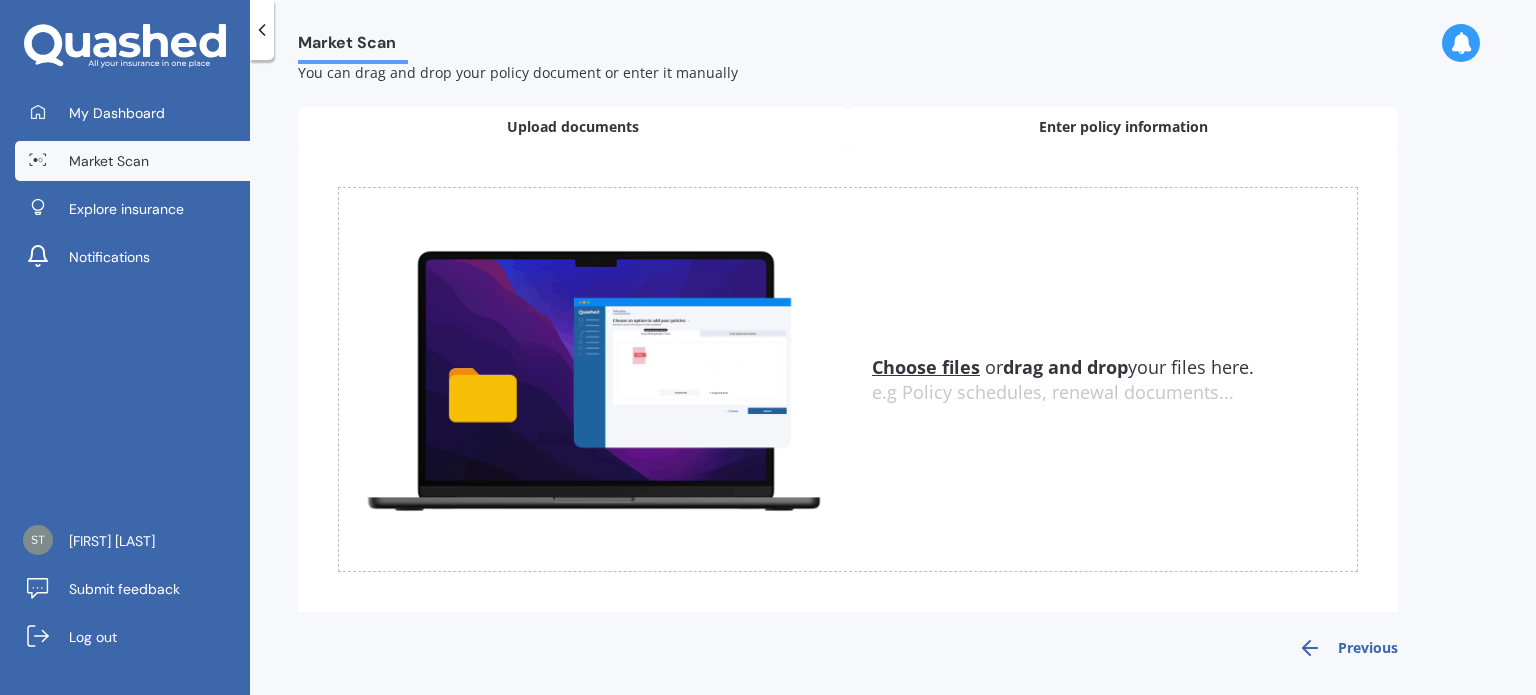 click on "Enter policy information" at bounding box center [573, 127] 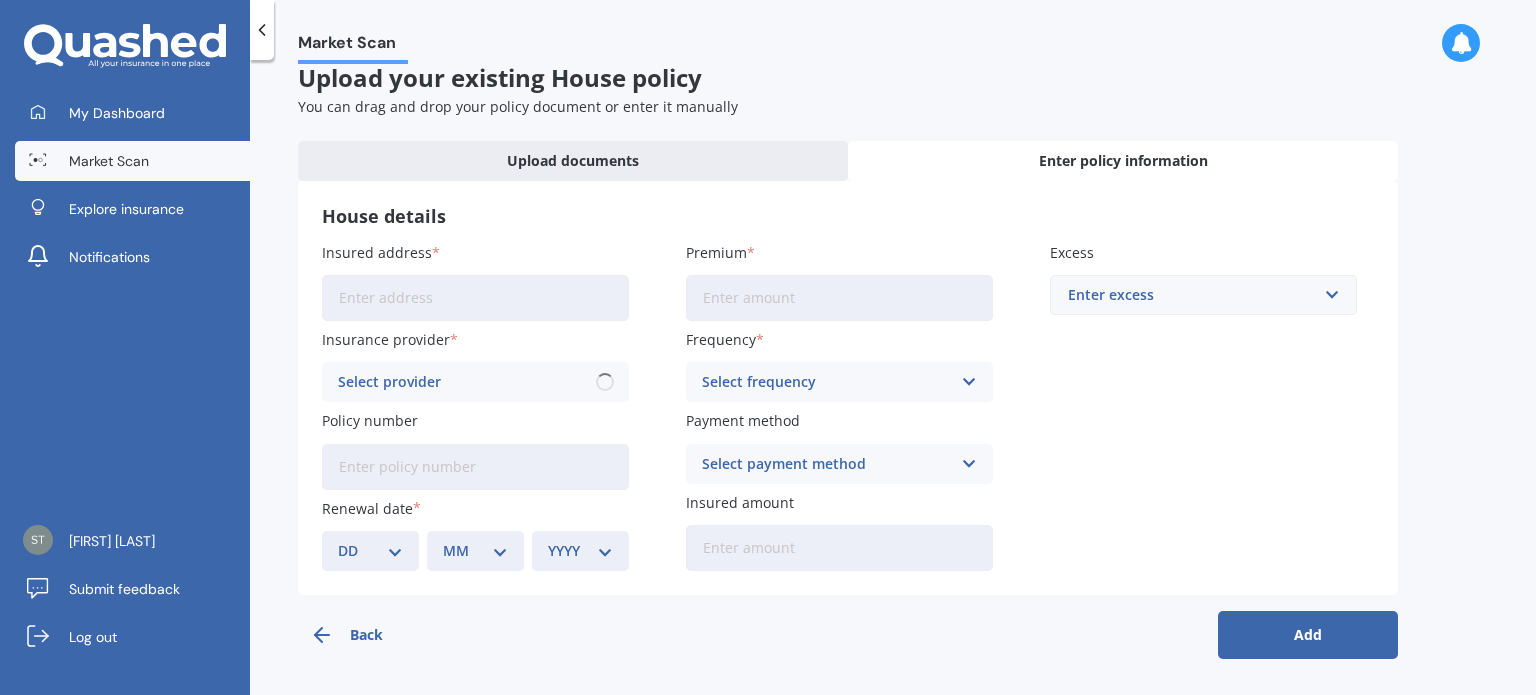 scroll, scrollTop: 24, scrollLeft: 0, axis: vertical 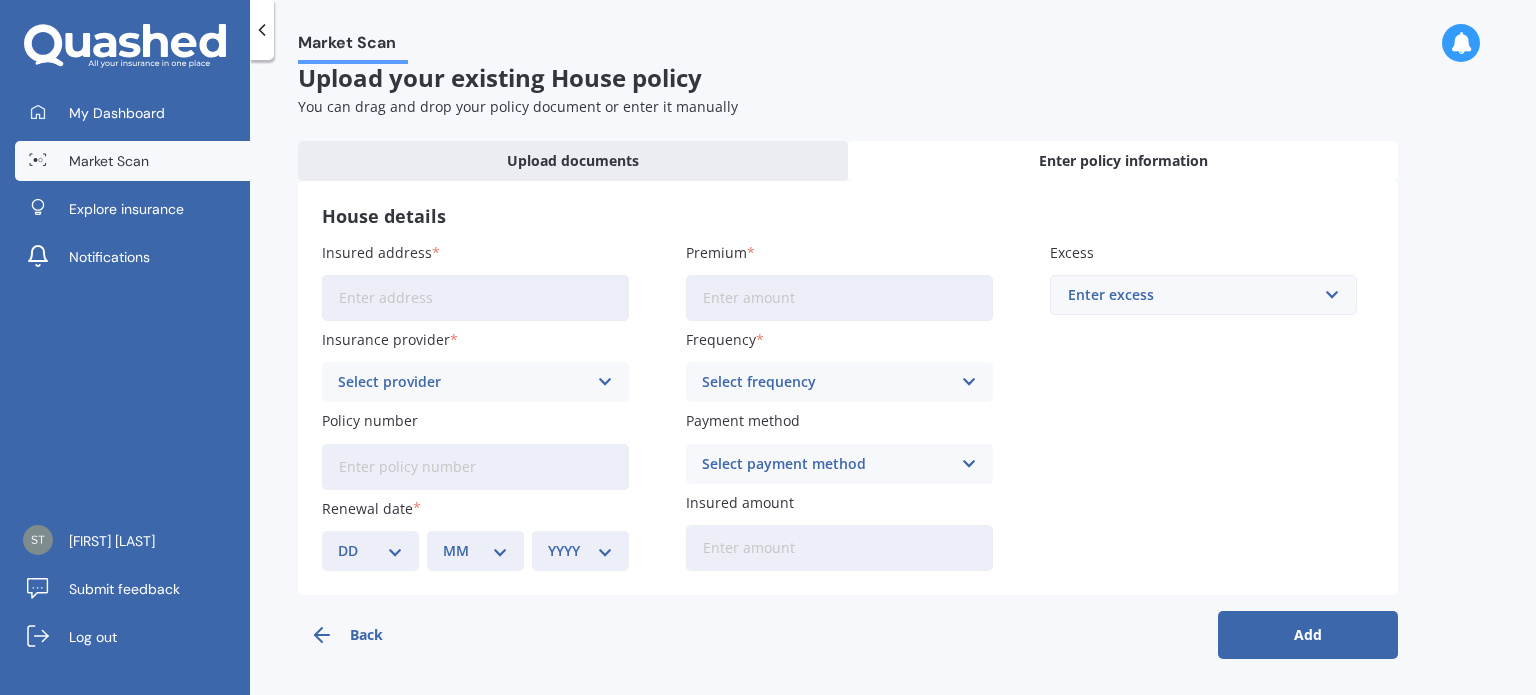 click on "Insured address" at bounding box center (475, 298) 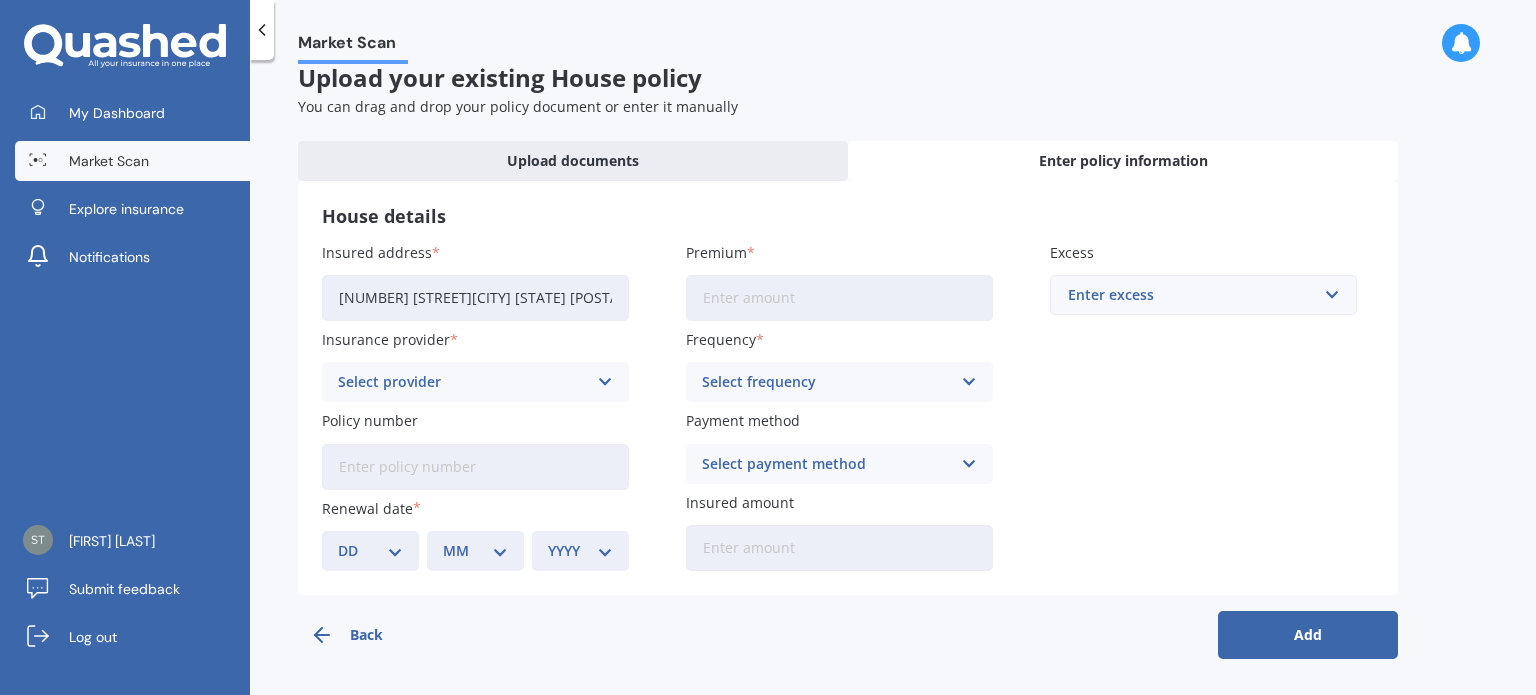 click at bounding box center [605, 382] 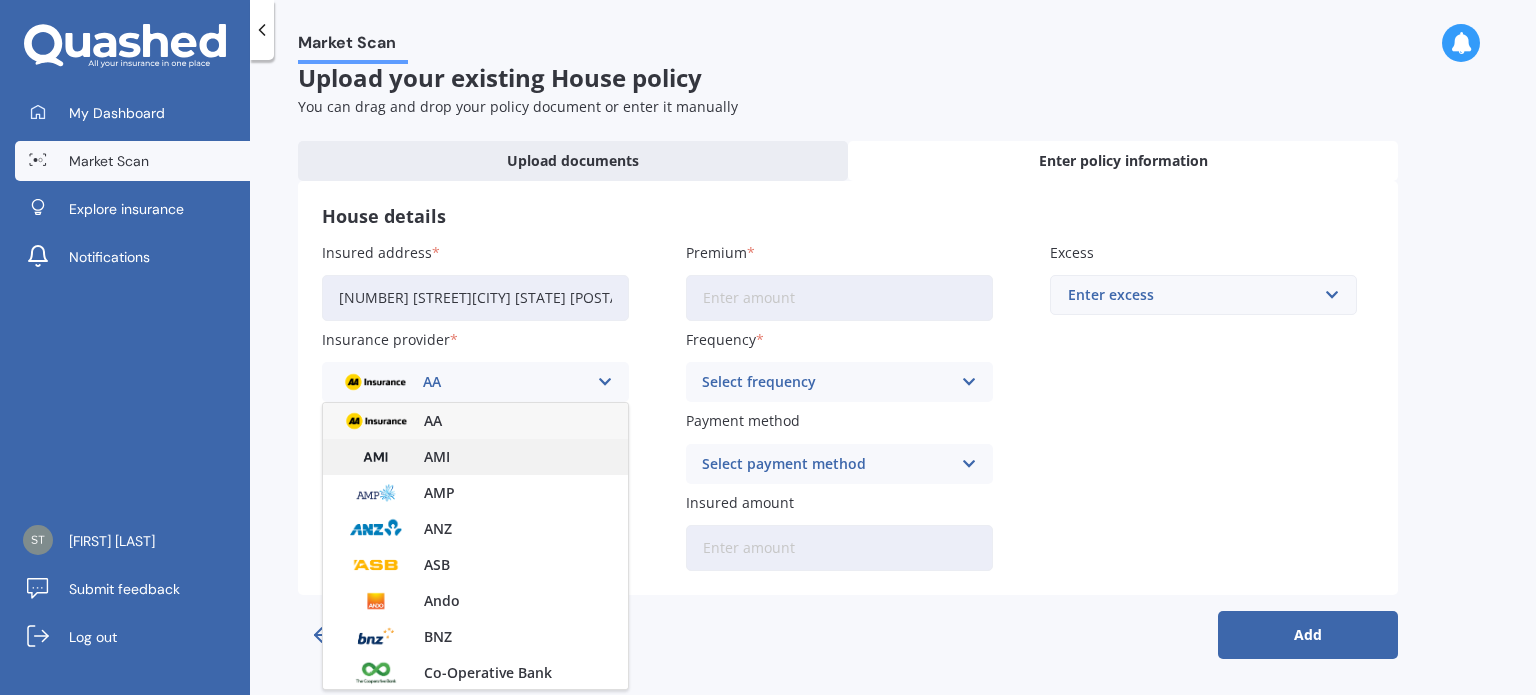 click at bounding box center [376, 421] 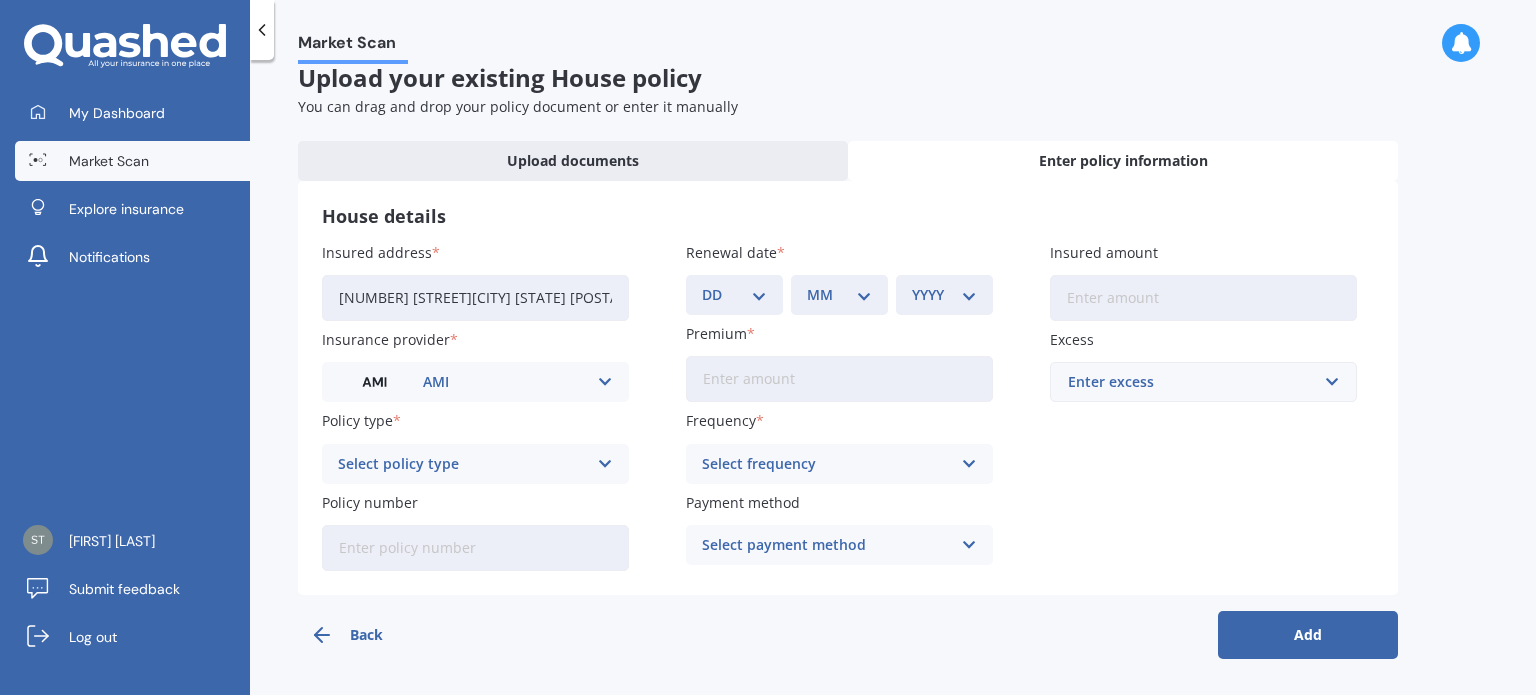 click at bounding box center [605, 382] 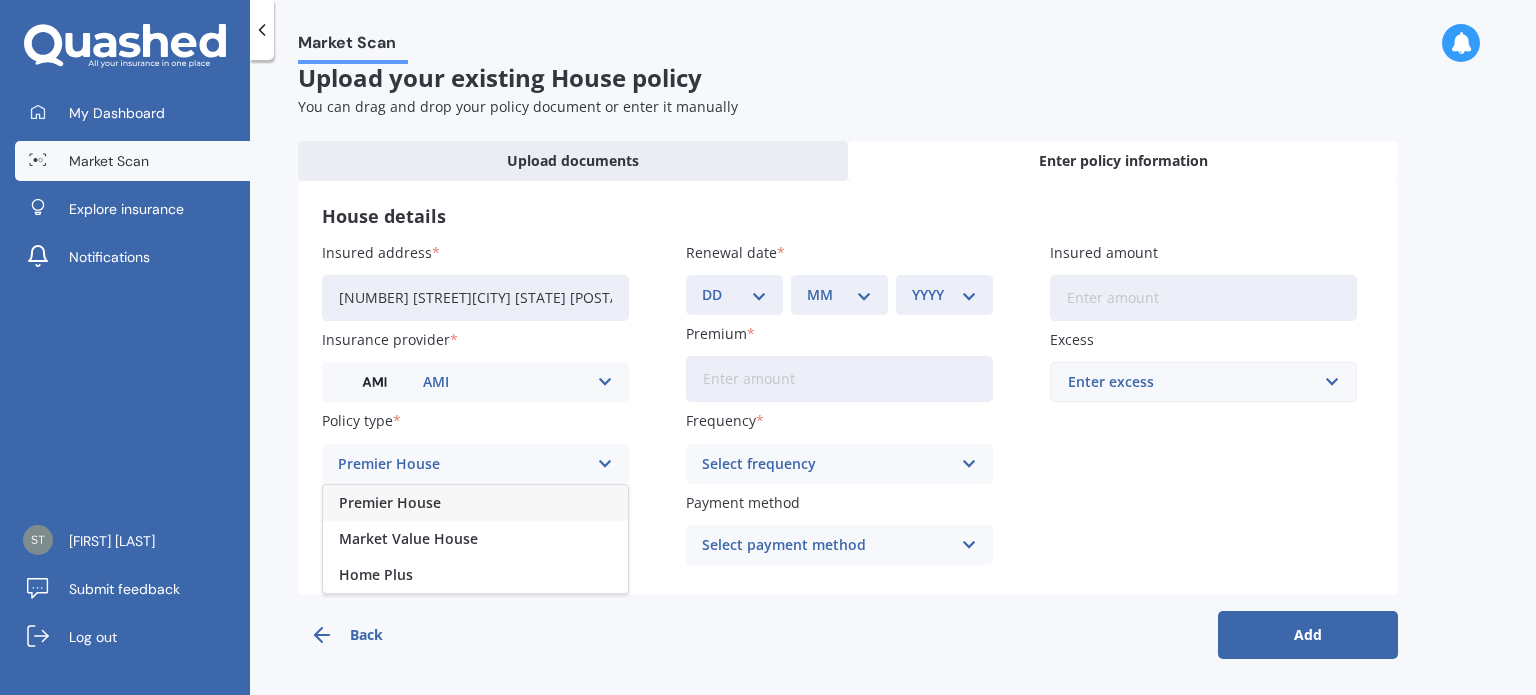 click at bounding box center (605, 464) 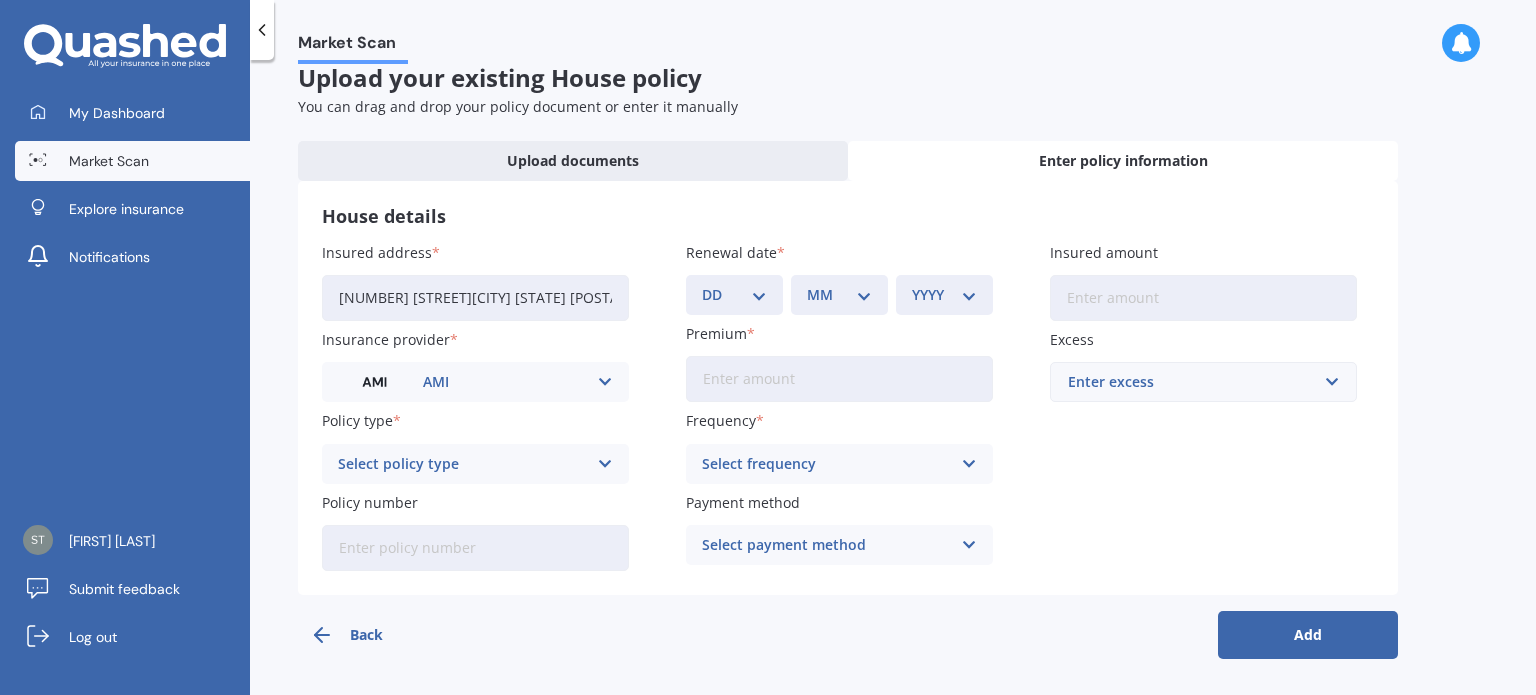 click on "Policy number" at bounding box center (475, 548) 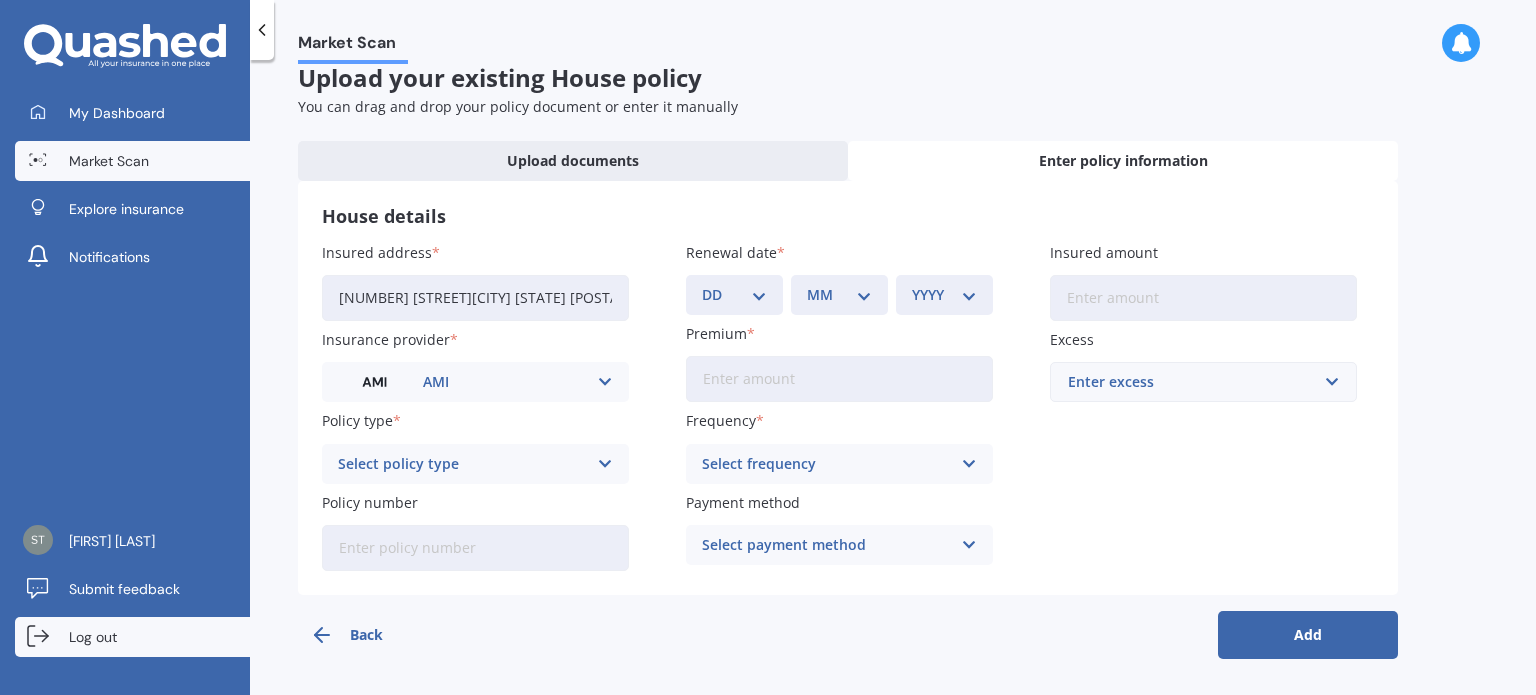 paste on "[LICENSE_NUMBER]" 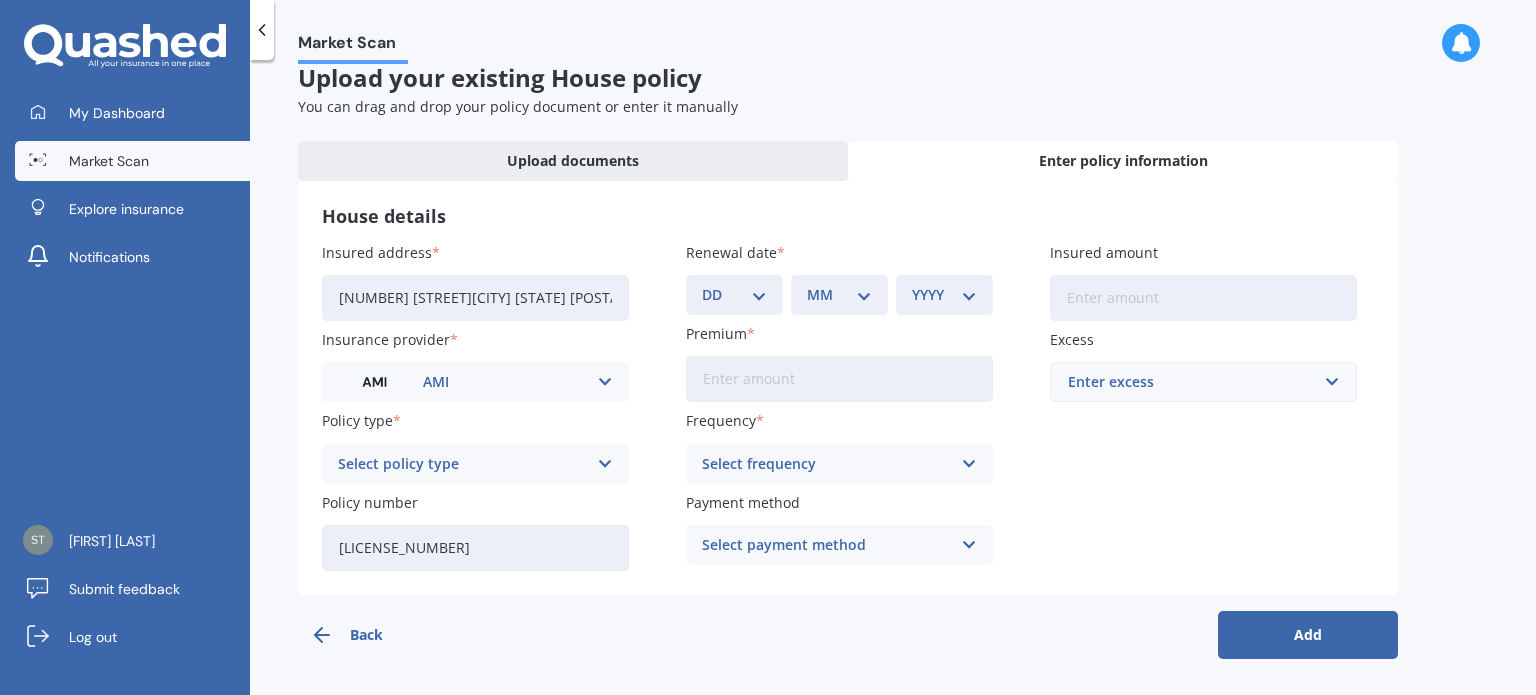 type on "[LICENSE_NUMBER]" 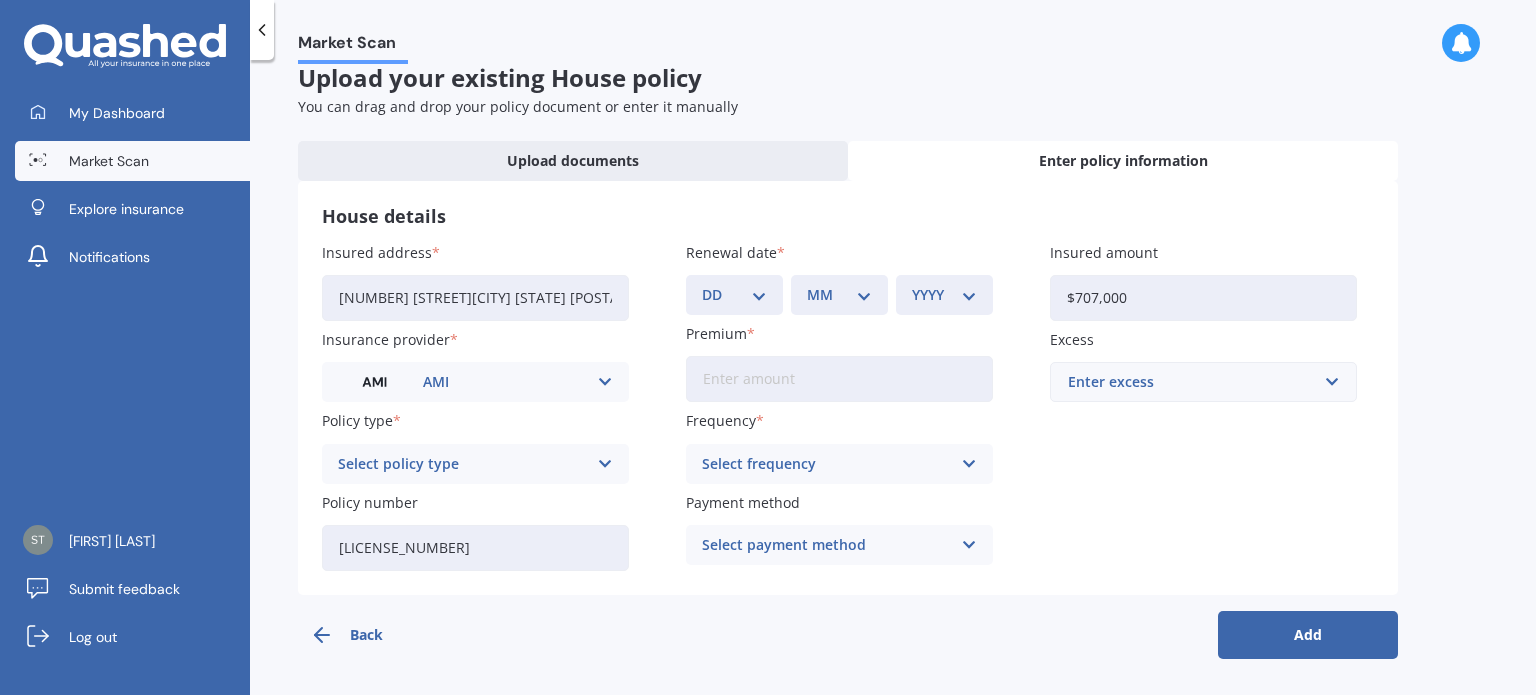 type on "$707,000" 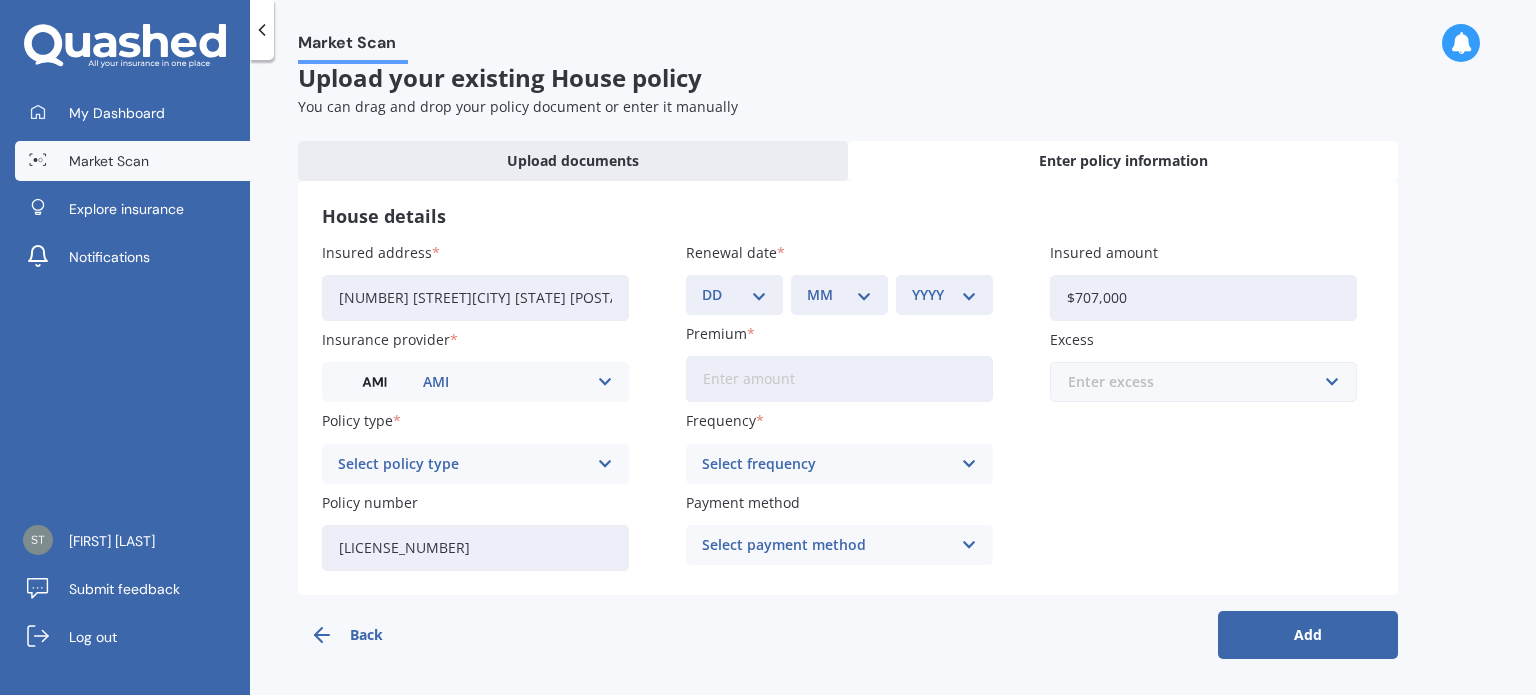 click at bounding box center [1196, 382] 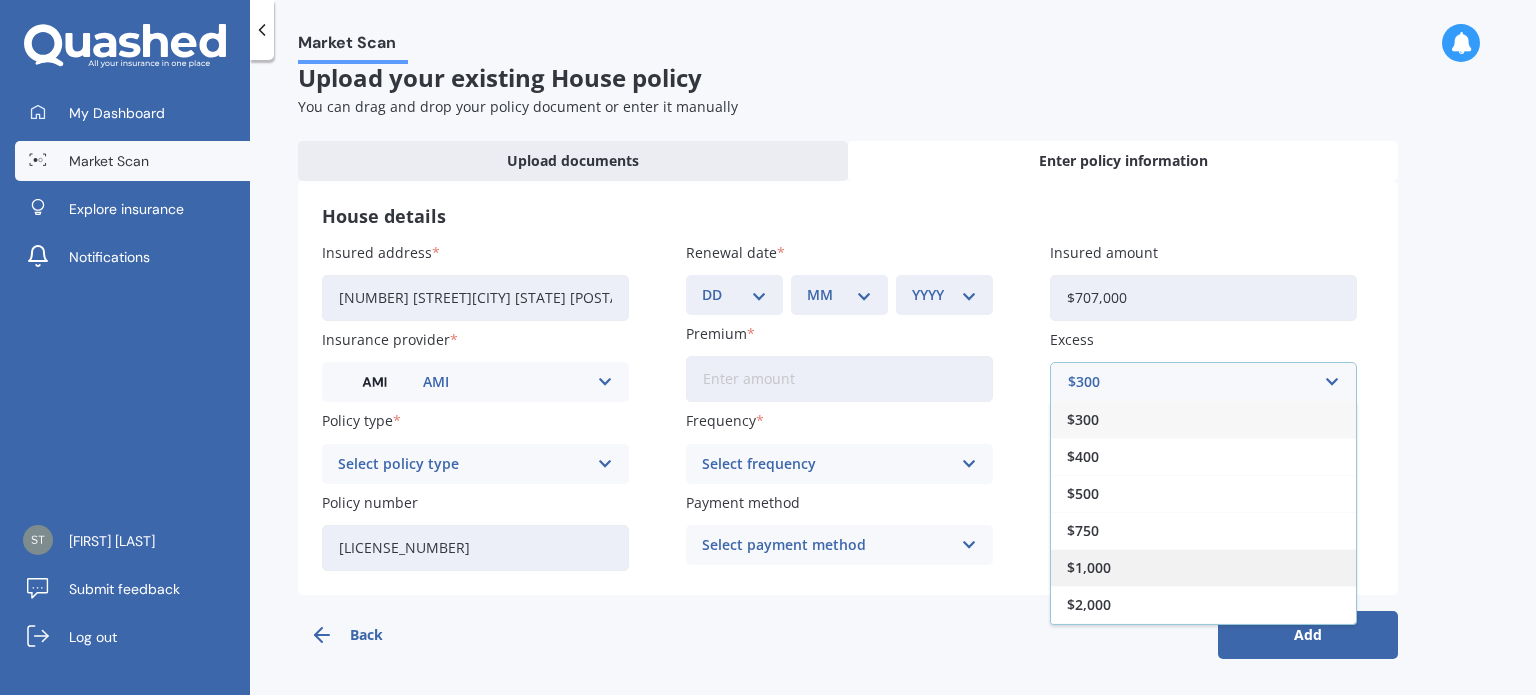 click on "$1,000" at bounding box center (1083, 420) 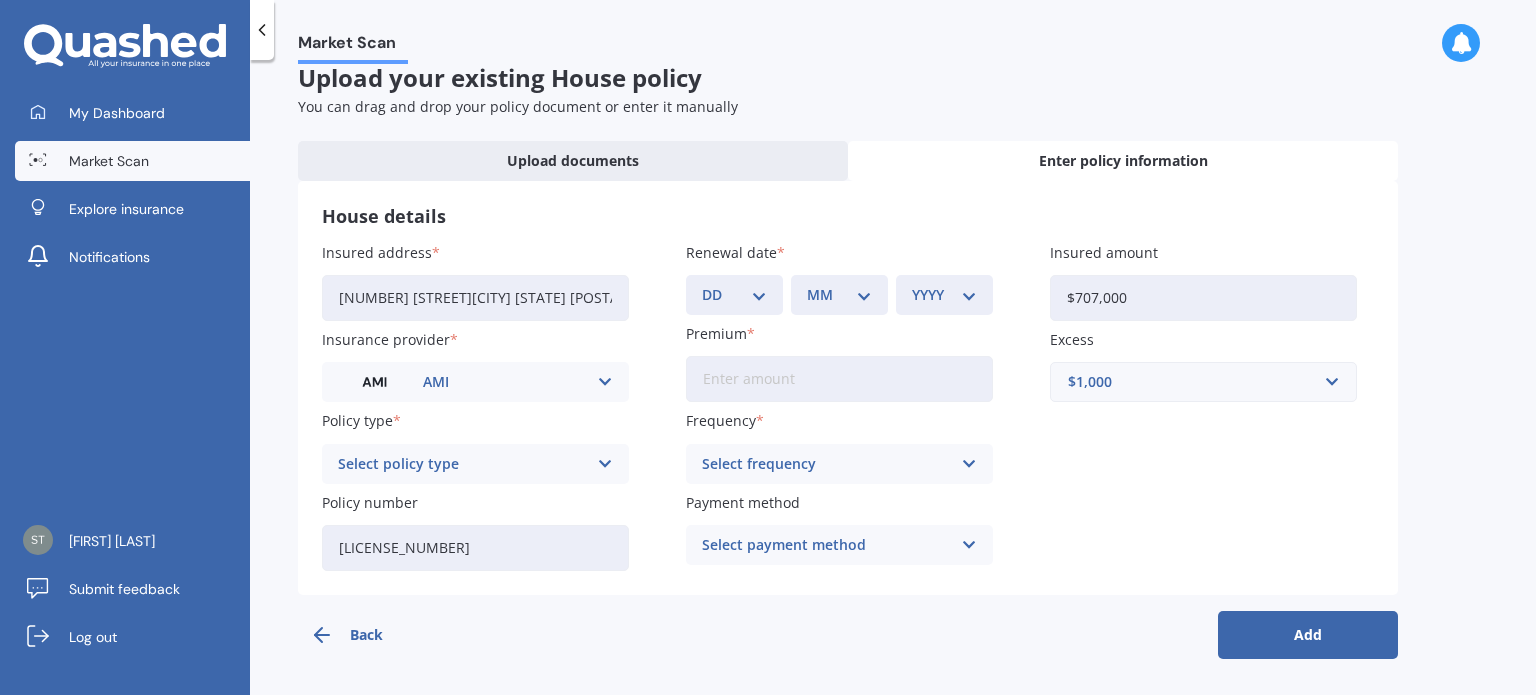 click on "Premium" at bounding box center [839, 379] 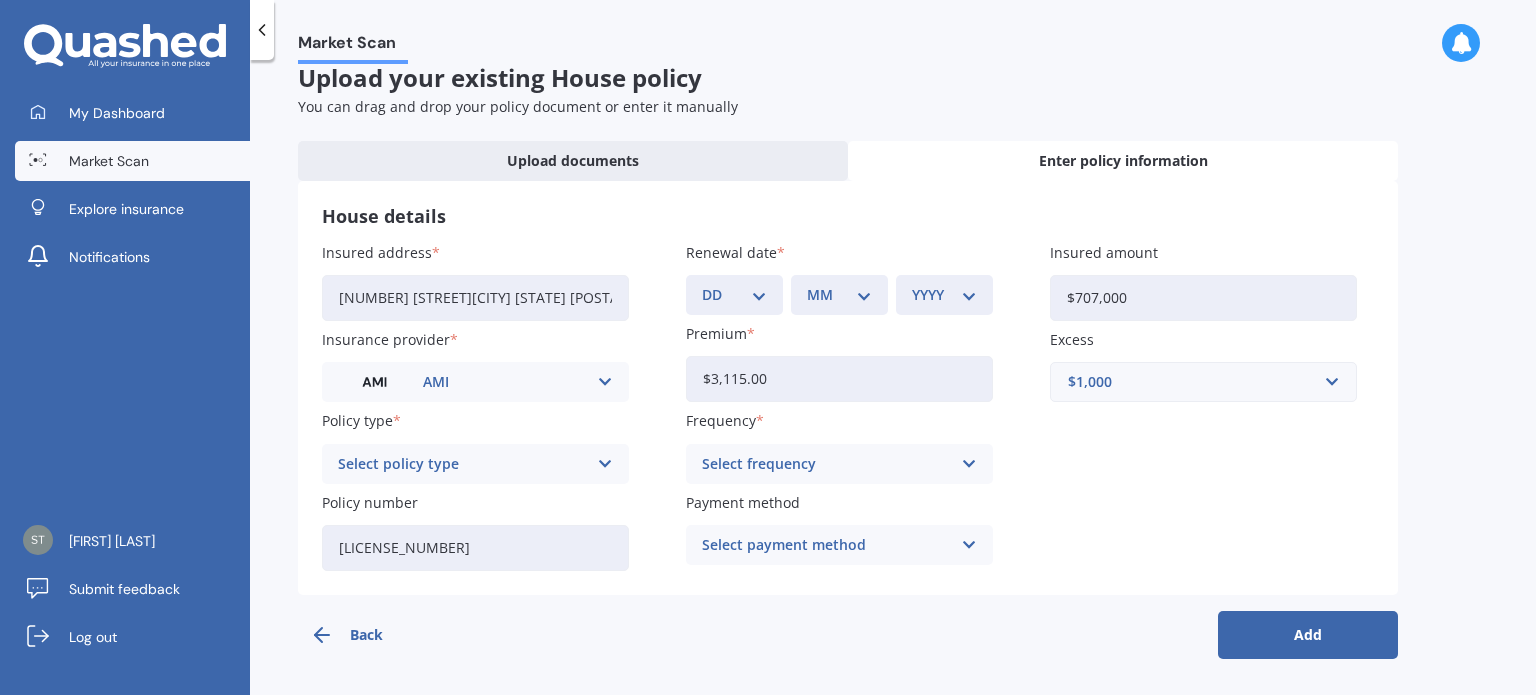type on "$3,115.00" 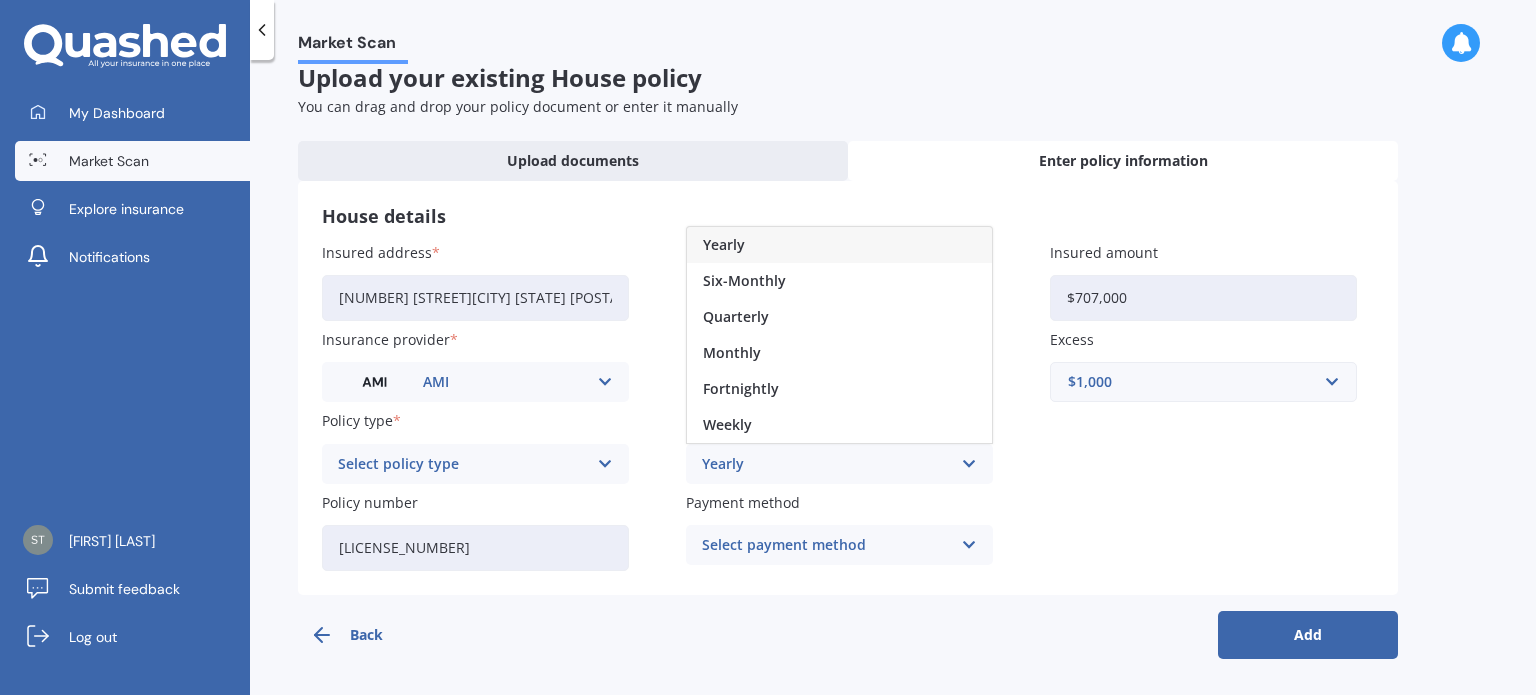 click on "Yearly" at bounding box center [826, 464] 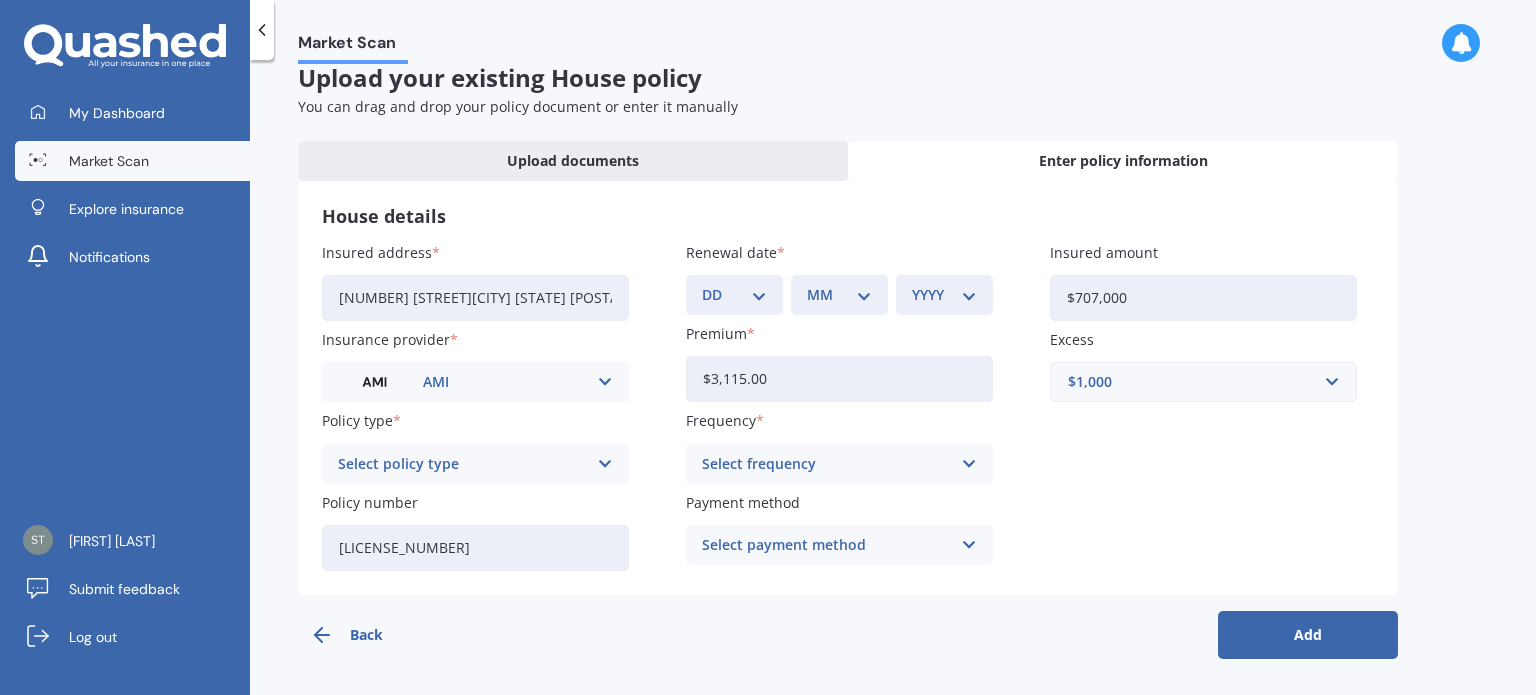 click at bounding box center (605, 382) 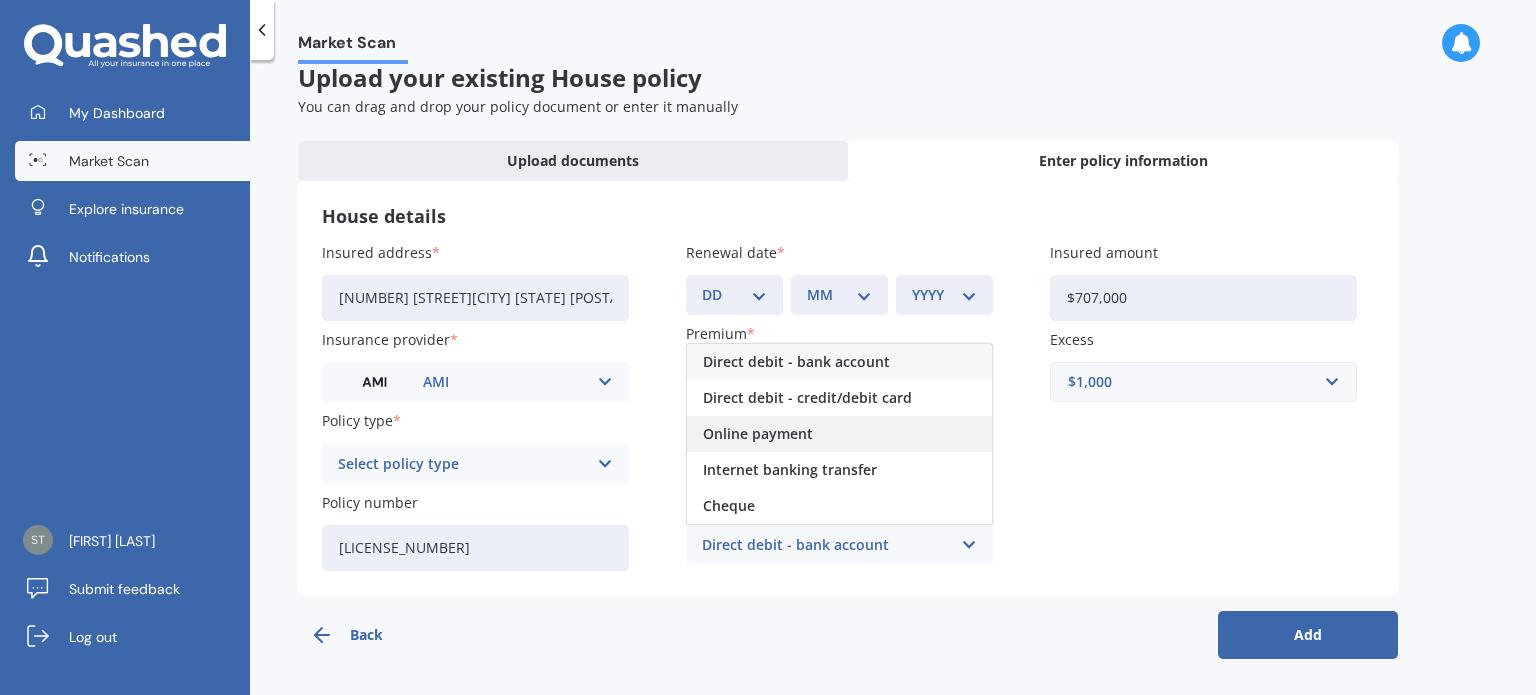 click on "Online payment" at bounding box center (796, 362) 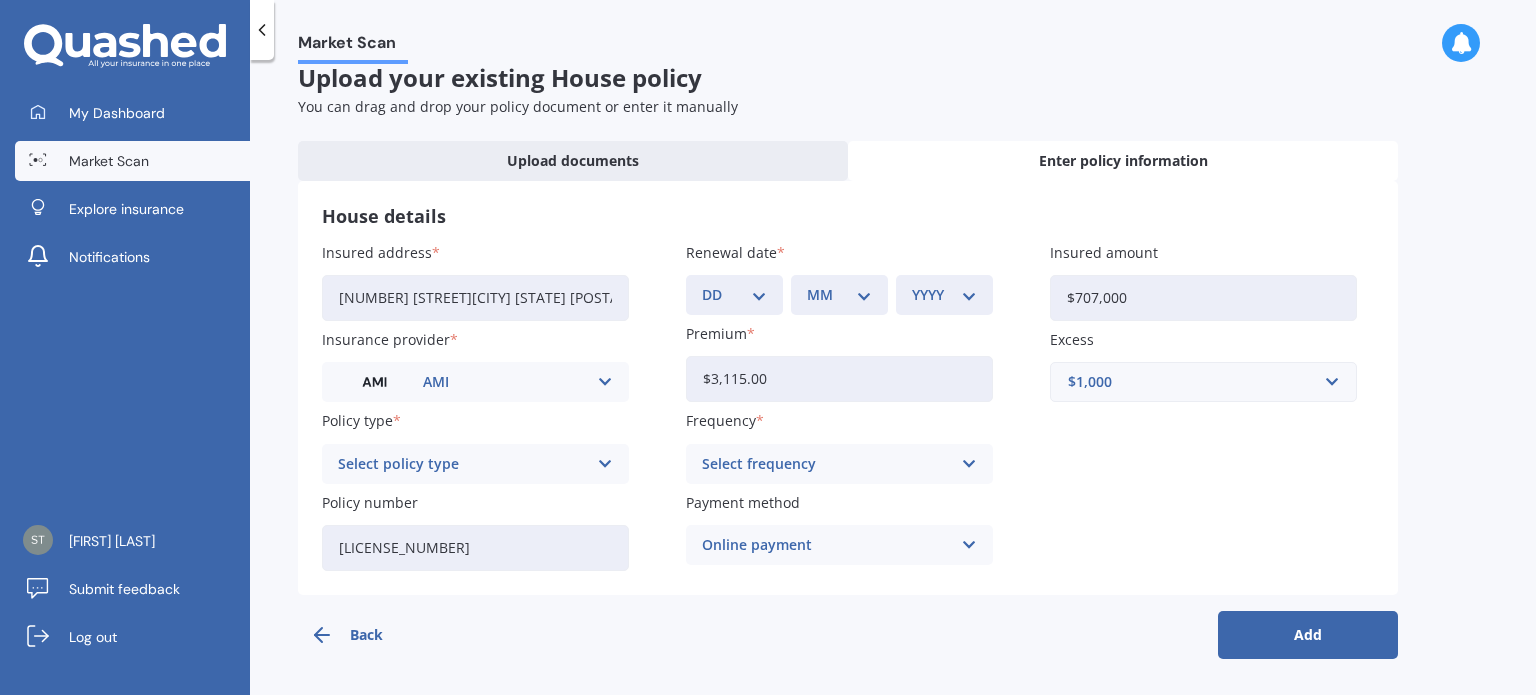 click on "DD 01 02 03 04 05 06 07 08 09 10 11 12 13 14 15 16 17 18 19 20 21 22 23 24 25 26 27 28 29 30 31" at bounding box center [734, 295] 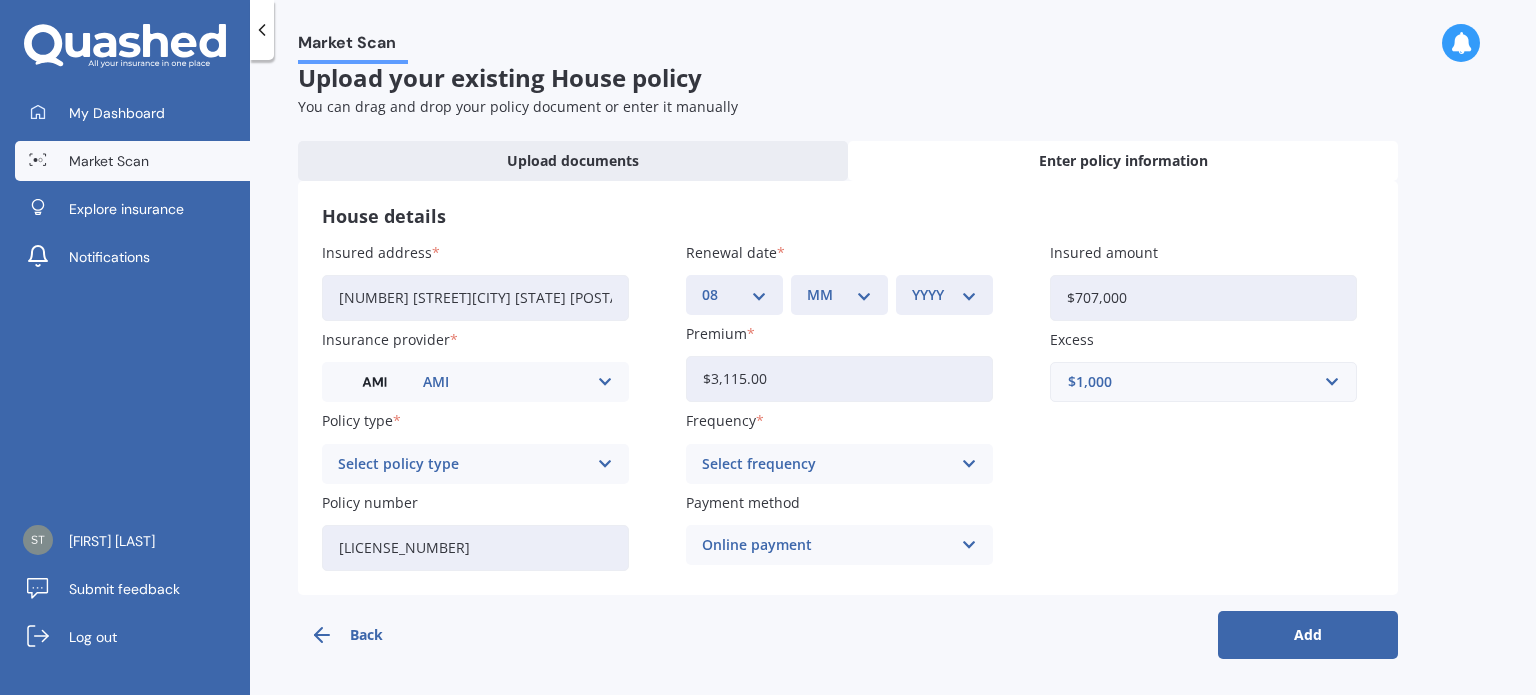 click on "DD 01 02 03 04 05 06 07 08 09 10 11 12 13 14 15 16 17 18 19 20 21 22 23 24 25 26 27 28 29 30 31" at bounding box center [734, 295] 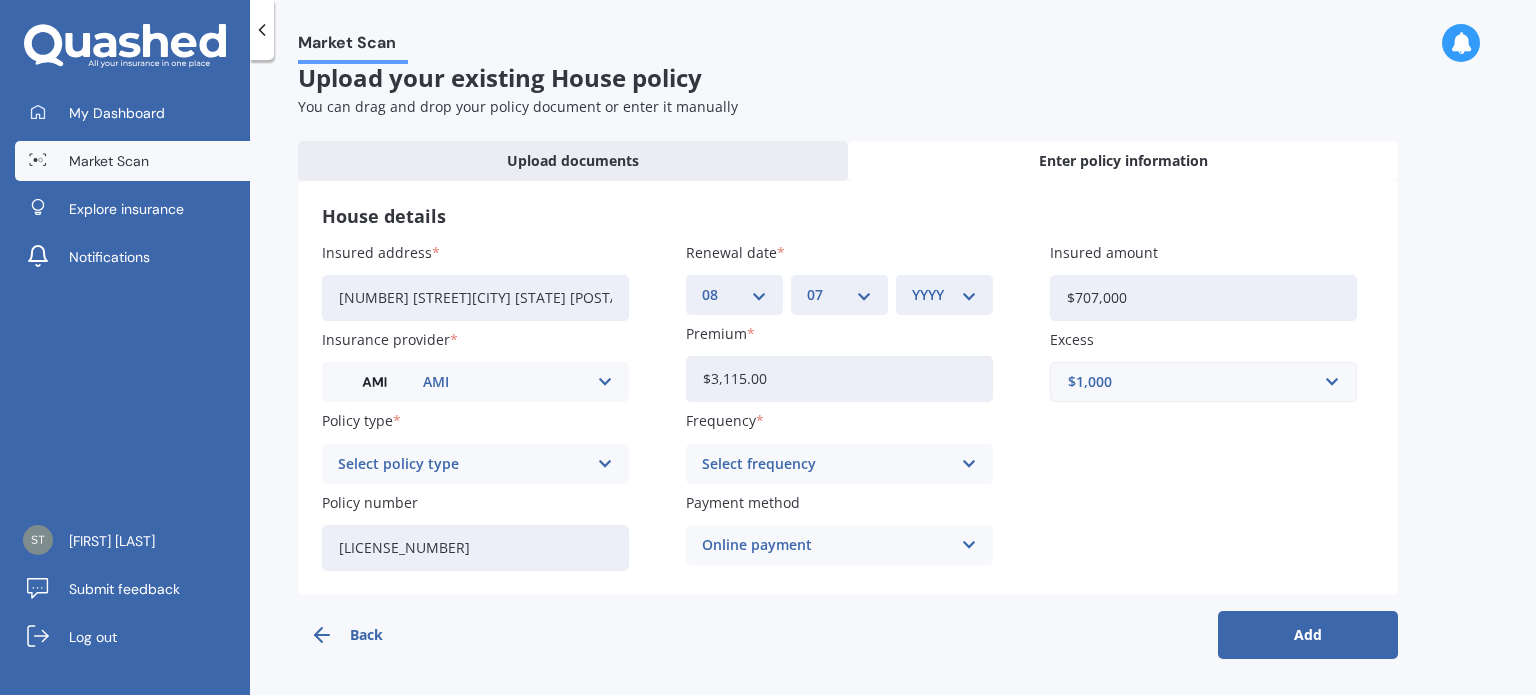click on "MM 01 02 03 04 05 06 07 08 09 10 11 12" at bounding box center (839, 295) 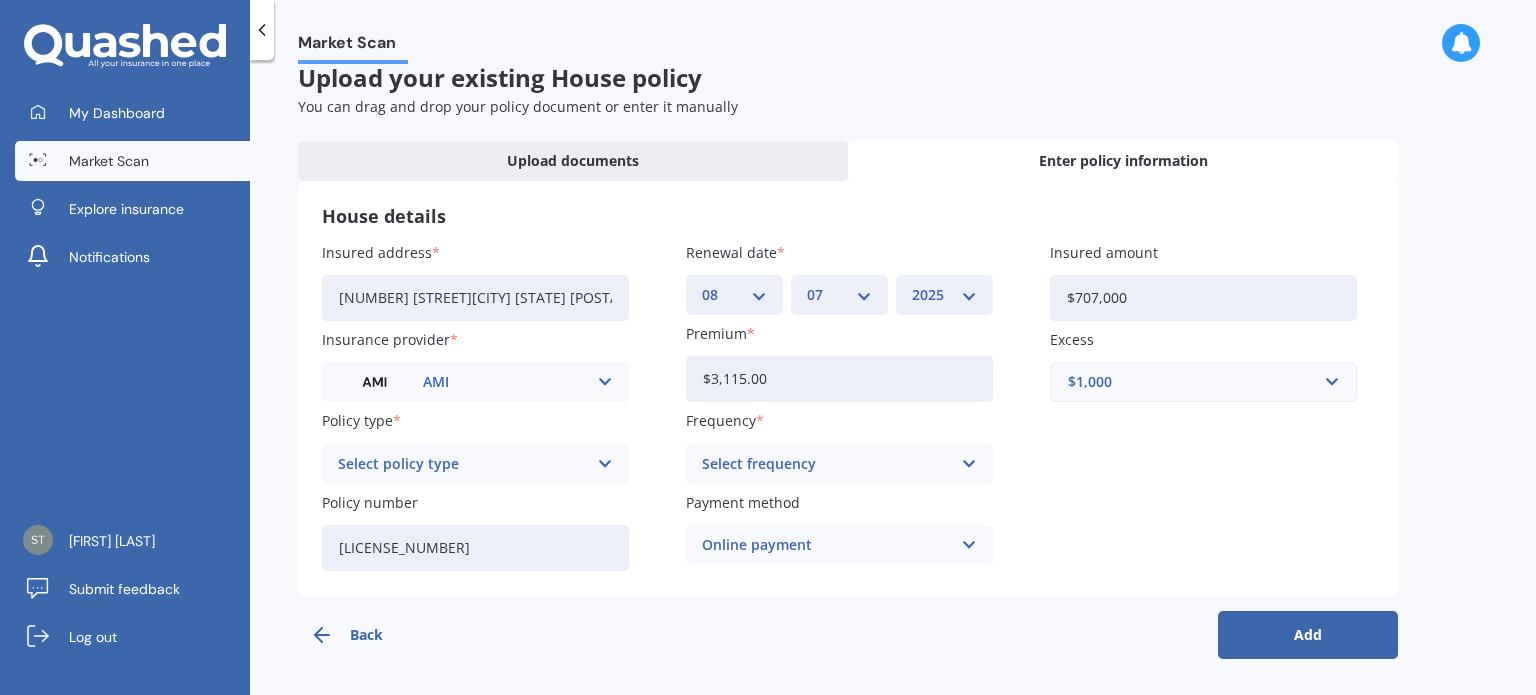 click on "YYYY 2027 2026 2025 2024 2023 2022 2021 2020 2019 2018 2017 2016 2015 2014 2013 2012 2011 2010 2009 2008 2007 2006 2005 2004 2003 2002 2001 2000 1999 1998 1997 1996 1995 1994 1993 1992 1991 1990 1989 1988 1987 1986 1985 1984 1983 1982 1981 1980 1979 1978 1977 1976 1975 1974 1973 1972 1971 1970 1969 1968 1967 1966 1965 1964 1963 1962 1961 1960 1959 1958 1957 1956 1955 1954 1953 1952 1951 1950 1949 1948 1947 1946 1945 1944 1943 1942 1941 1940 1939 1938 1937 1936 1935 1934 1933 1932 1931 1930 1929 1928" at bounding box center [944, 295] 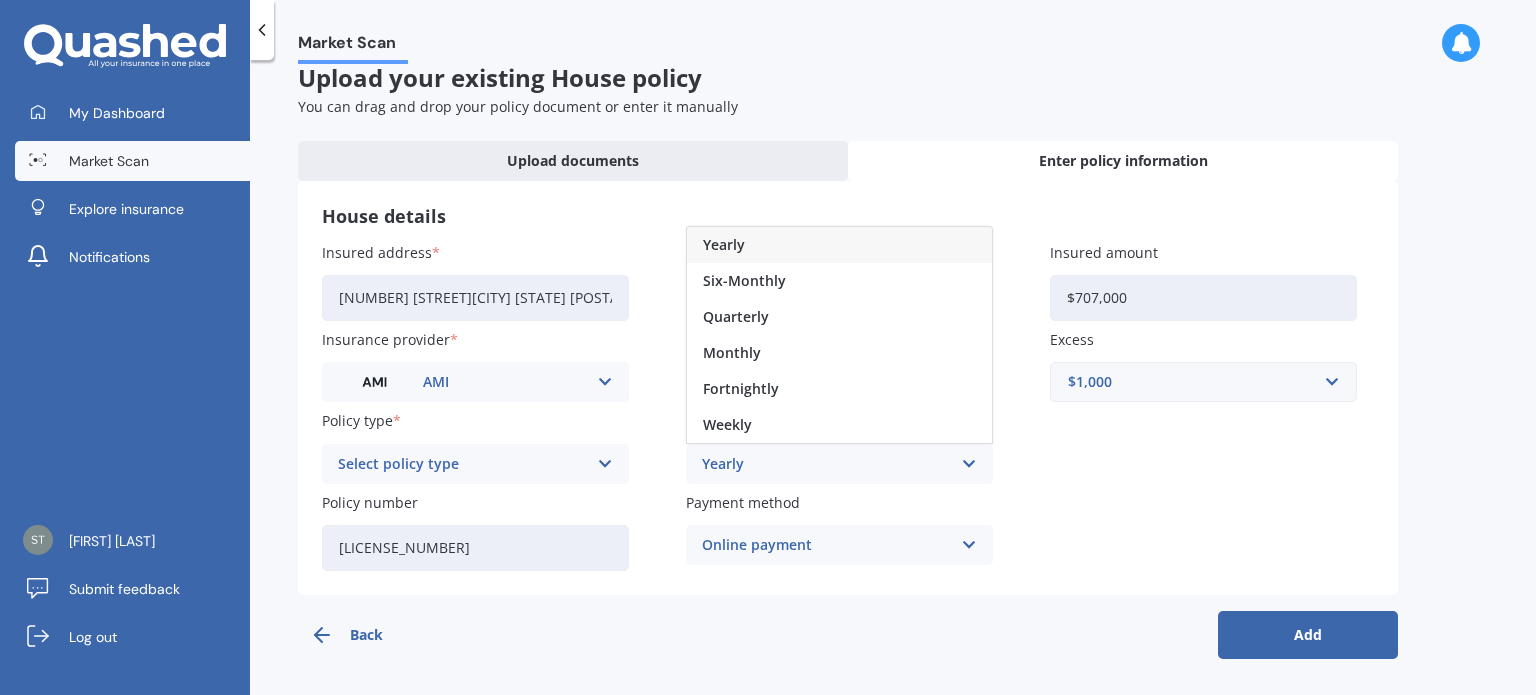 click at bounding box center (969, 464) 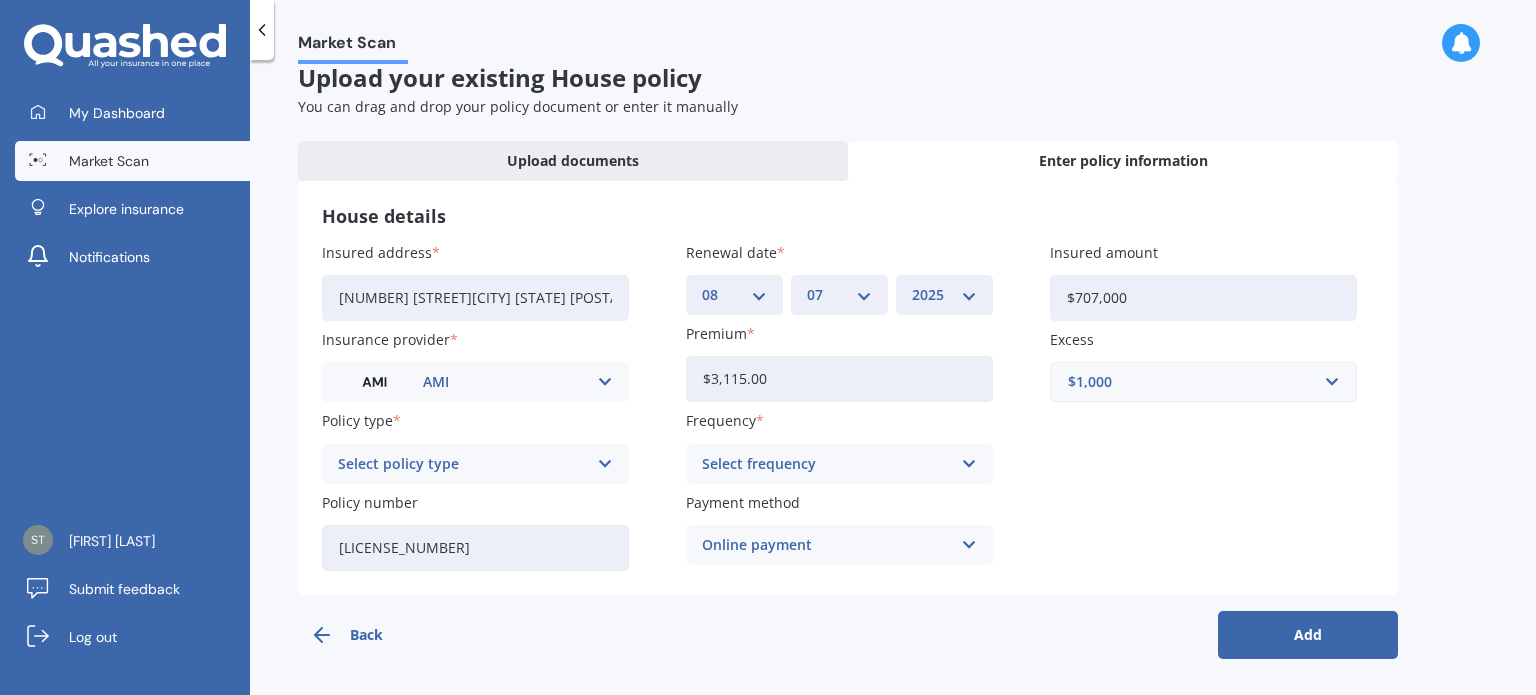 click at bounding box center (969, 545) 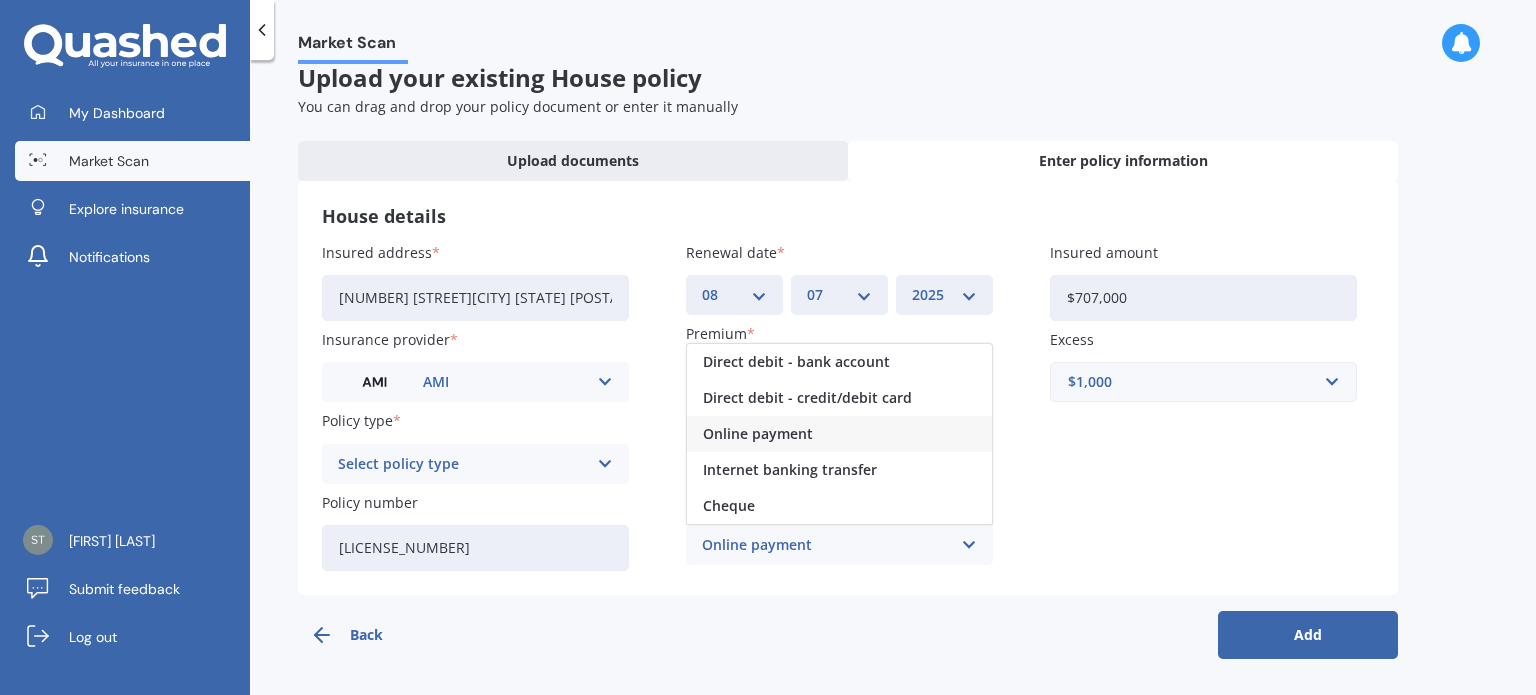 click at bounding box center [969, 545] 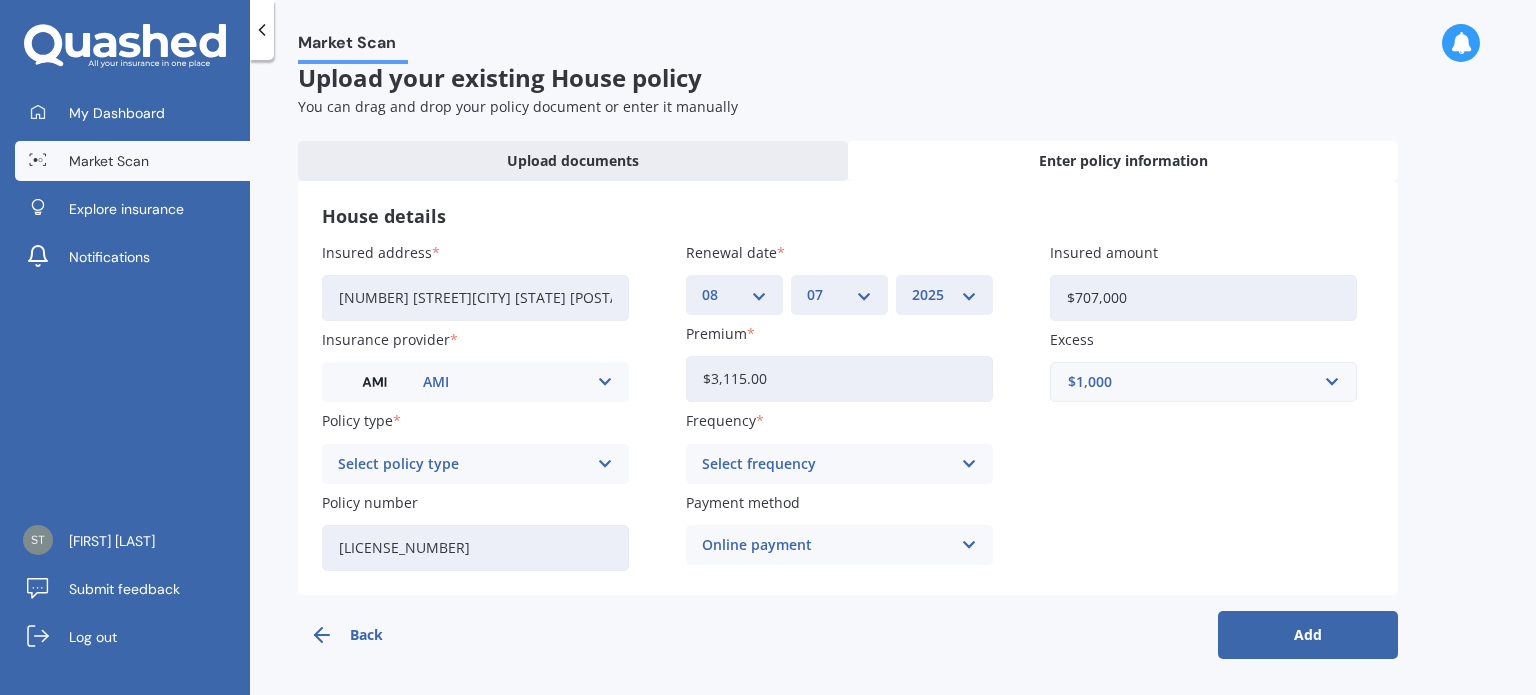 click at bounding box center [969, 464] 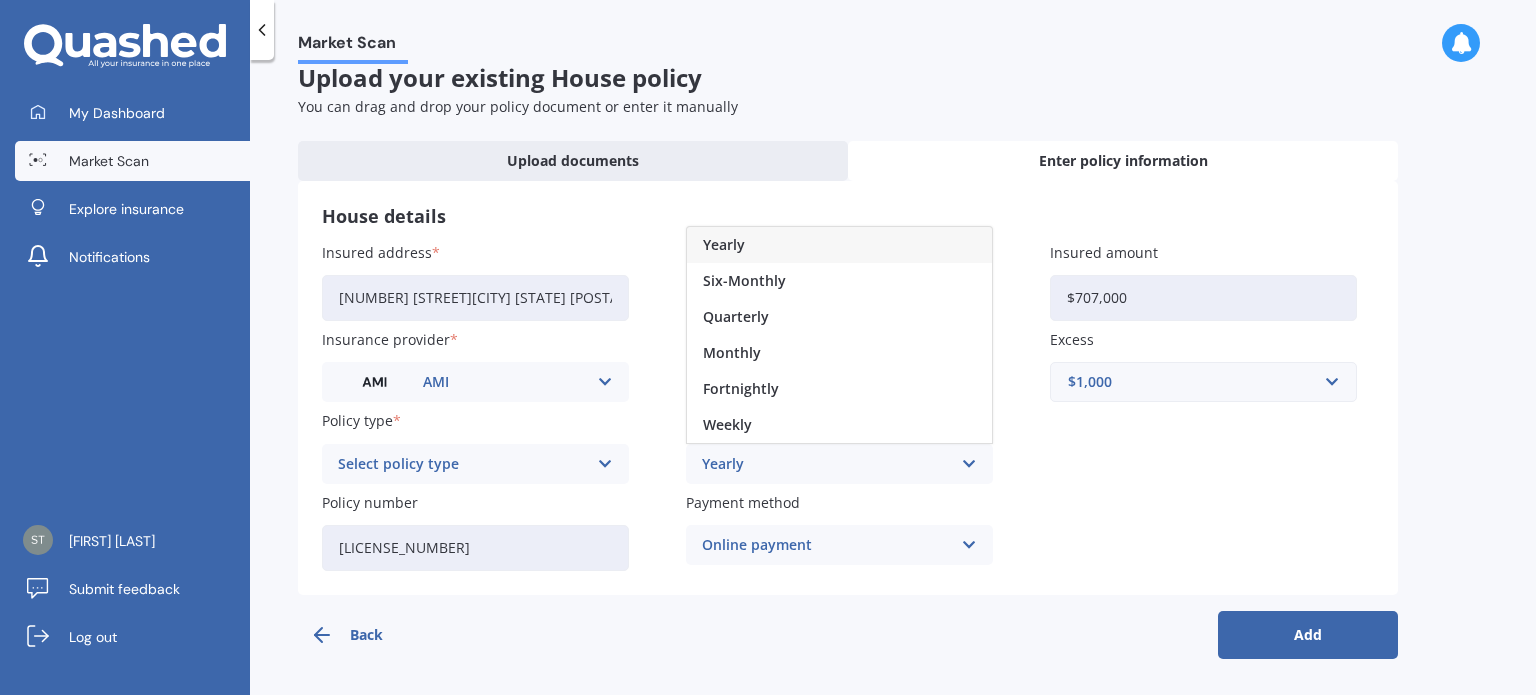 click on "Yearly" at bounding box center (826, 464) 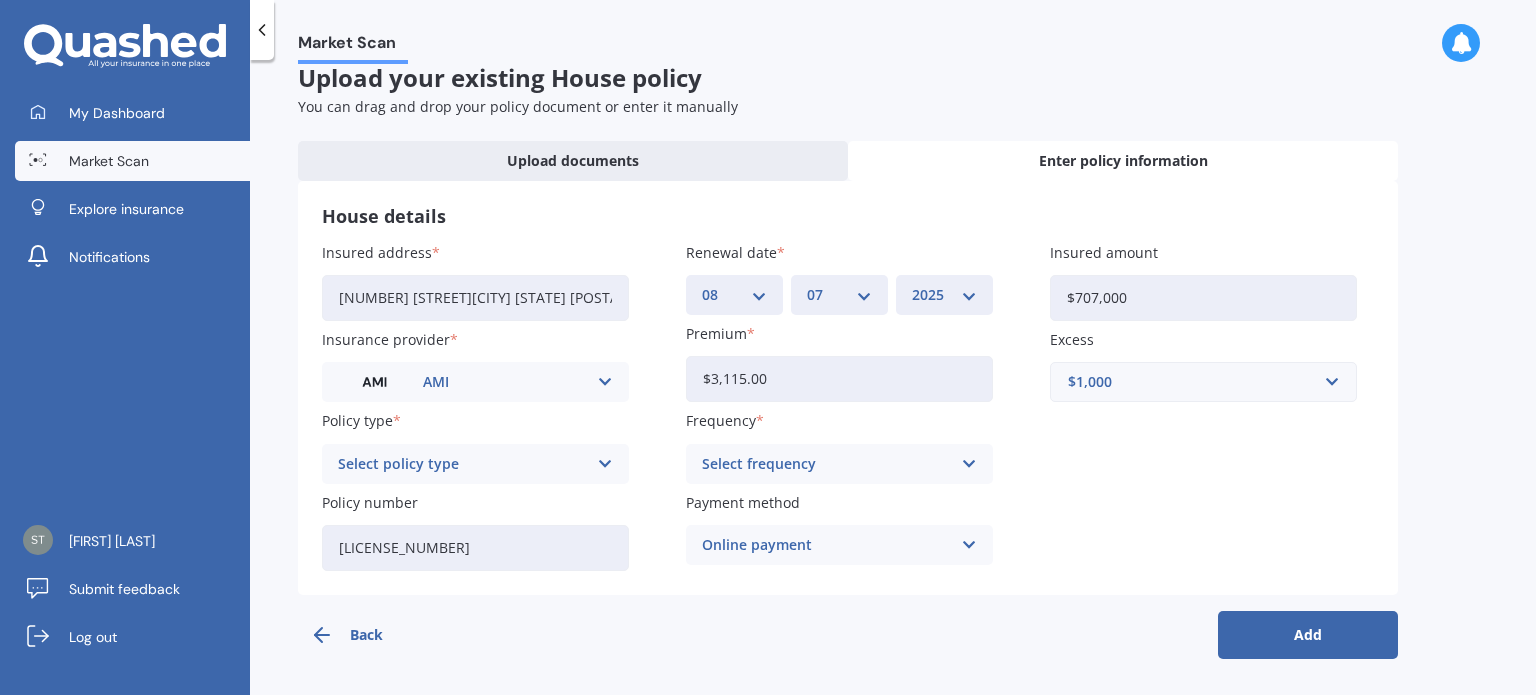 click on "Add" at bounding box center [1308, 635] 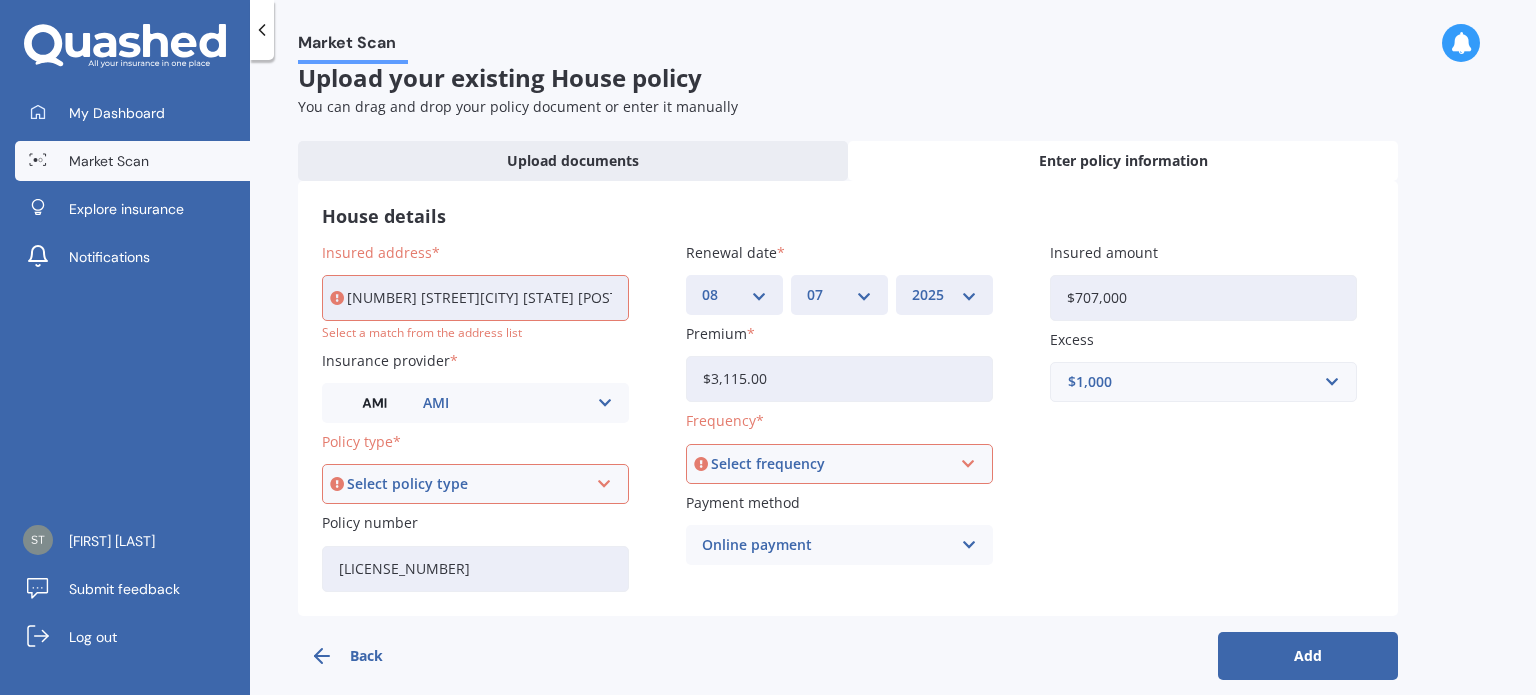 click at bounding box center (968, 464) 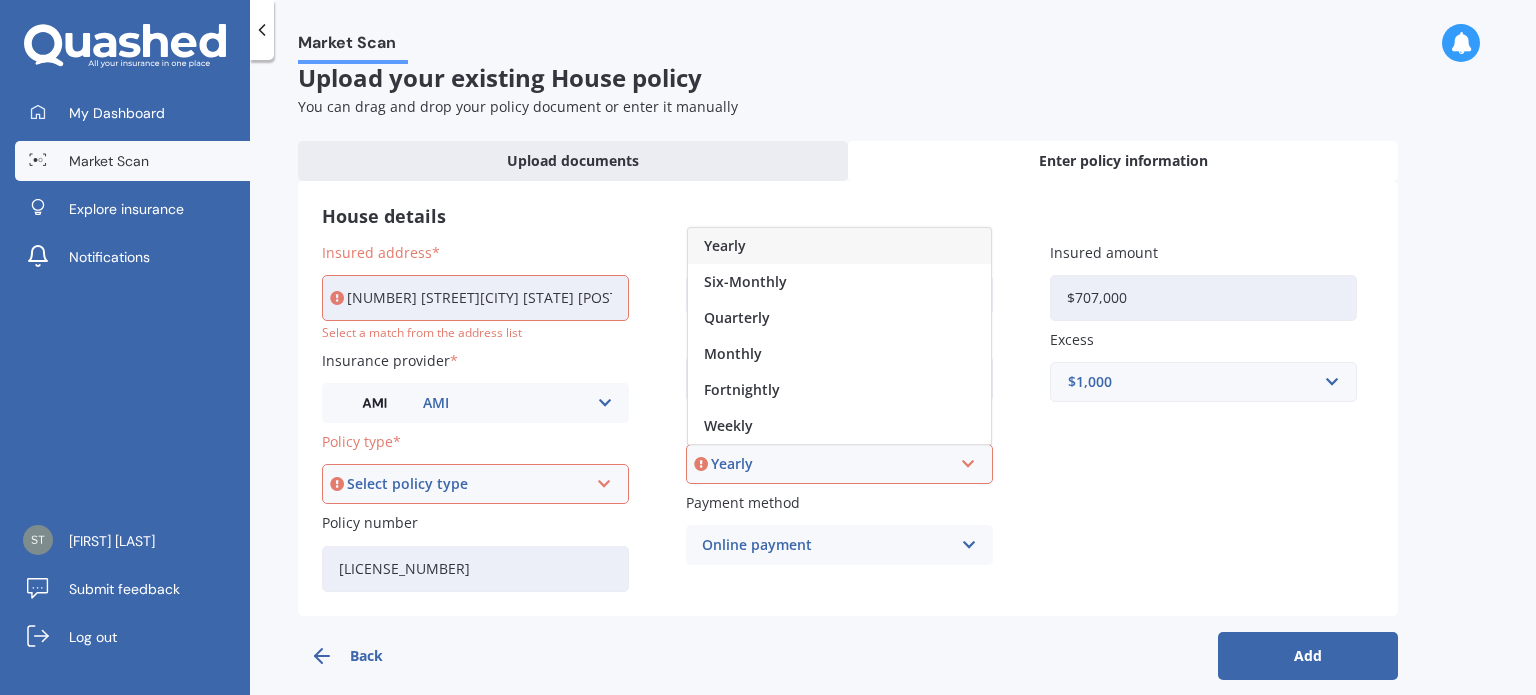 click on "Yearly" at bounding box center [830, 464] 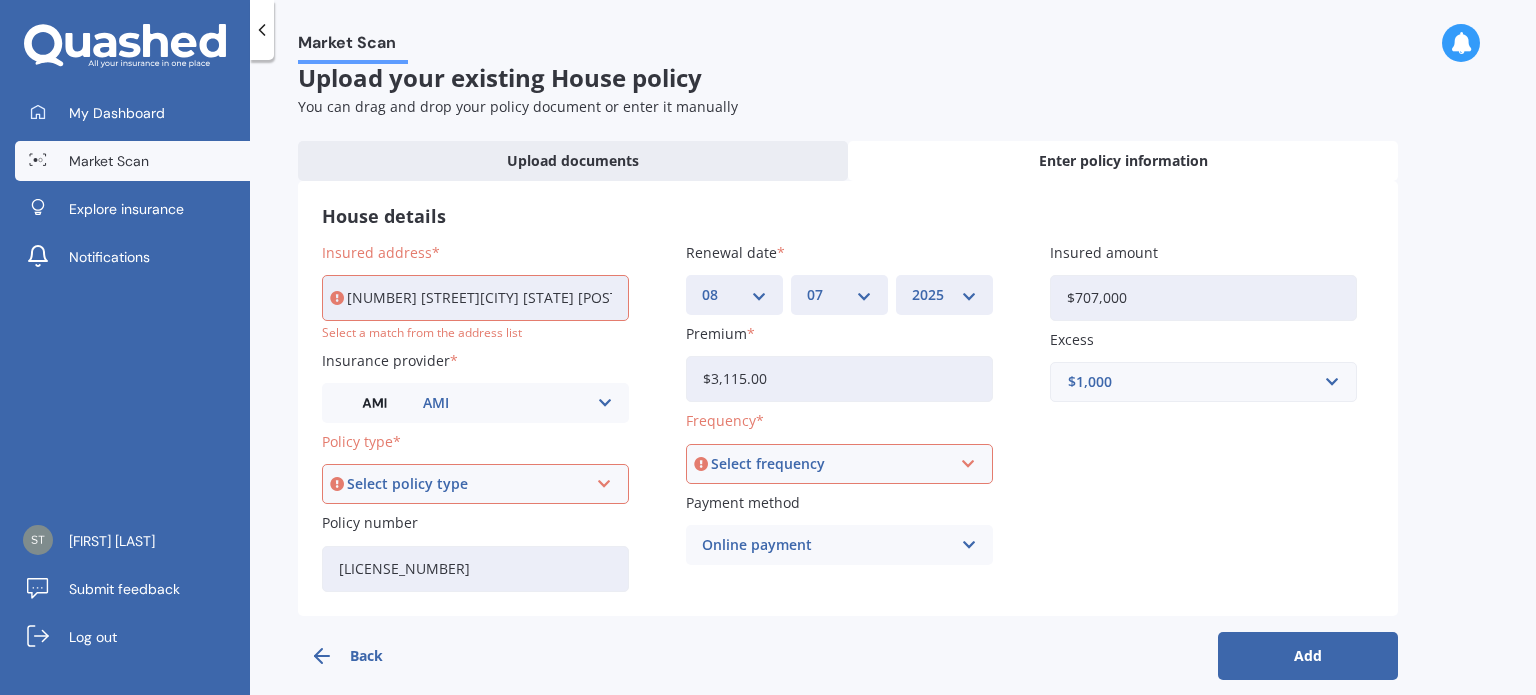 click at bounding box center (968, 464) 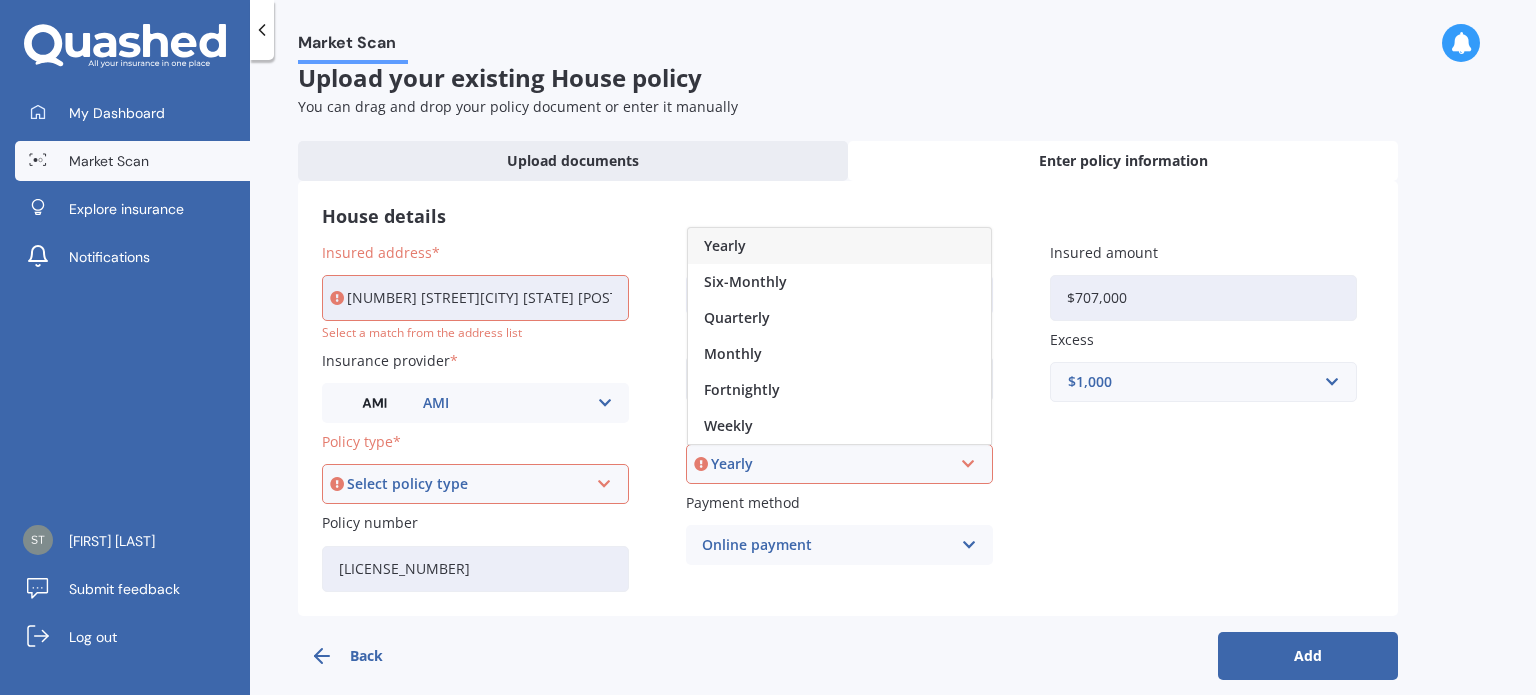 click on "Yearly" at bounding box center [839, 246] 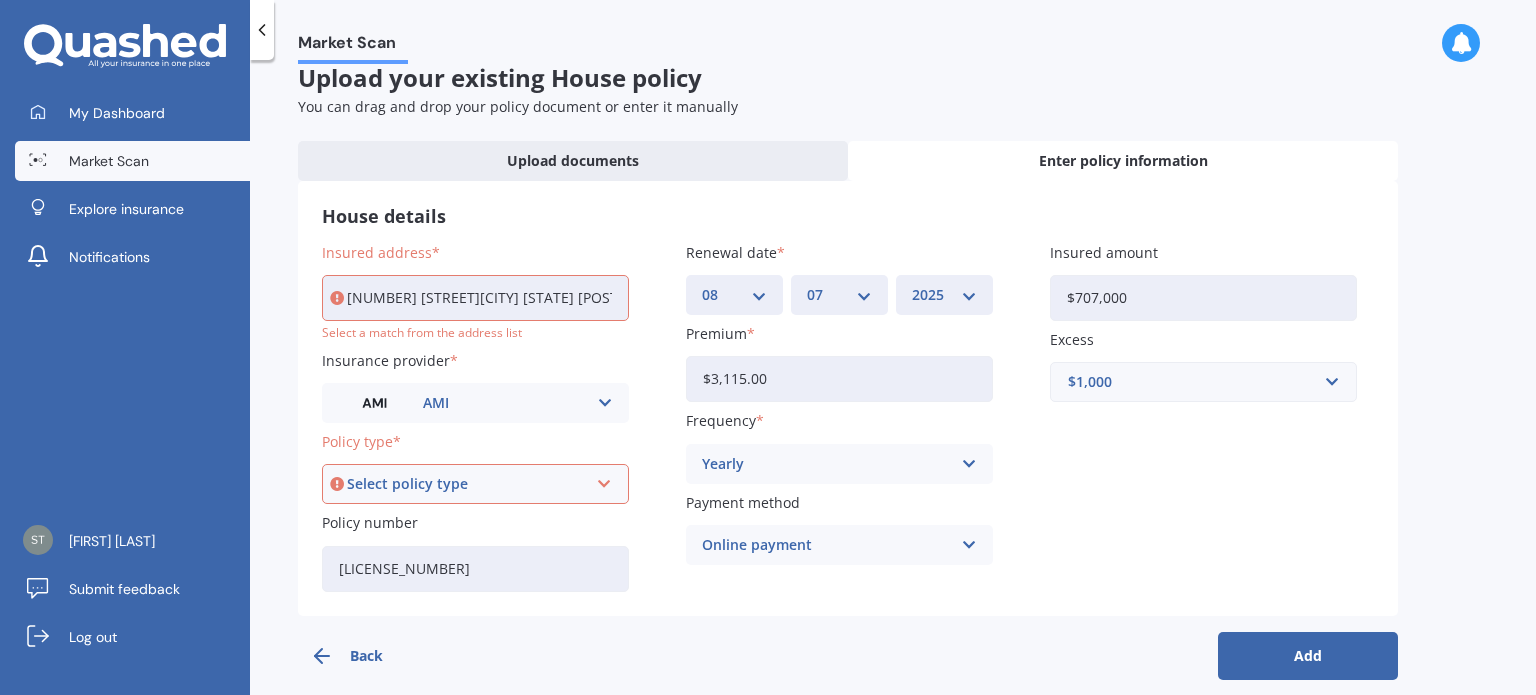 click on "Add" at bounding box center [1308, 656] 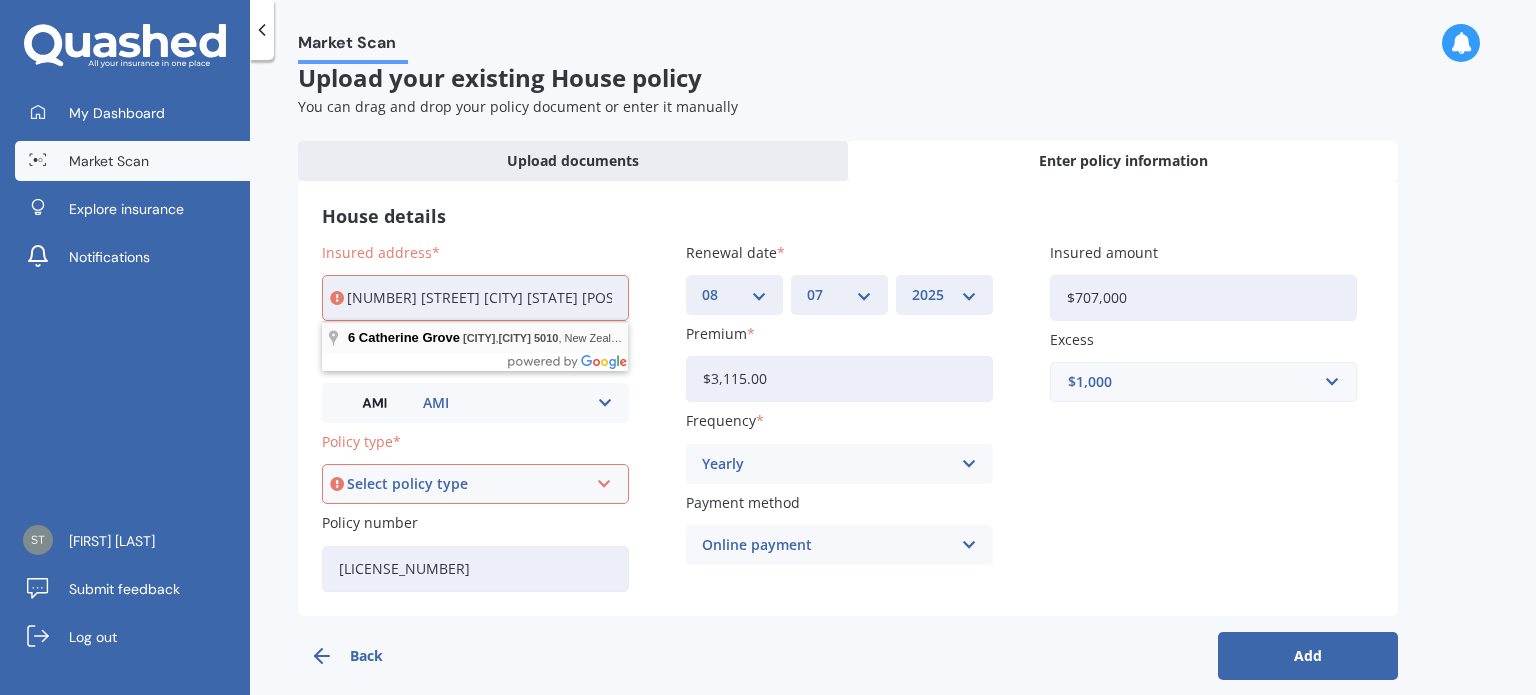type on "[NUMBER] [STREET] [CITY] [STATE] [POSTAL_CODE]" 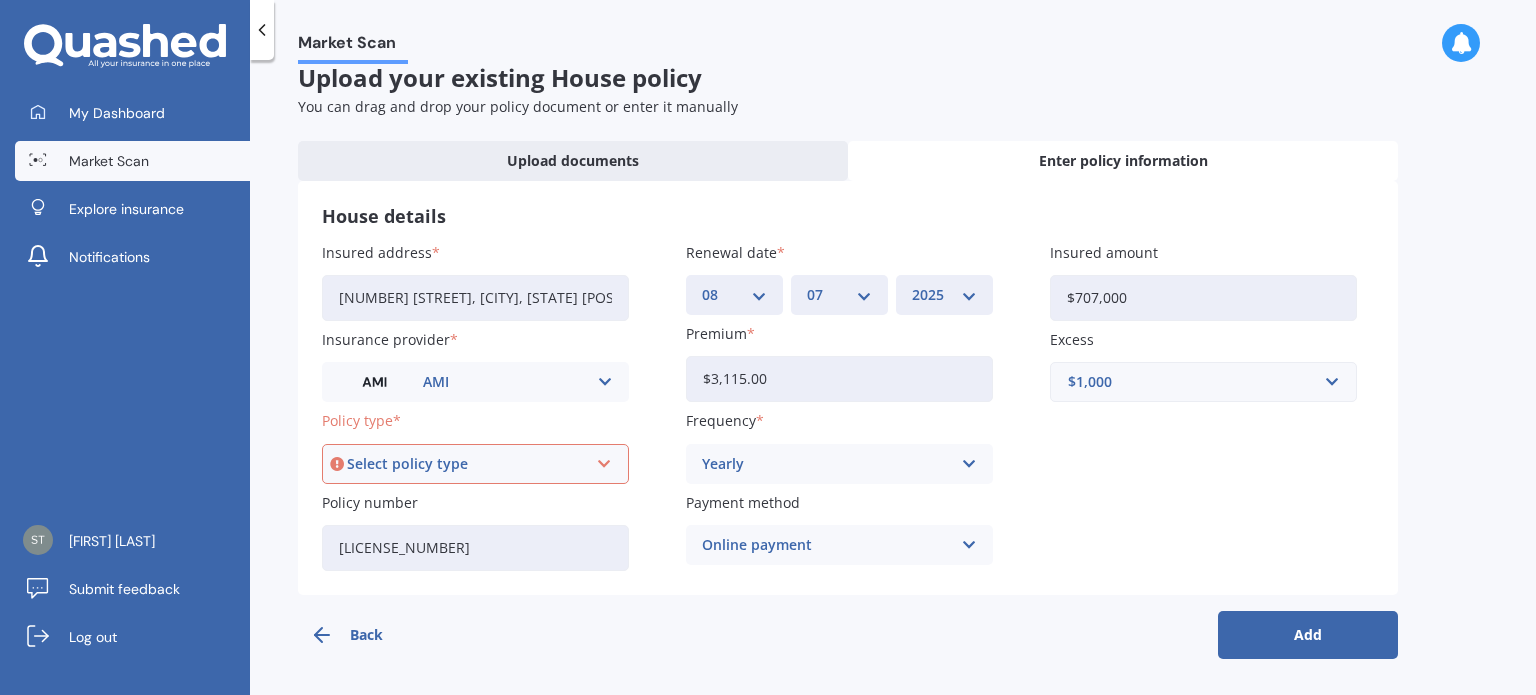 click at bounding box center (604, 464) 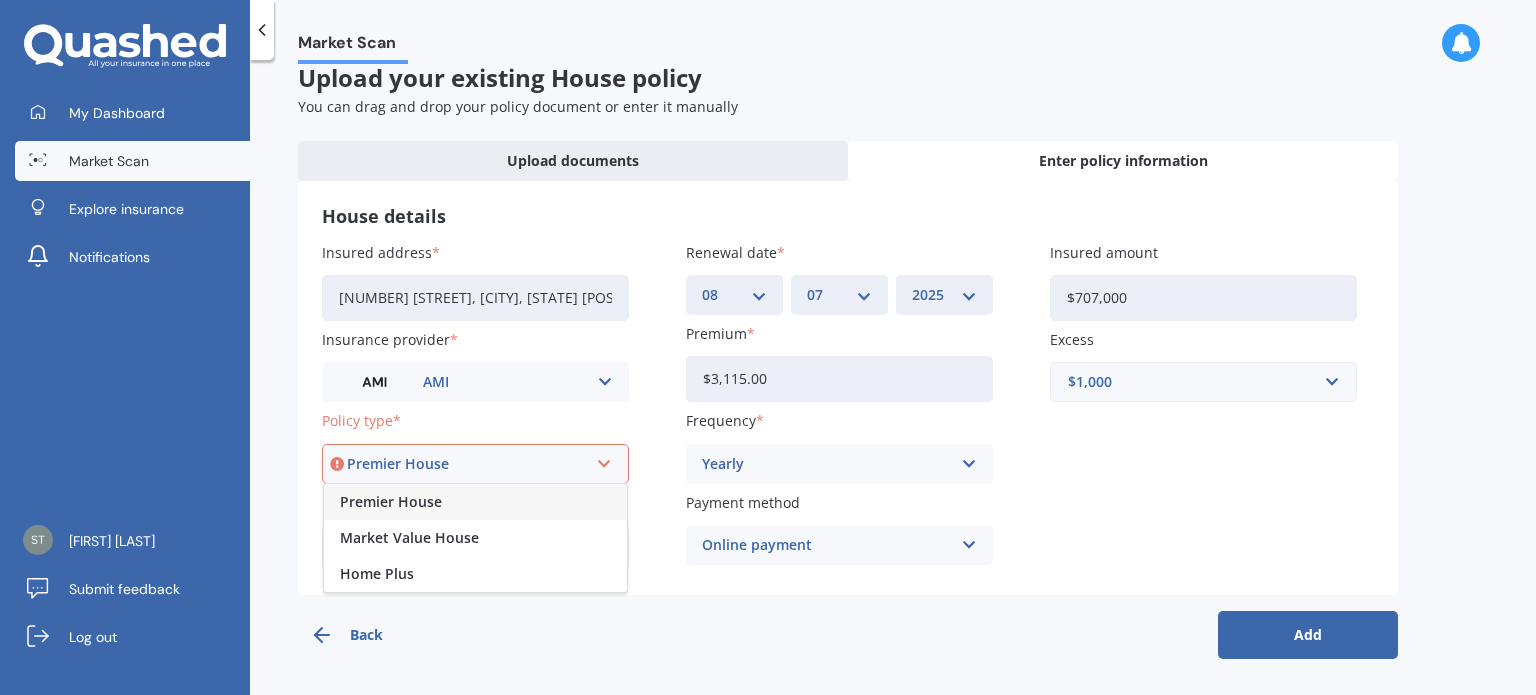click on "Premier House" at bounding box center (391, 502) 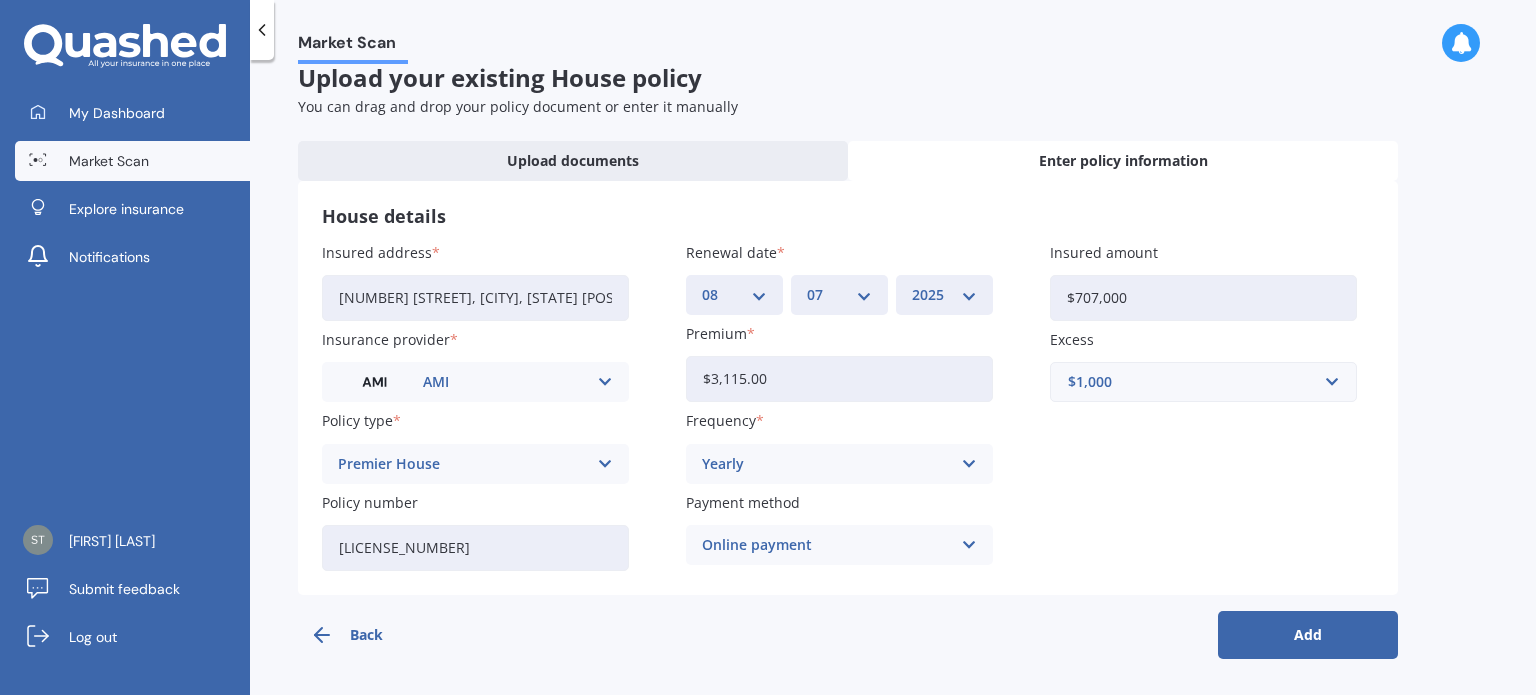 click on "Add" at bounding box center [1308, 635] 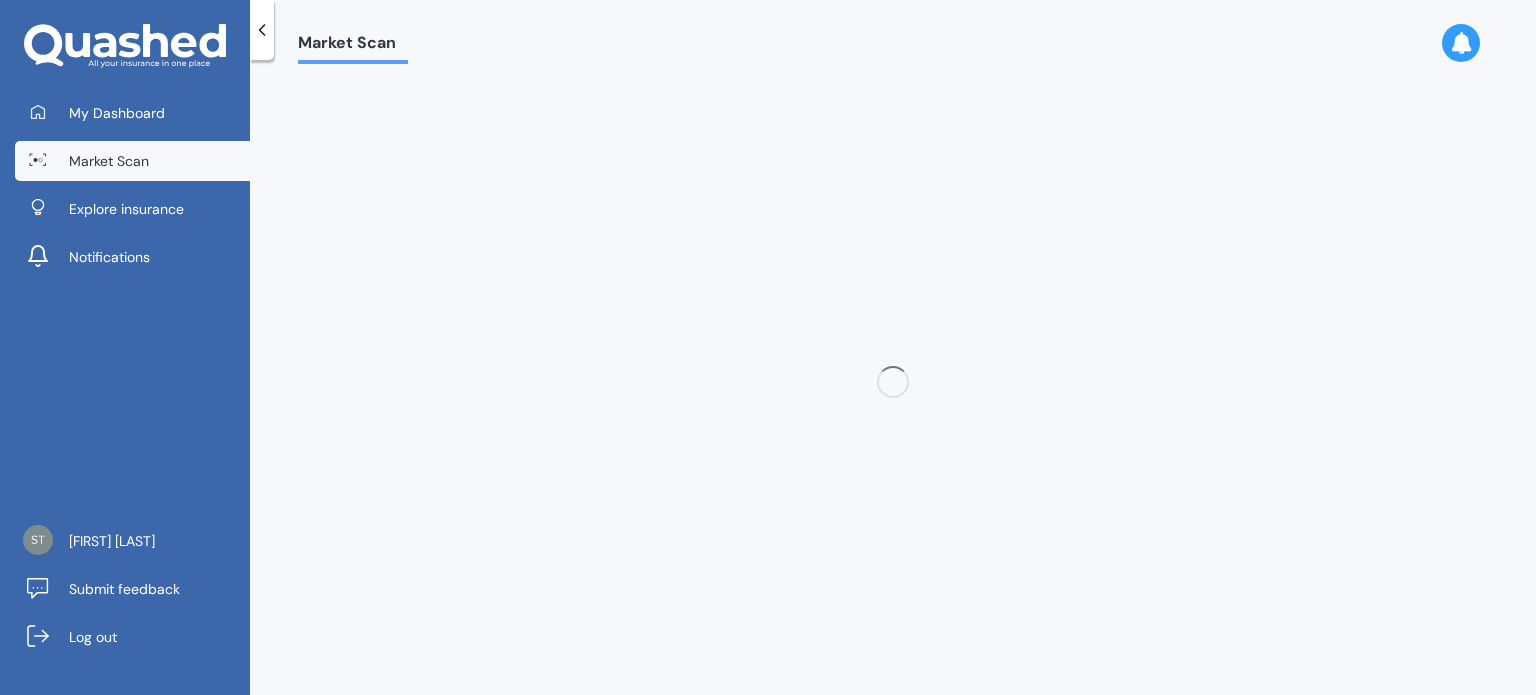 scroll, scrollTop: 0, scrollLeft: 0, axis: both 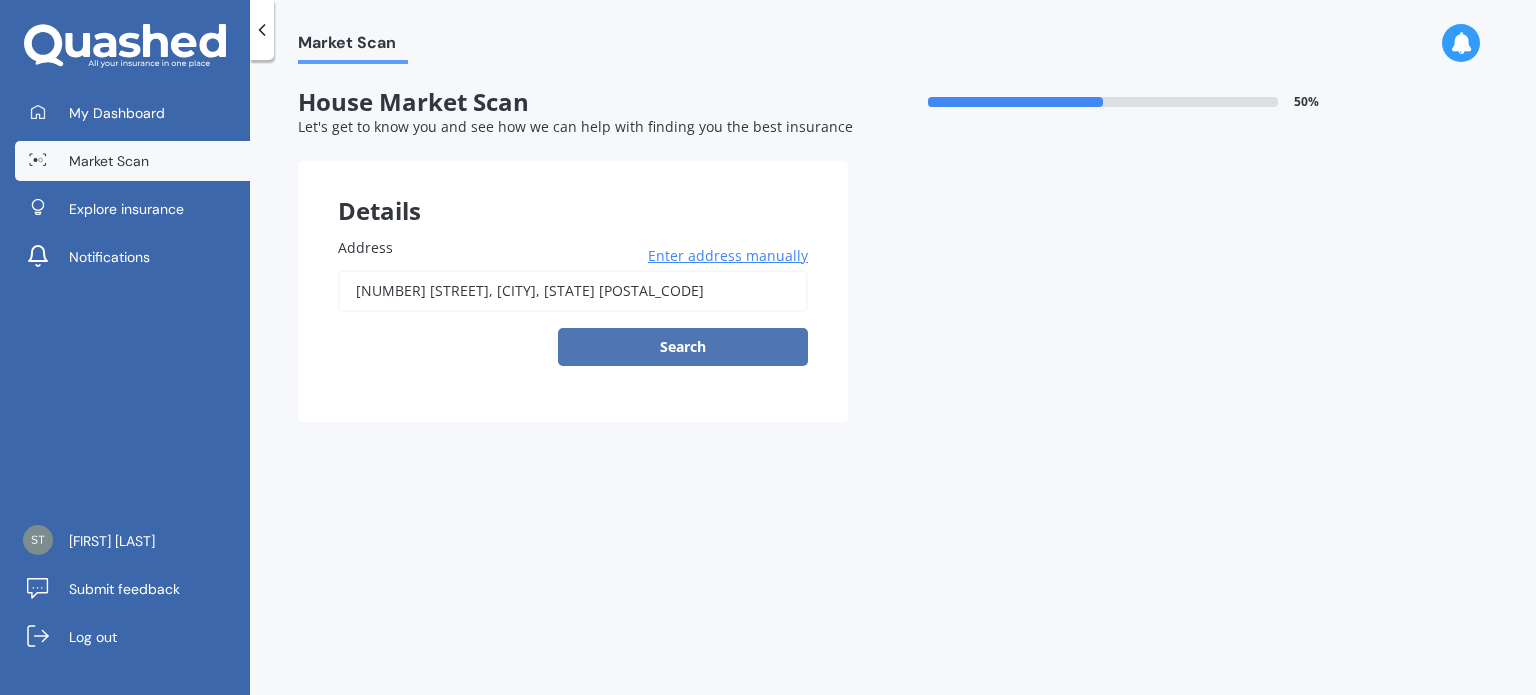 click on "Search" at bounding box center [683, 347] 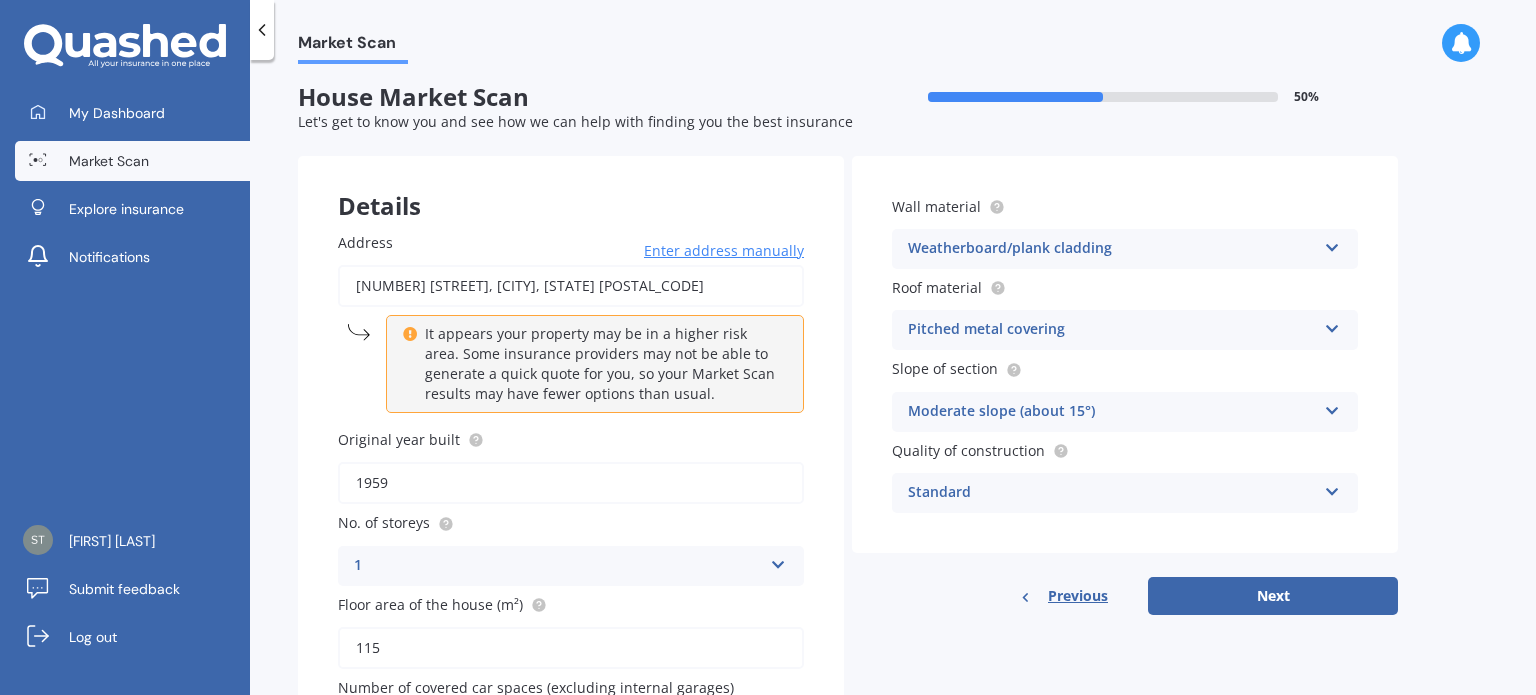 scroll, scrollTop: 0, scrollLeft: 0, axis: both 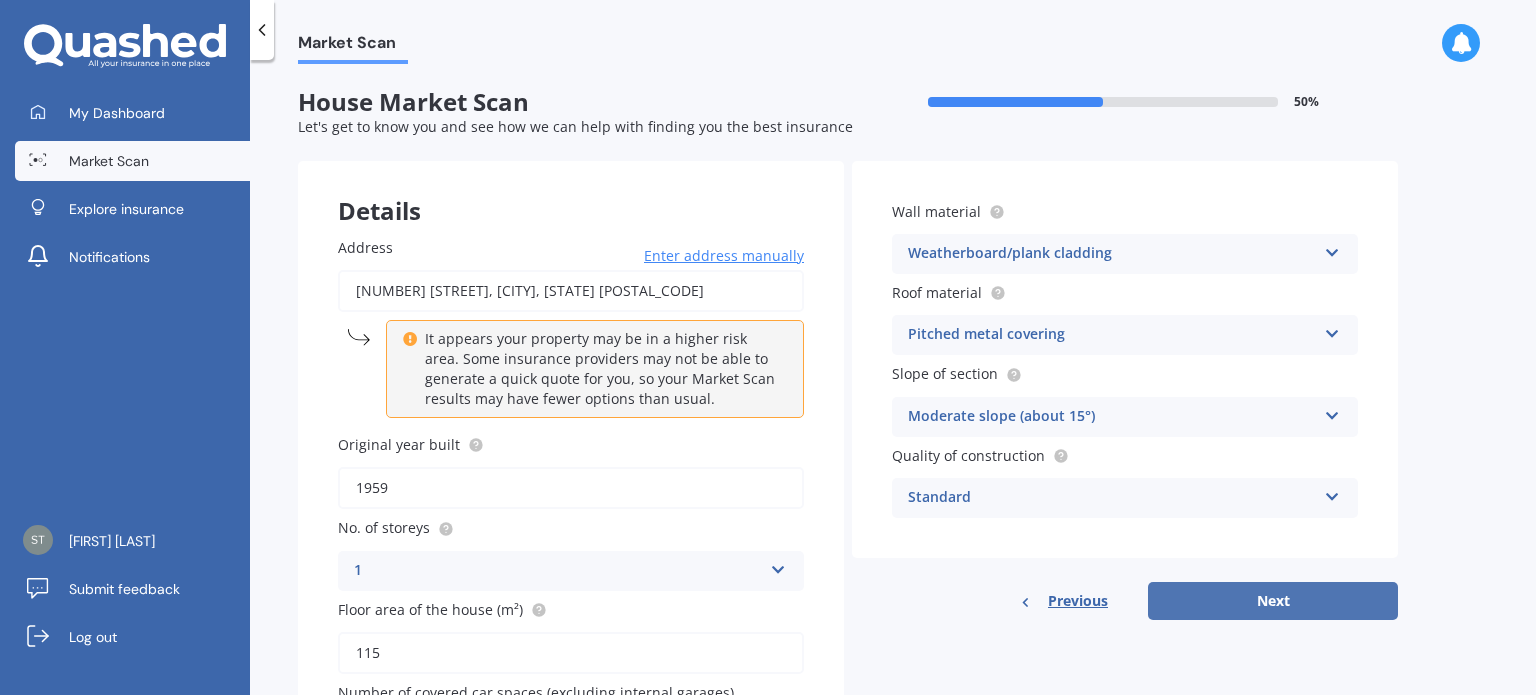 click on "Next" at bounding box center [1273, 601] 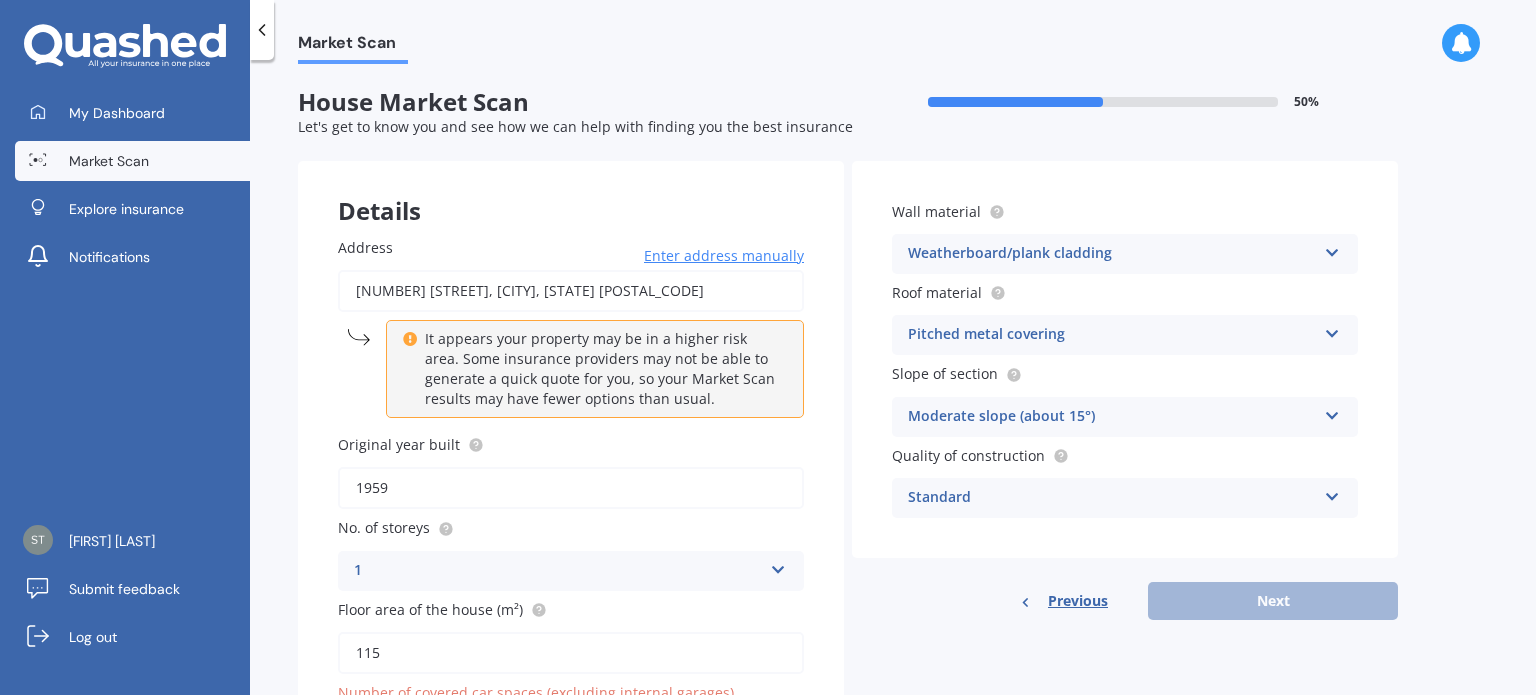 scroll, scrollTop: 52, scrollLeft: 0, axis: vertical 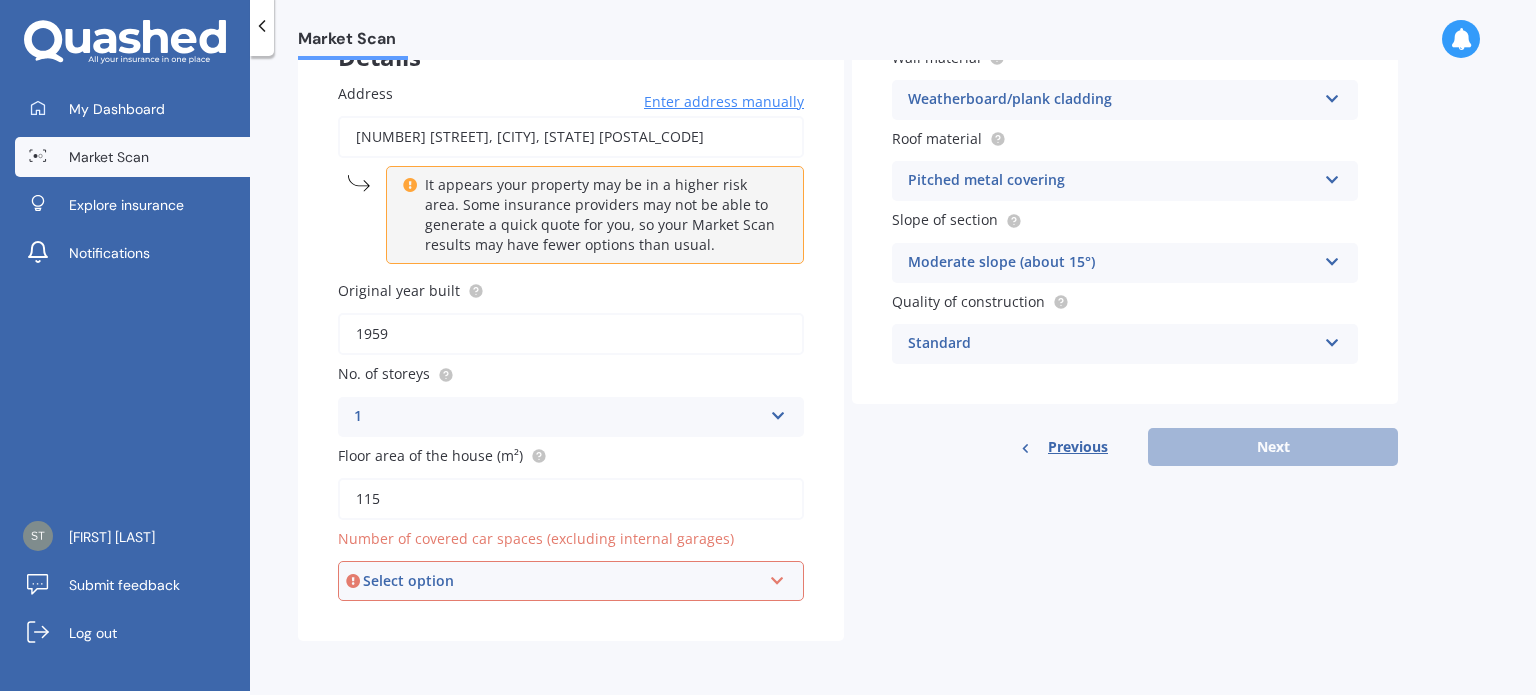 click at bounding box center (777, 577) 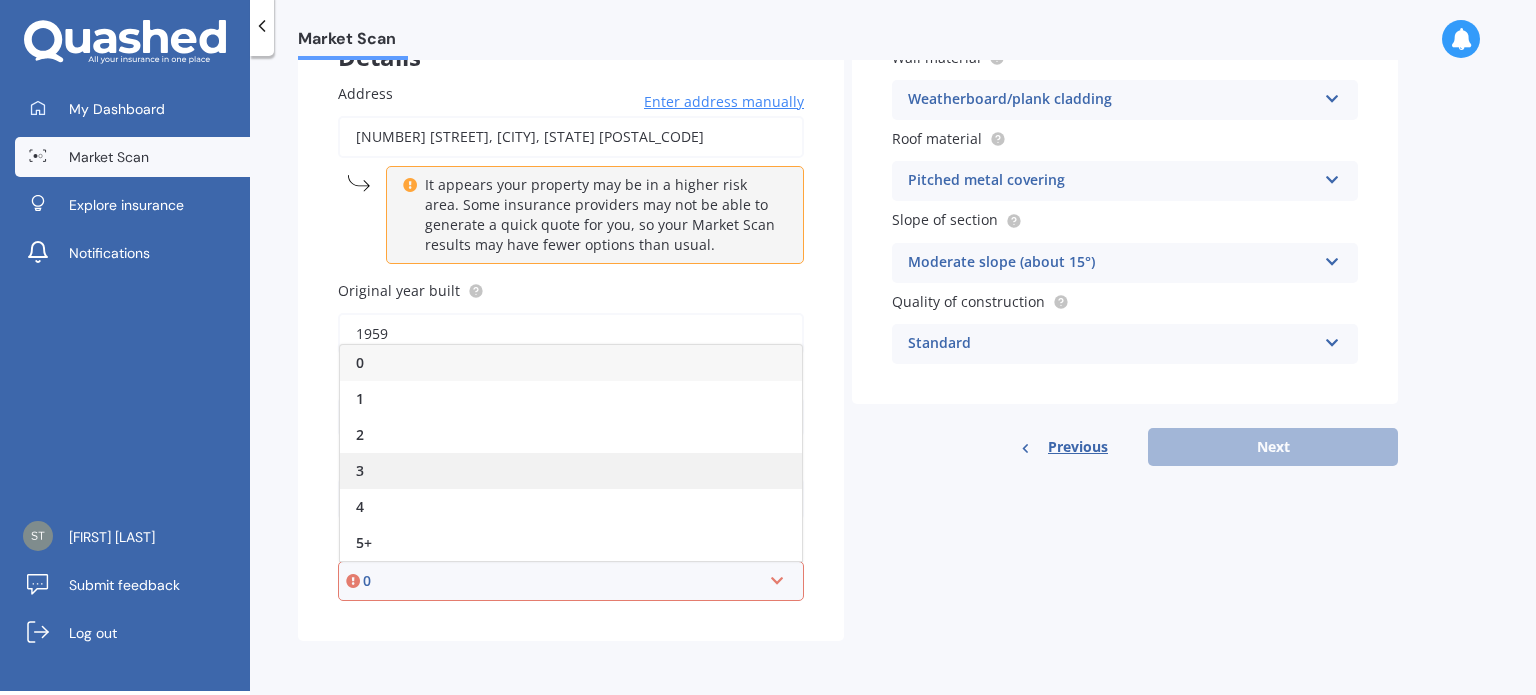click on "3" at bounding box center (360, 362) 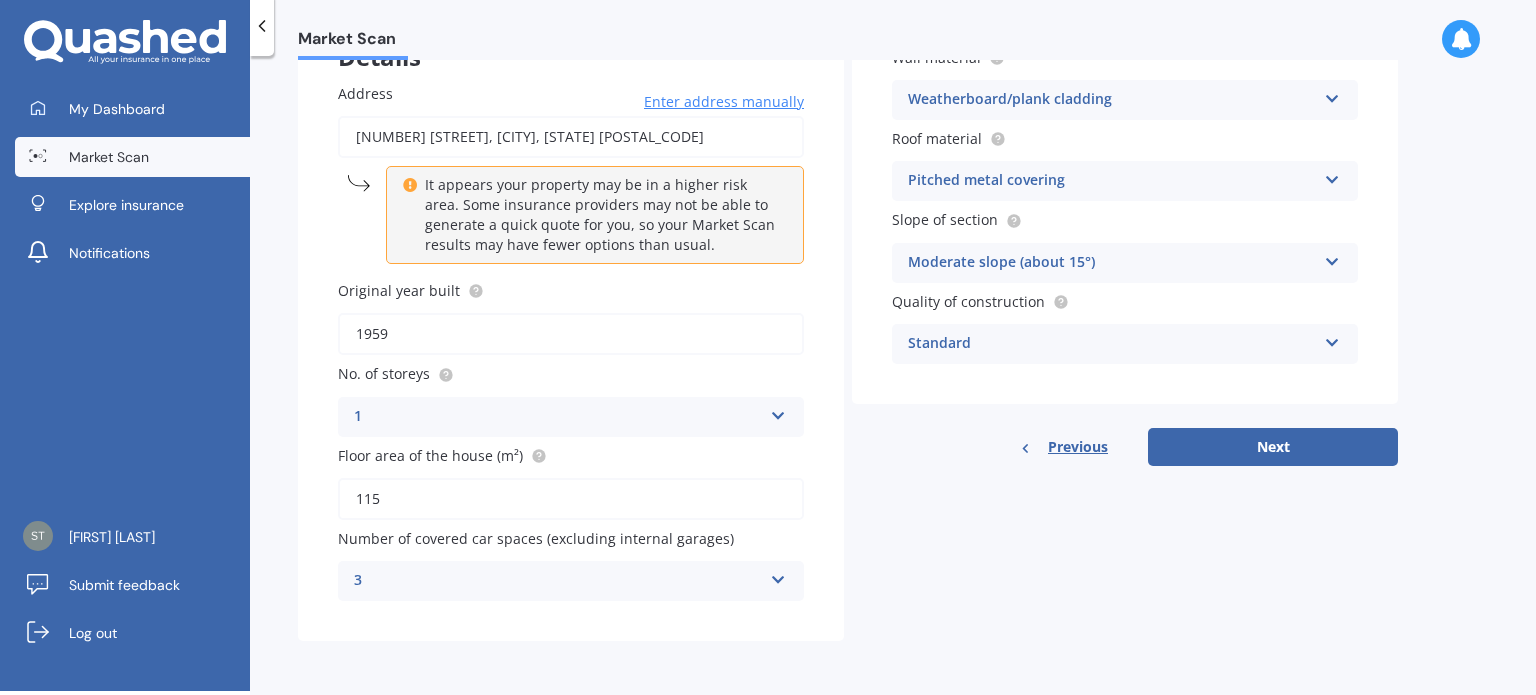 click at bounding box center (778, 576) 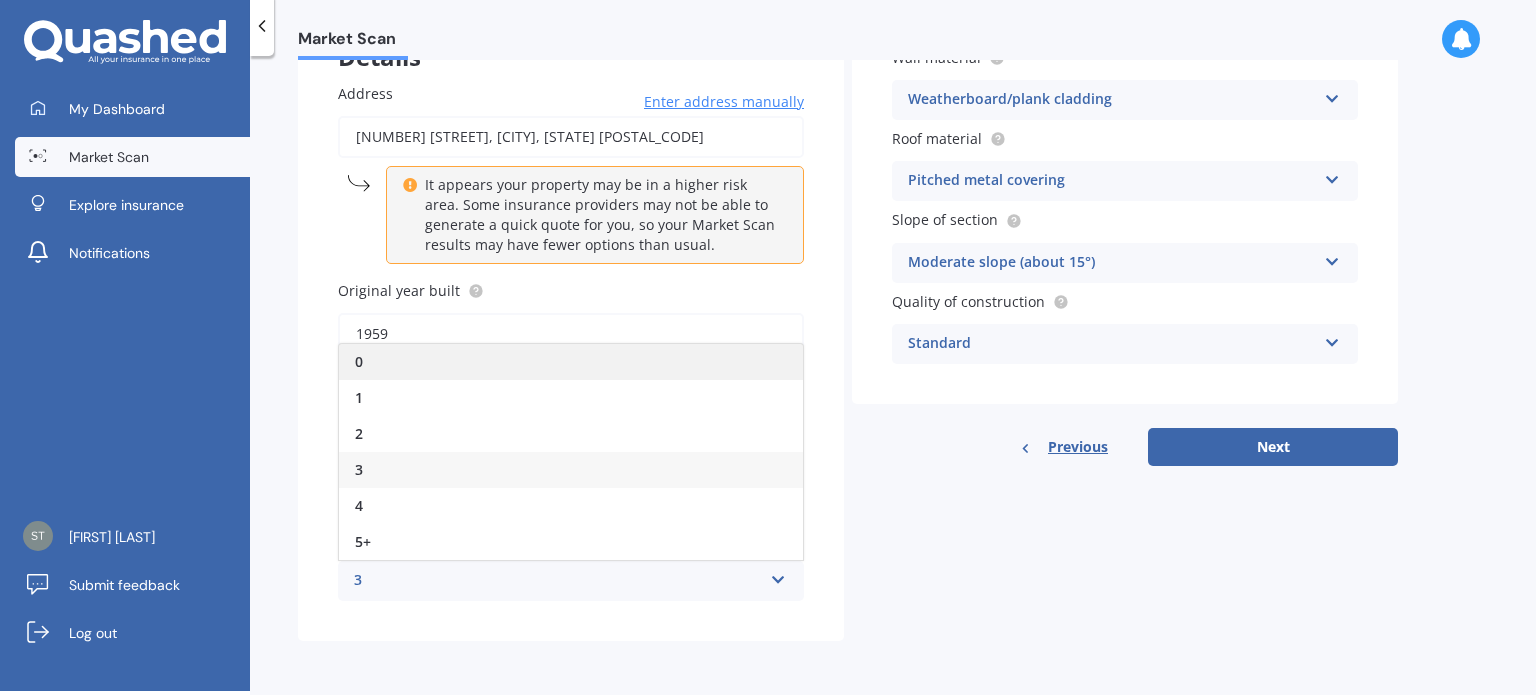 click on "0" at bounding box center (571, 362) 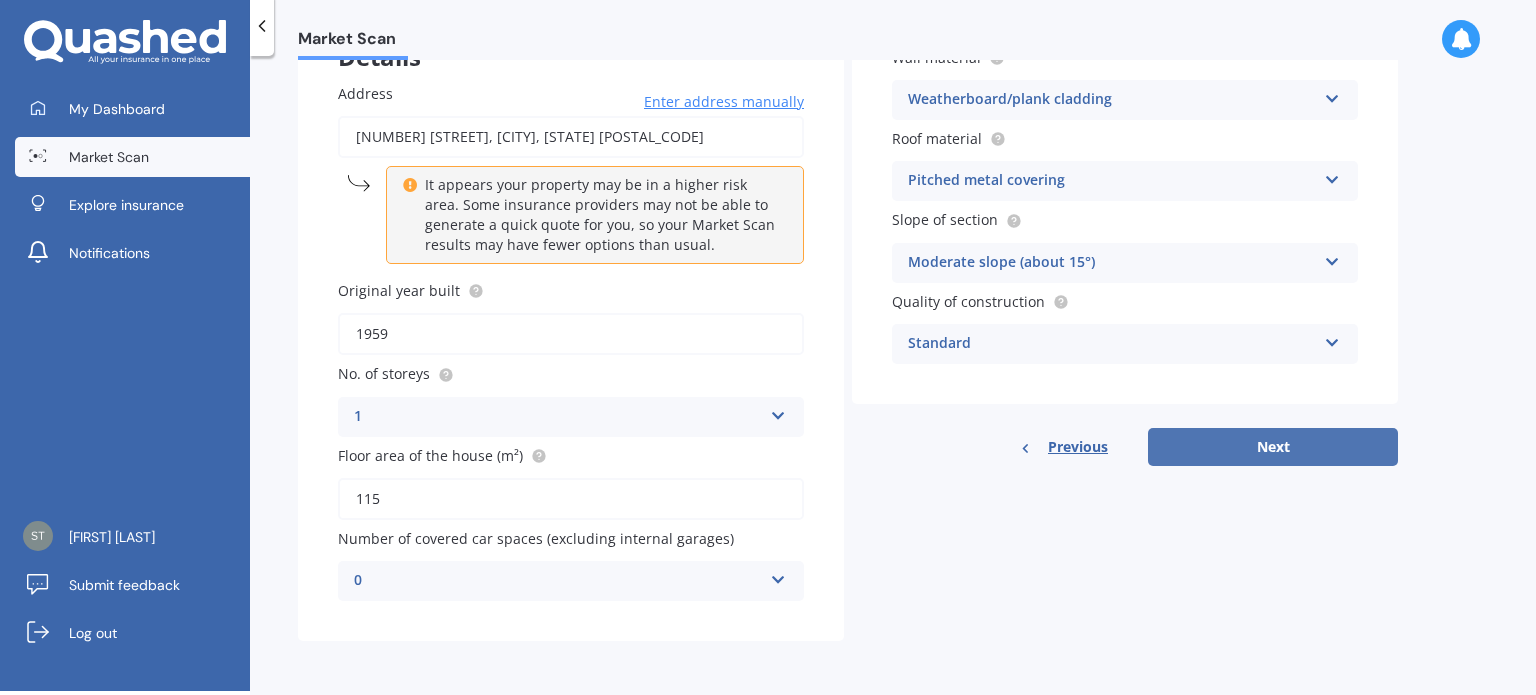 click on "Next" at bounding box center [1273, 447] 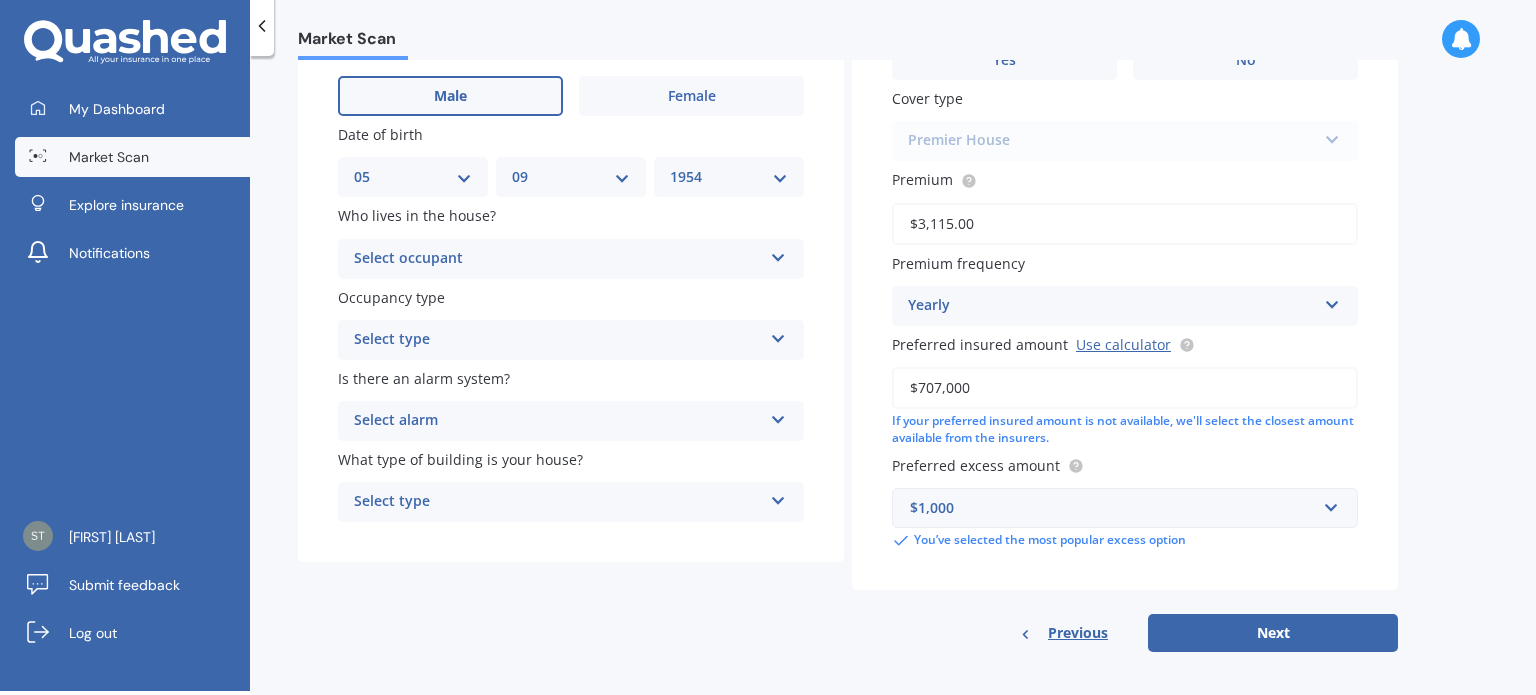 scroll, scrollTop: 200, scrollLeft: 0, axis: vertical 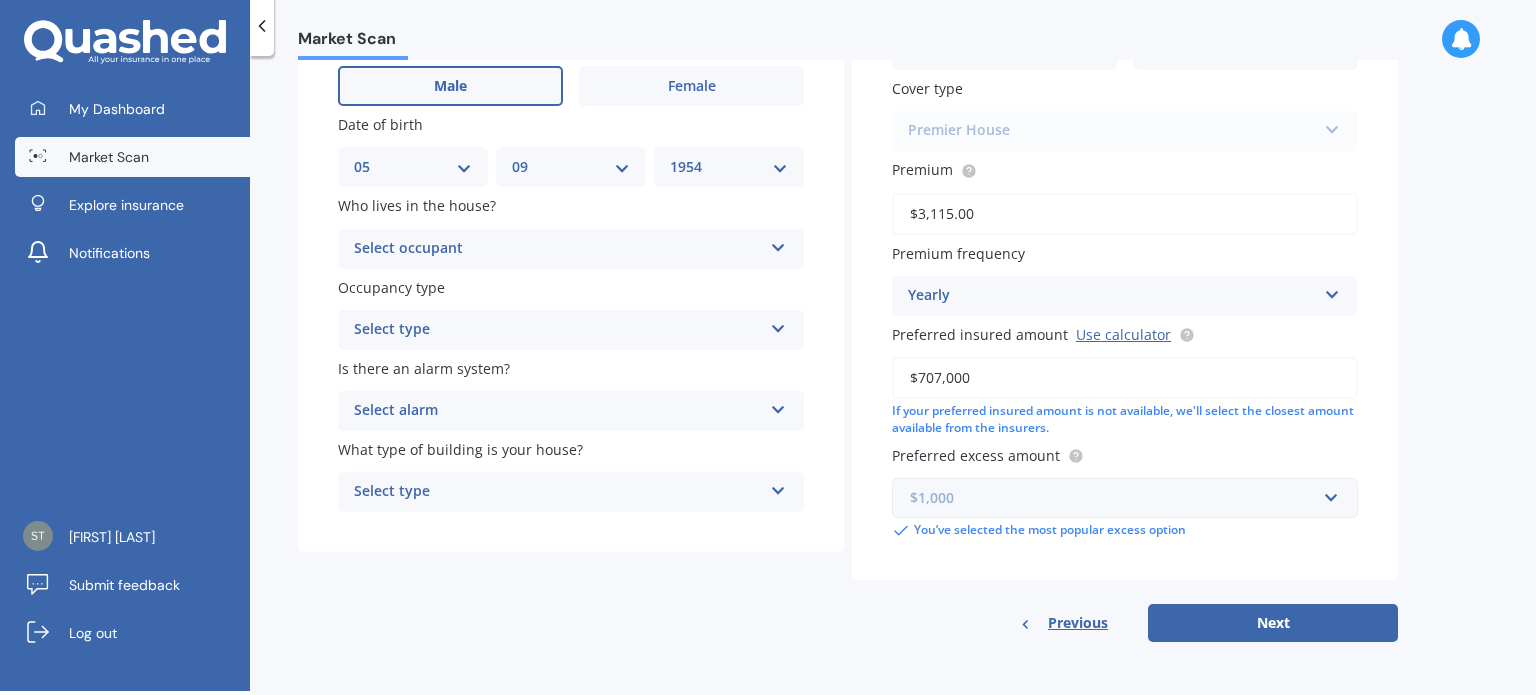 click at bounding box center (1118, 498) 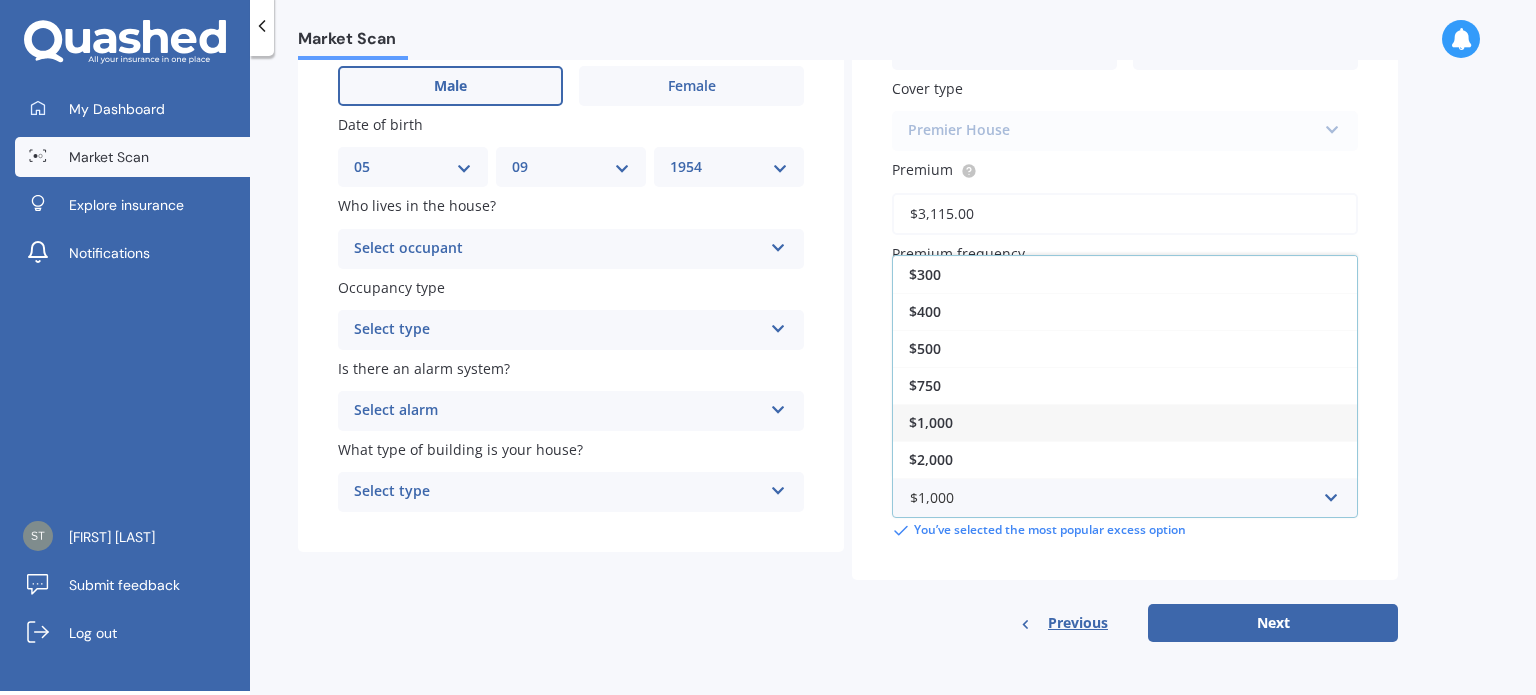 click on "$1,000" at bounding box center [931, 422] 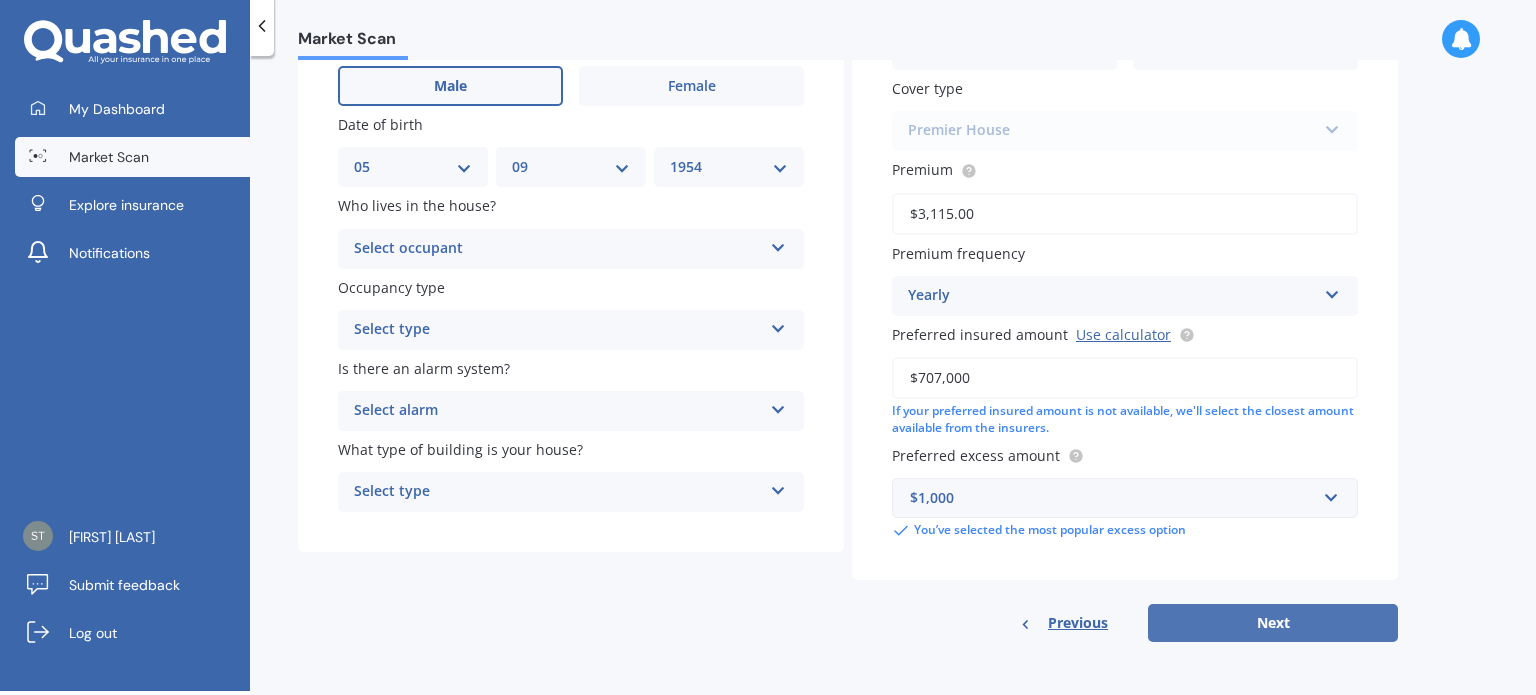 click on "Next" at bounding box center [1273, 623] 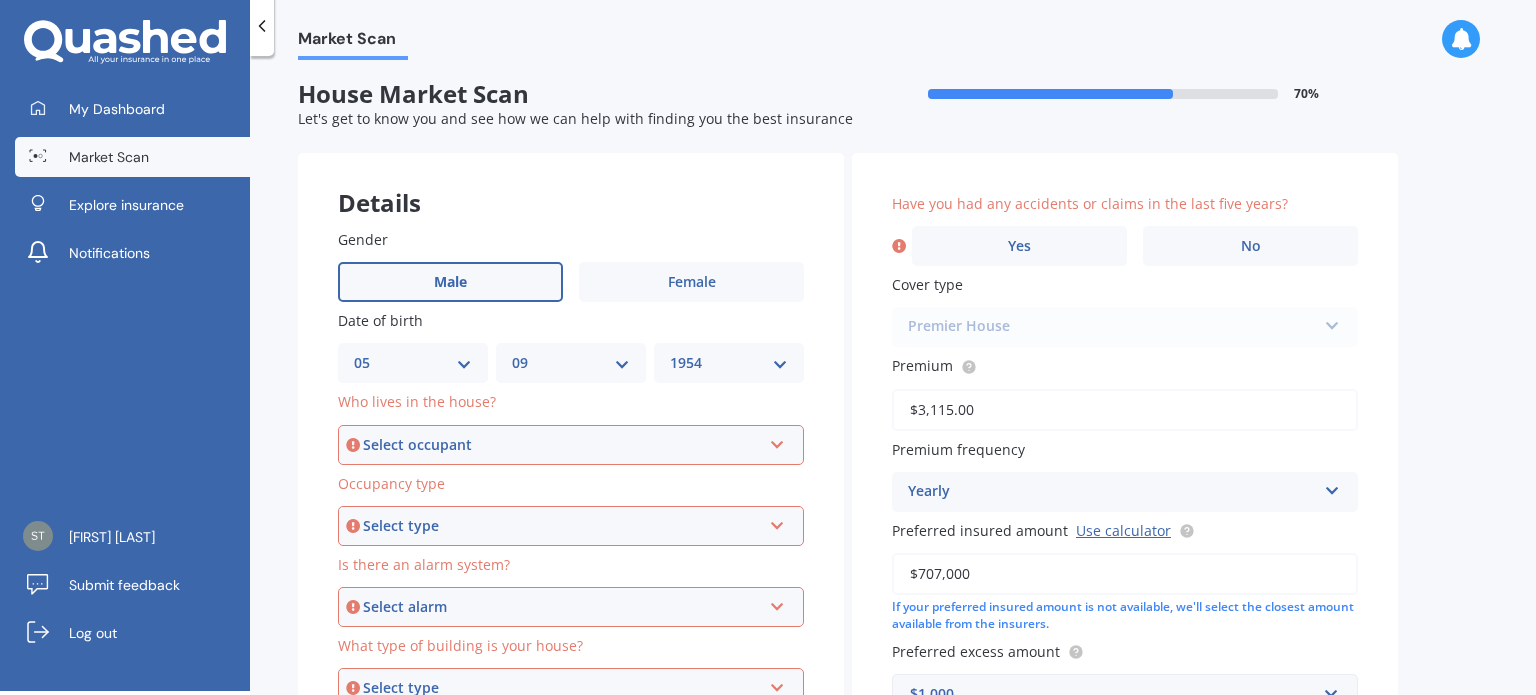 scroll, scrollTop: 0, scrollLeft: 0, axis: both 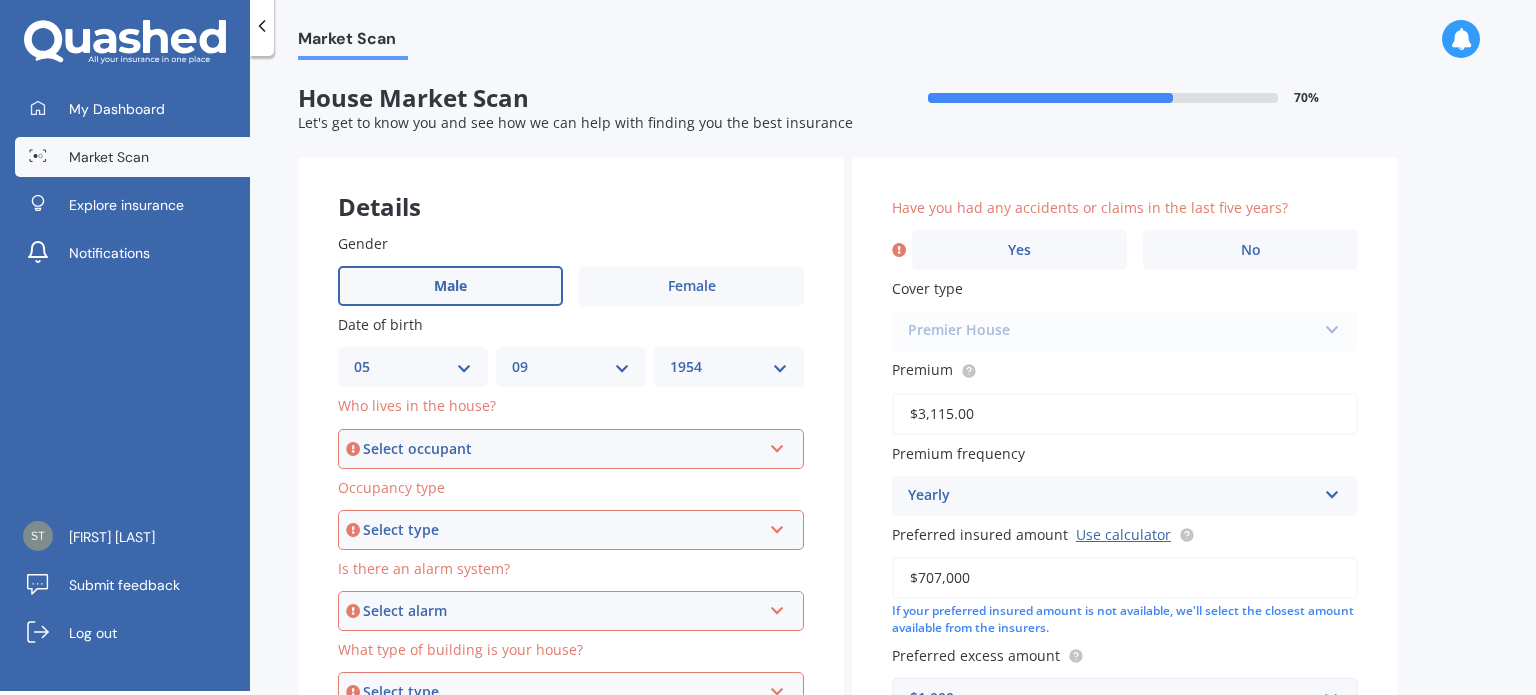 click at bounding box center (777, 445) 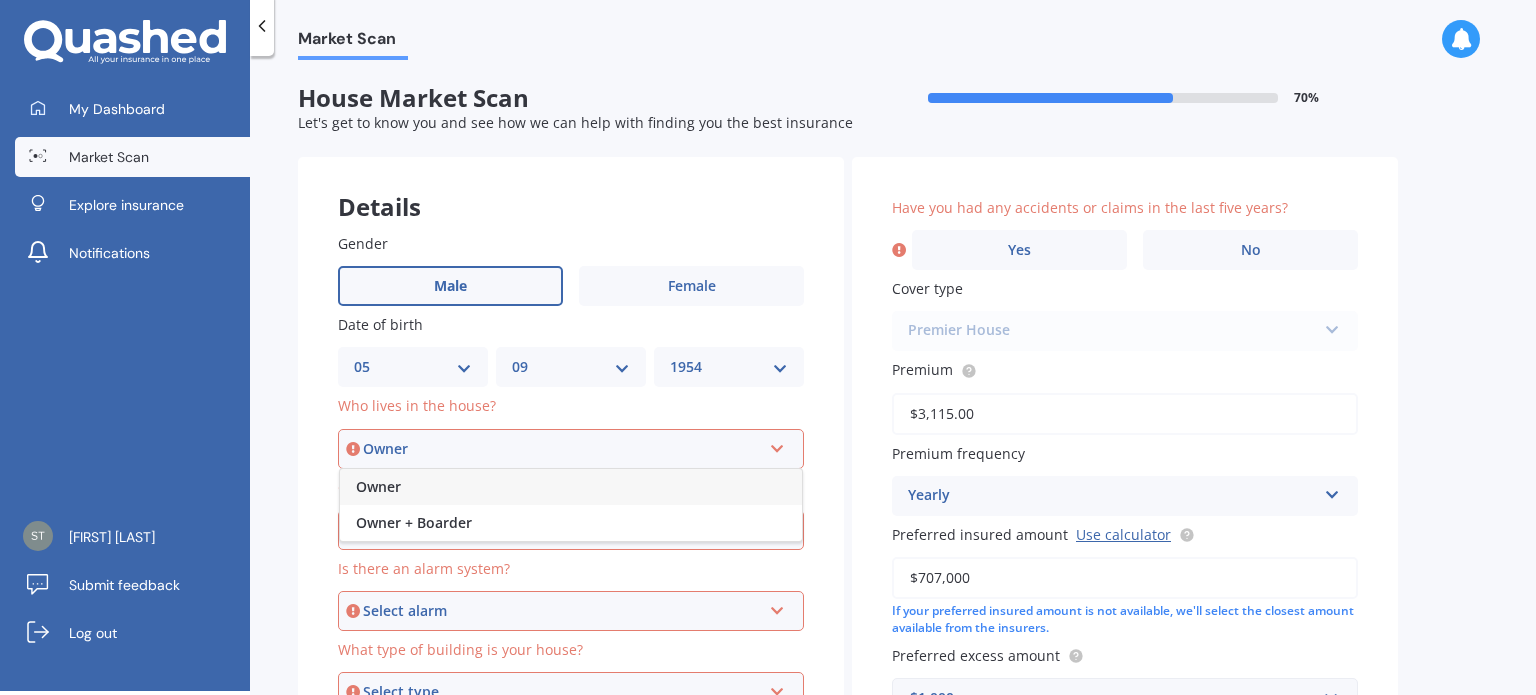 click on "Owner" at bounding box center (378, 486) 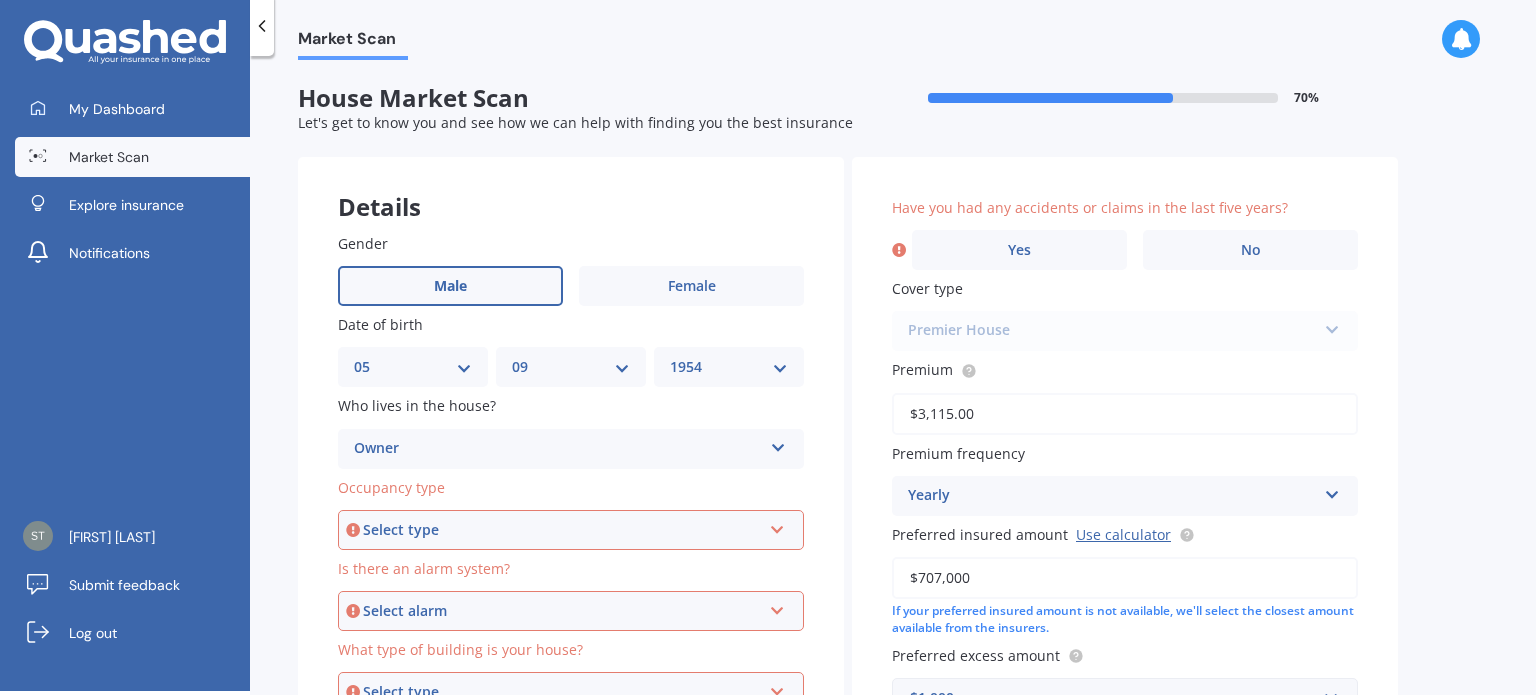 click at bounding box center (777, 526) 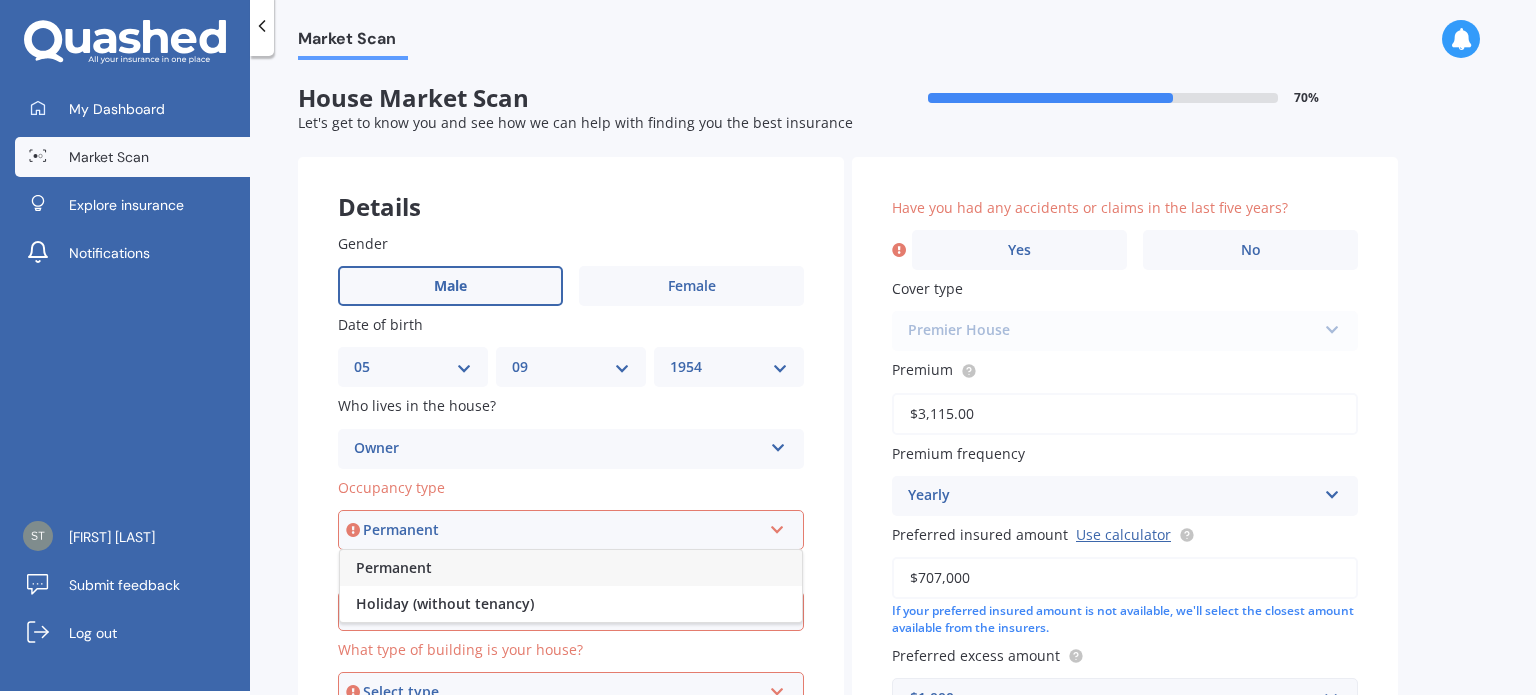 click on "Permanent" at bounding box center [394, 567] 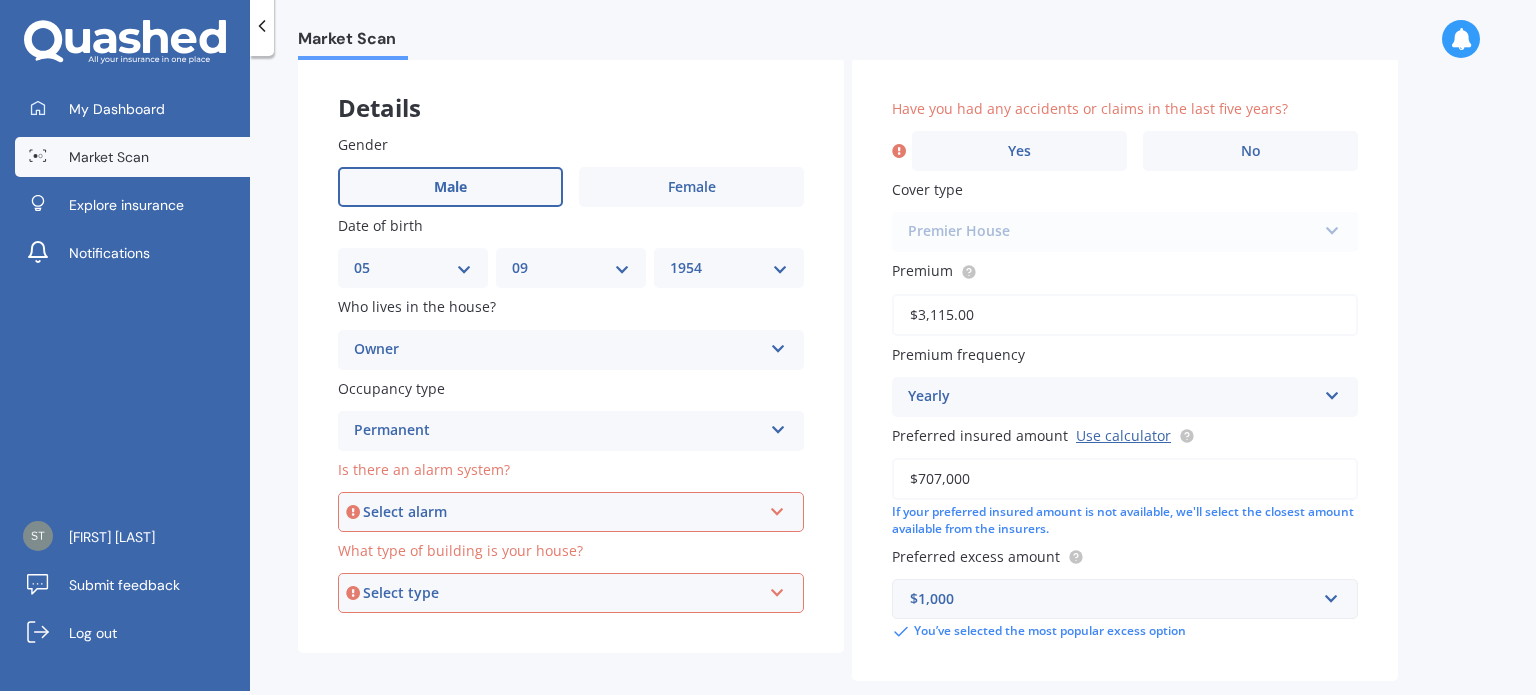 scroll, scrollTop: 100, scrollLeft: 0, axis: vertical 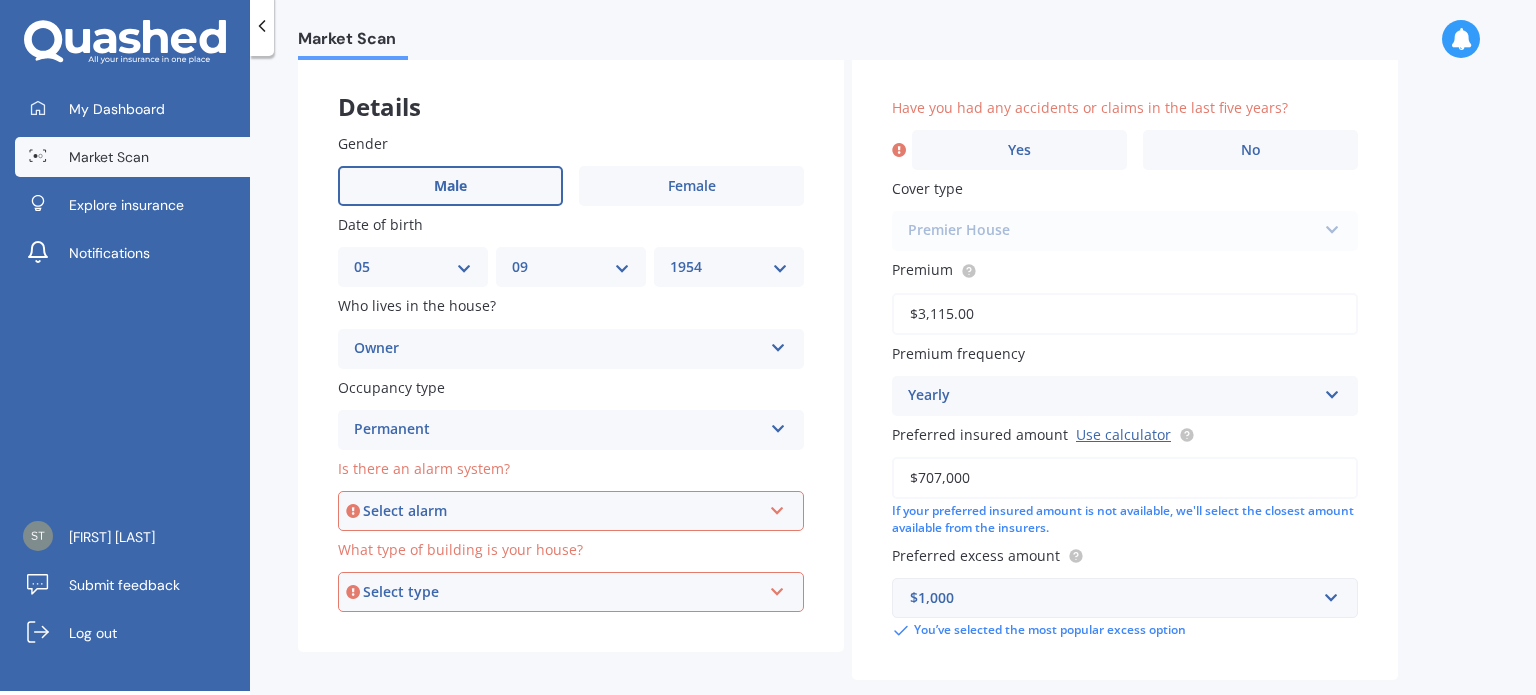 click at bounding box center (777, 507) 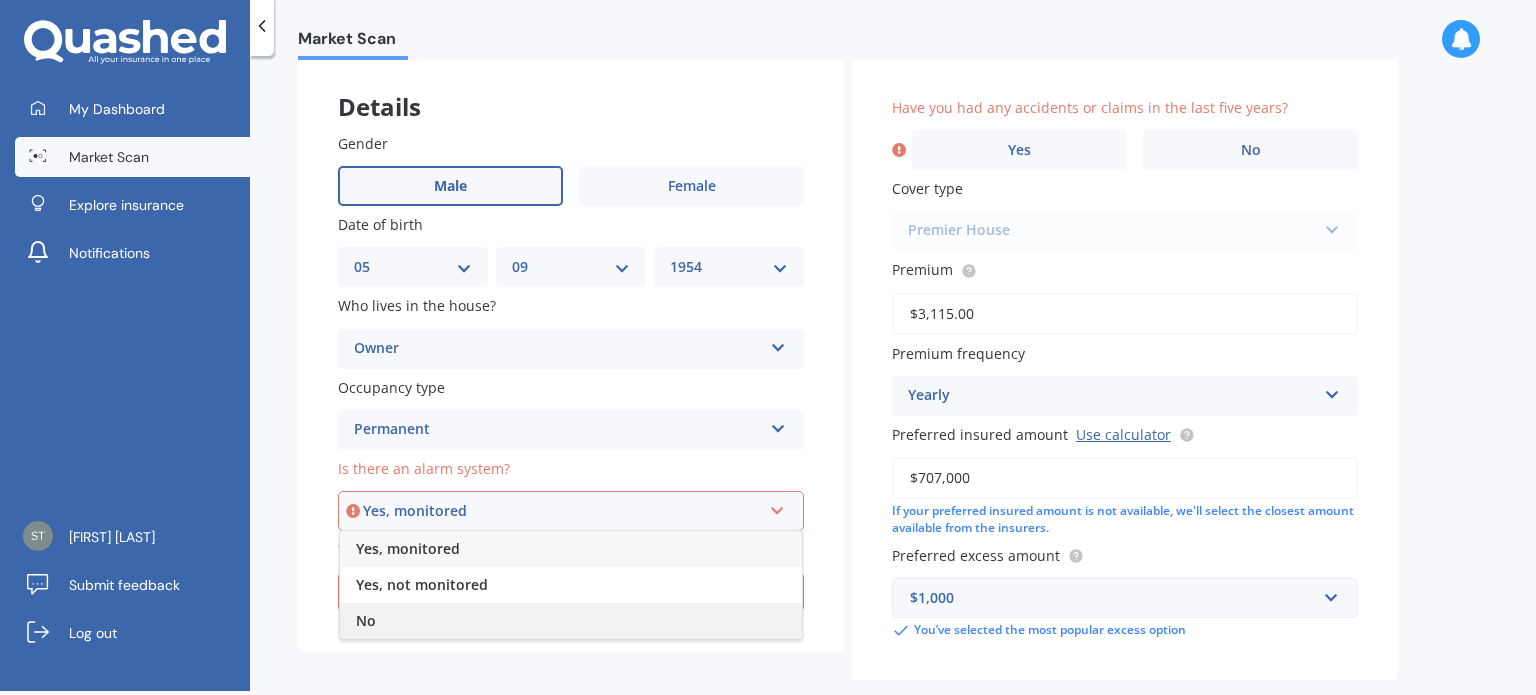 click on "No" at bounding box center [571, 621] 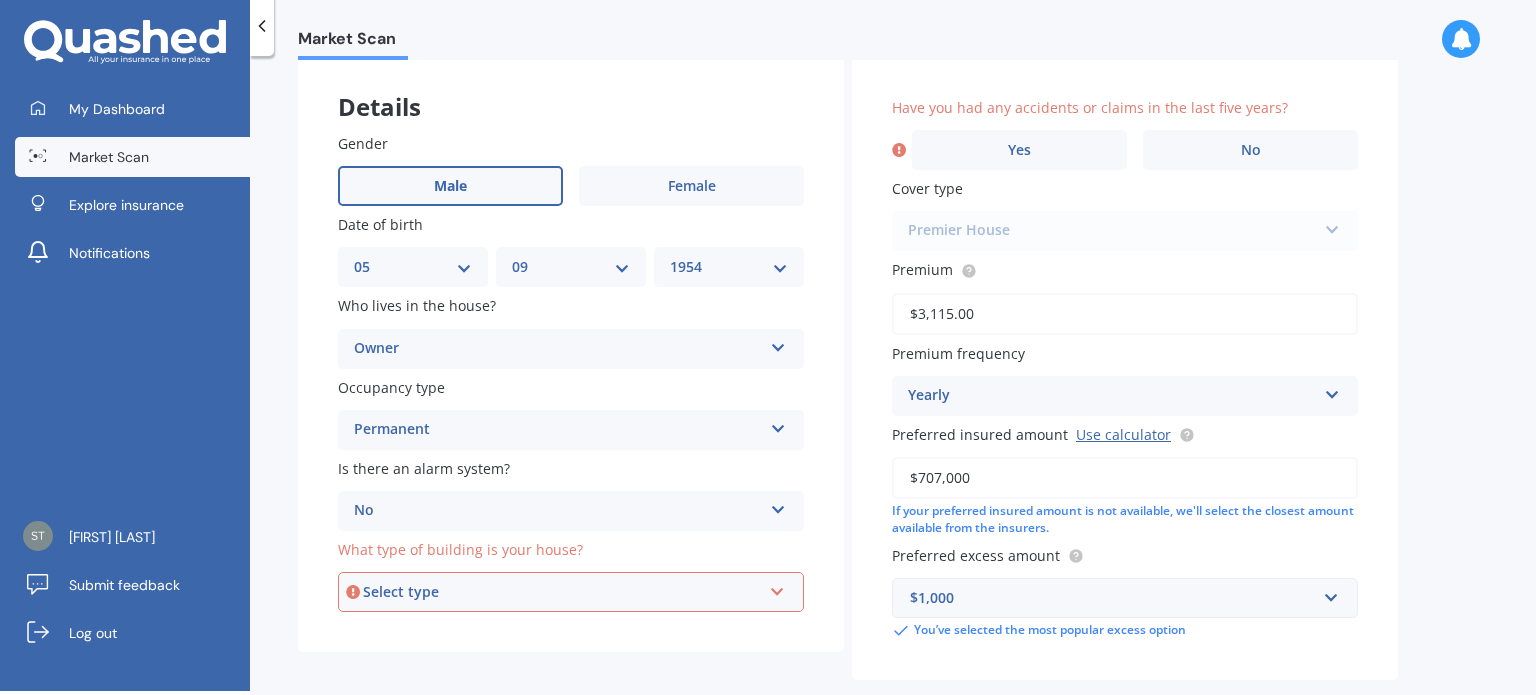 click at bounding box center (777, 588) 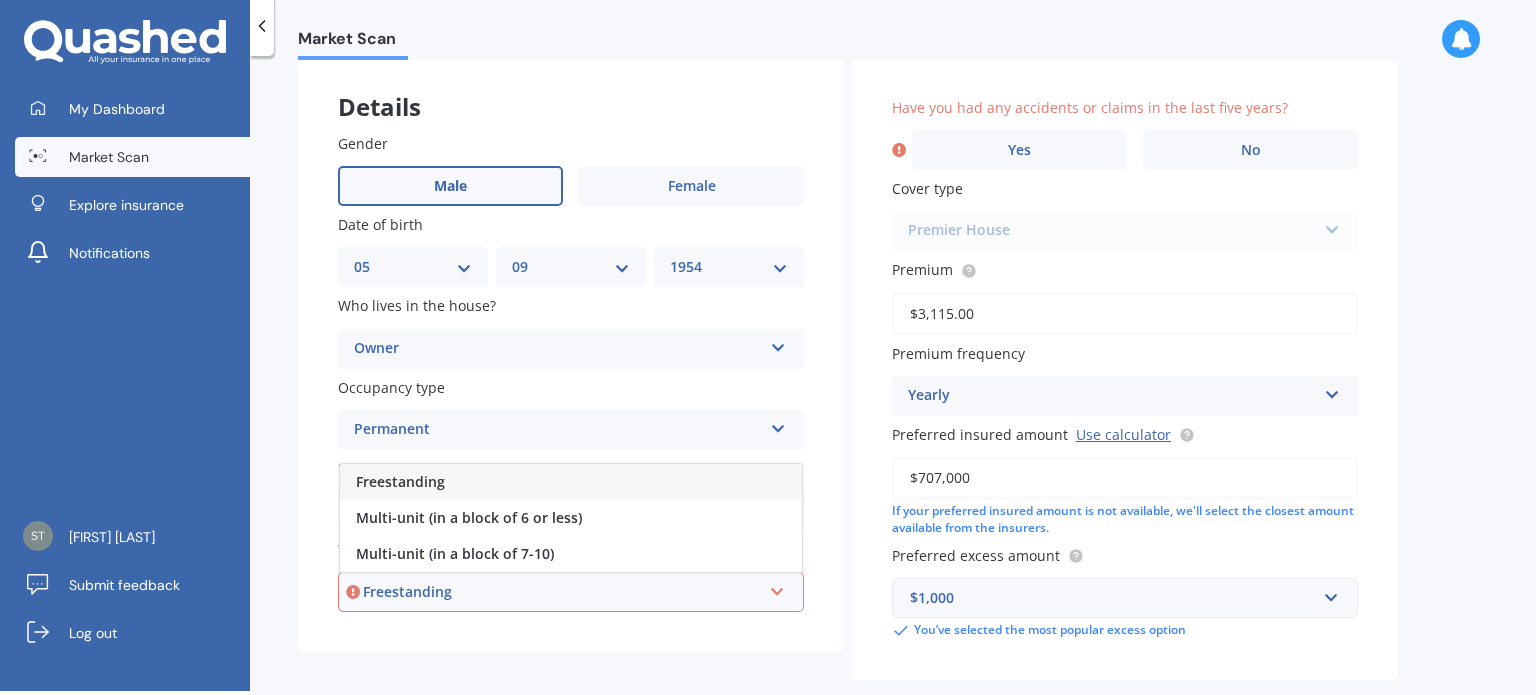 click on "Freestanding" at bounding box center (562, 592) 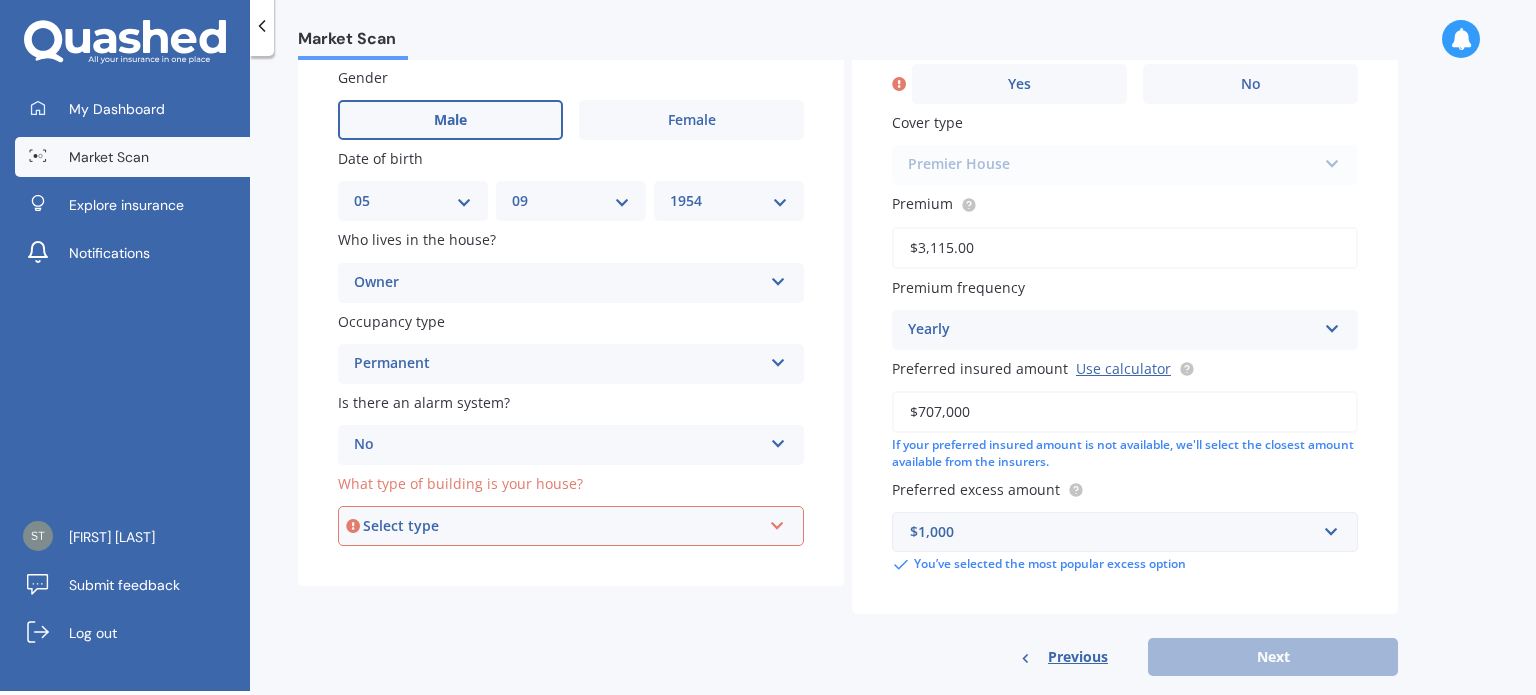 scroll, scrollTop: 202, scrollLeft: 0, axis: vertical 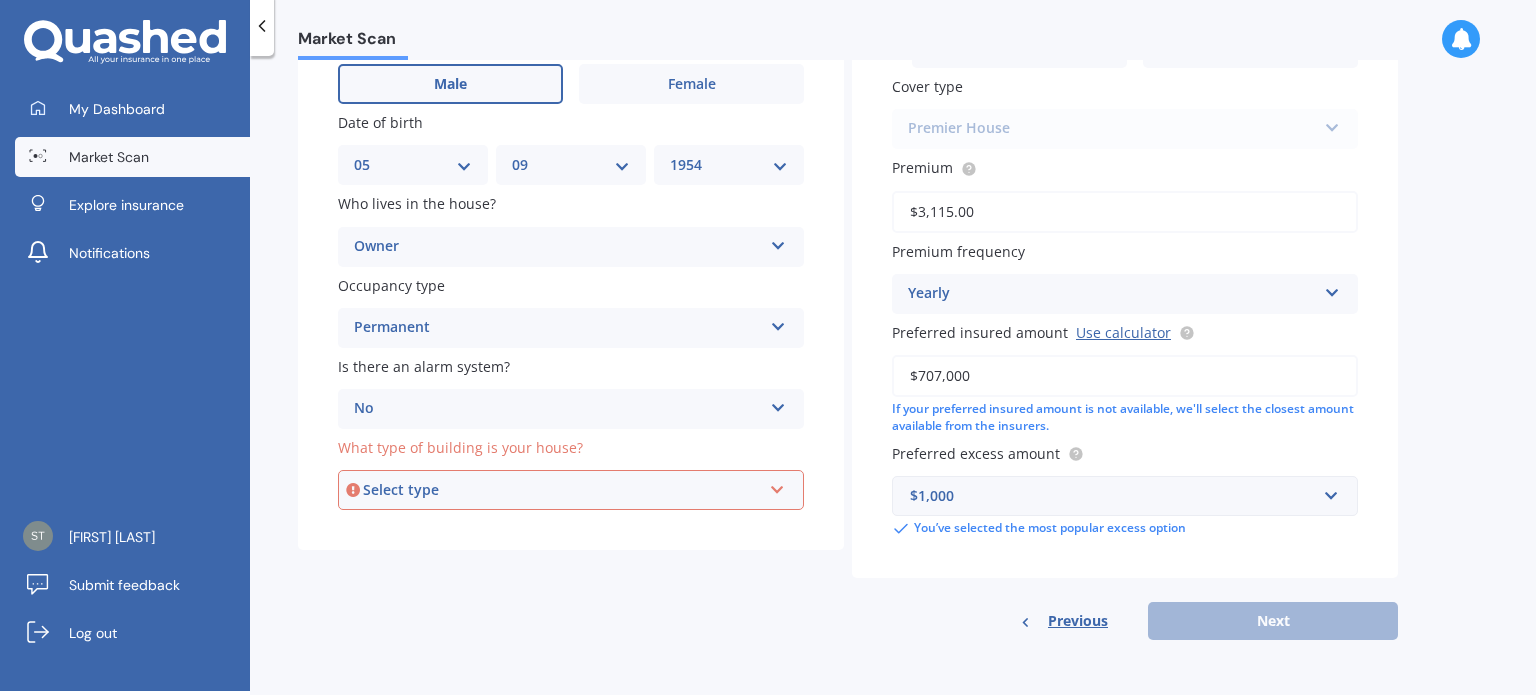 click on "Previous Next" at bounding box center (1125, 621) 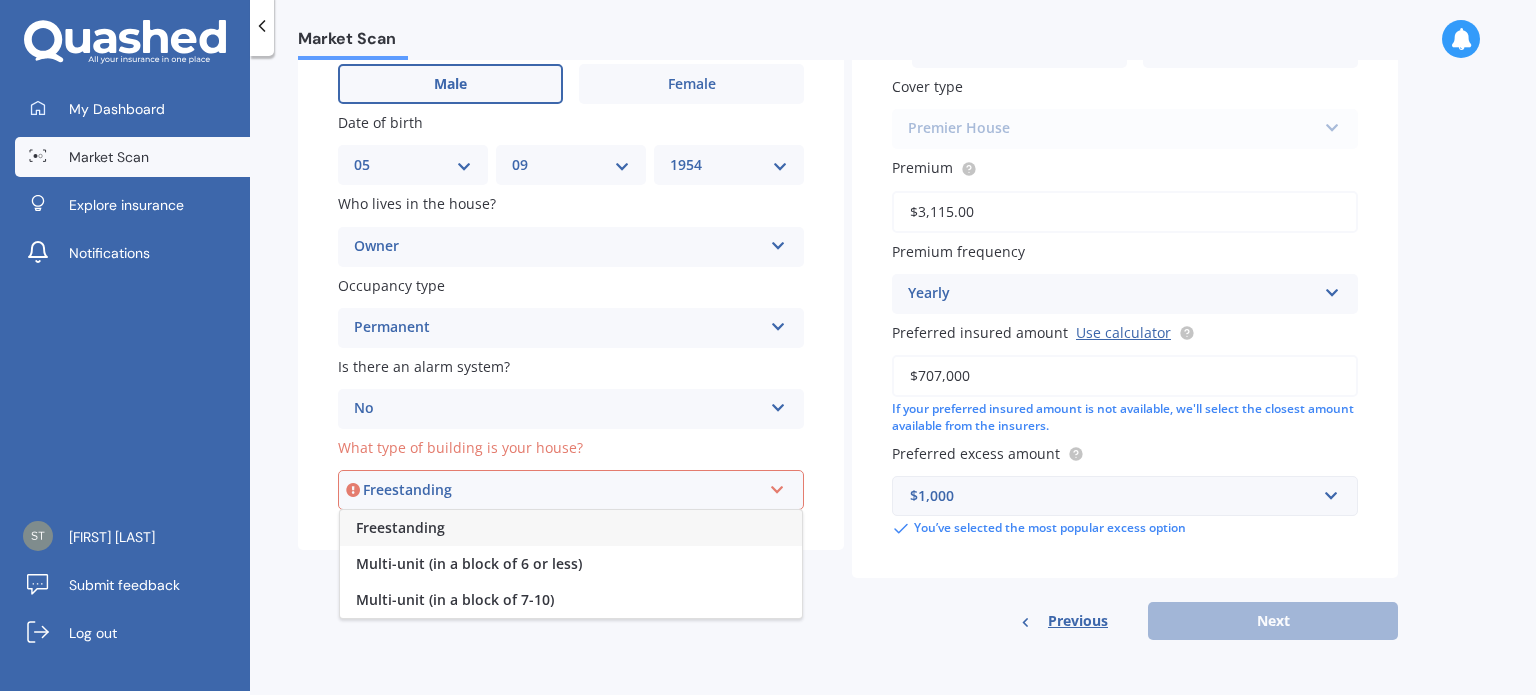 click on "Freestanding" at bounding box center (400, 527) 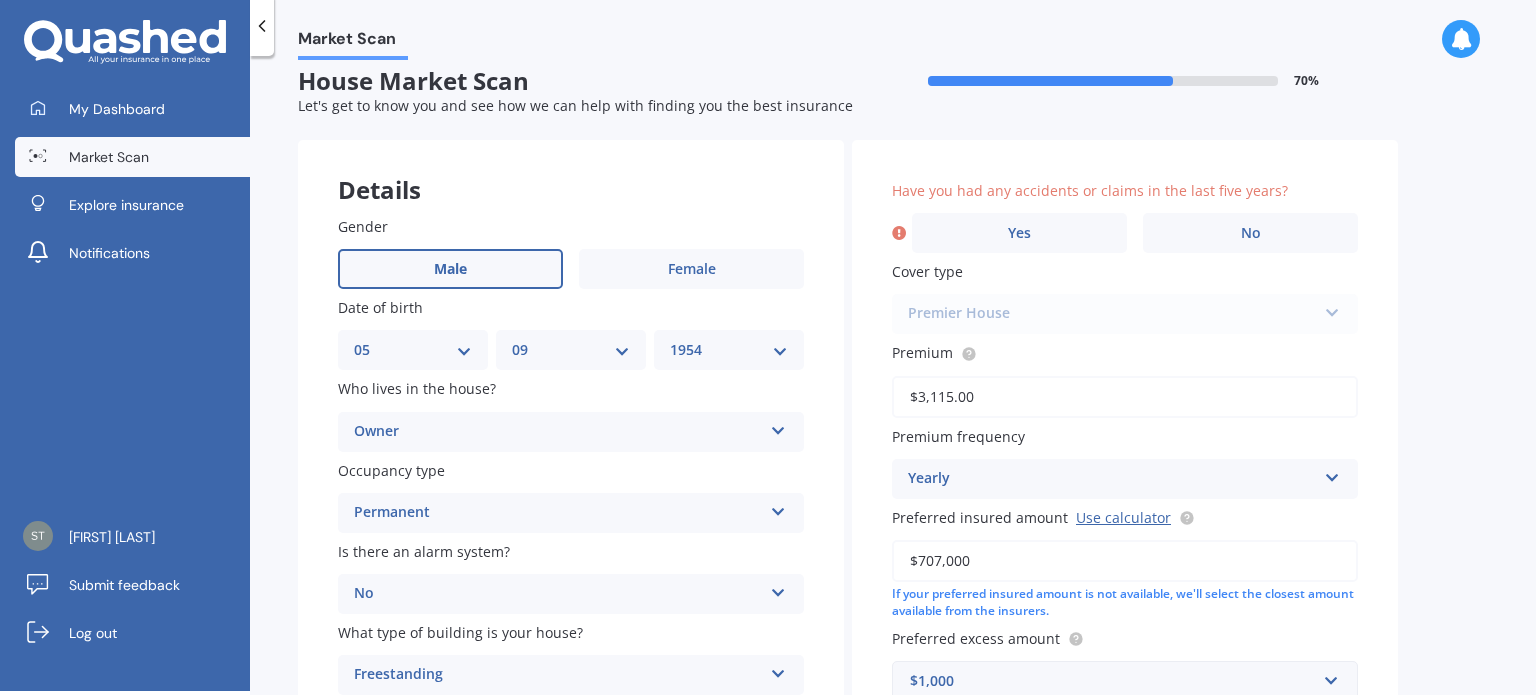 scroll, scrollTop: 0, scrollLeft: 0, axis: both 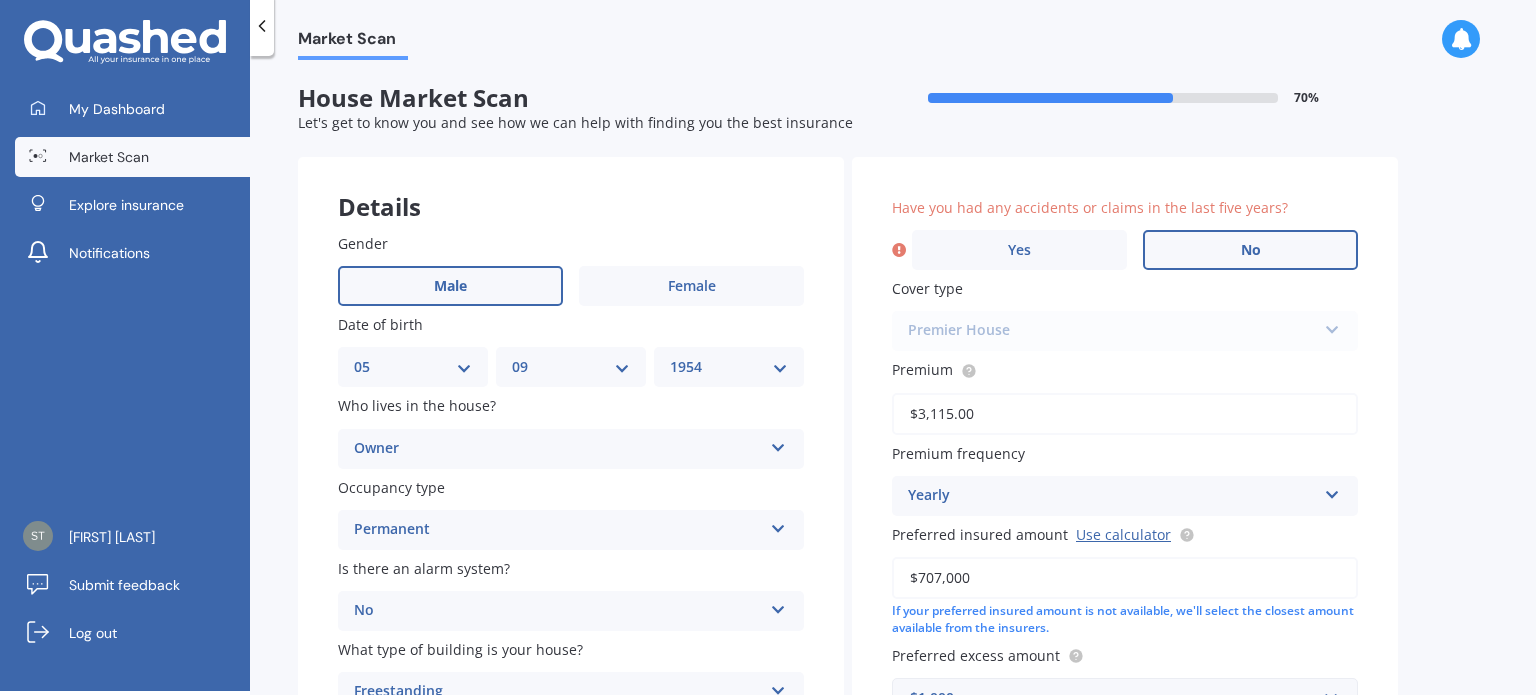 click on "No" at bounding box center (1019, 250) 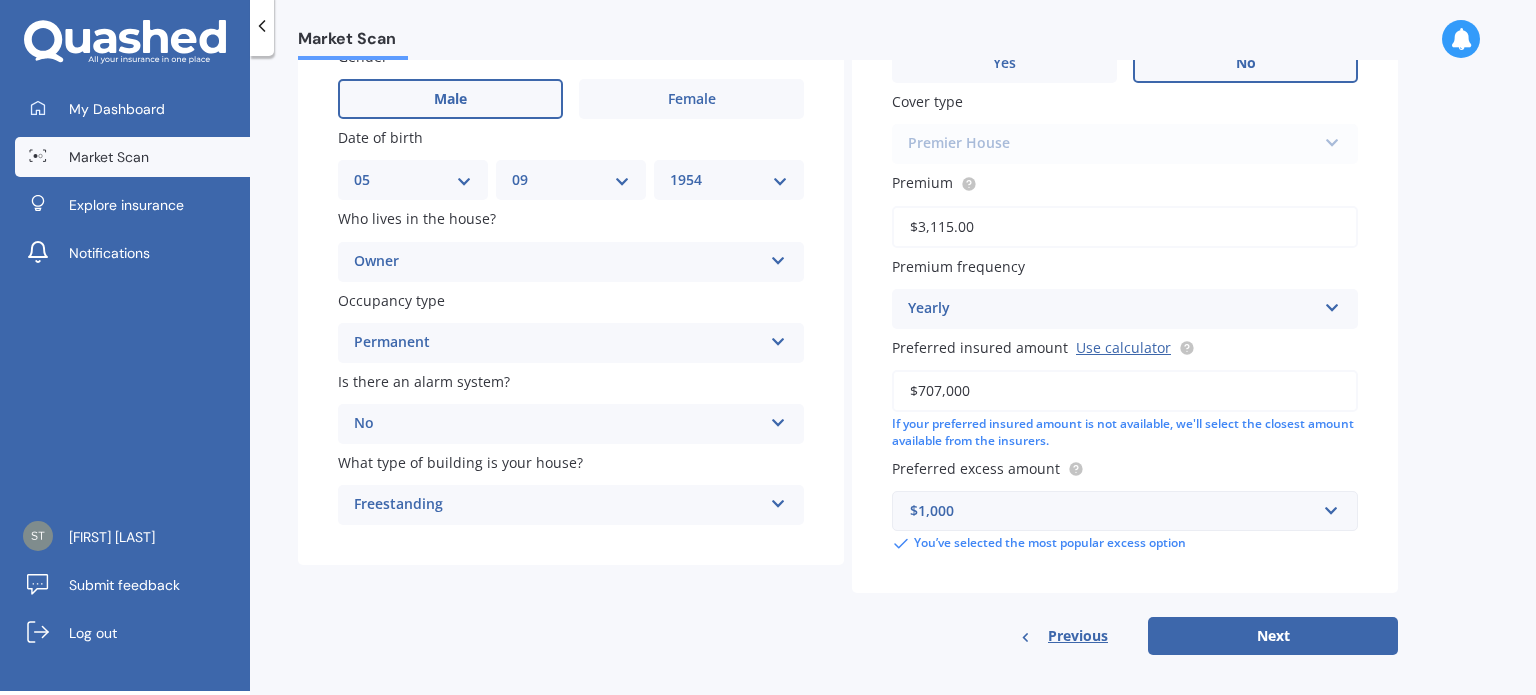 scroll, scrollTop: 202, scrollLeft: 0, axis: vertical 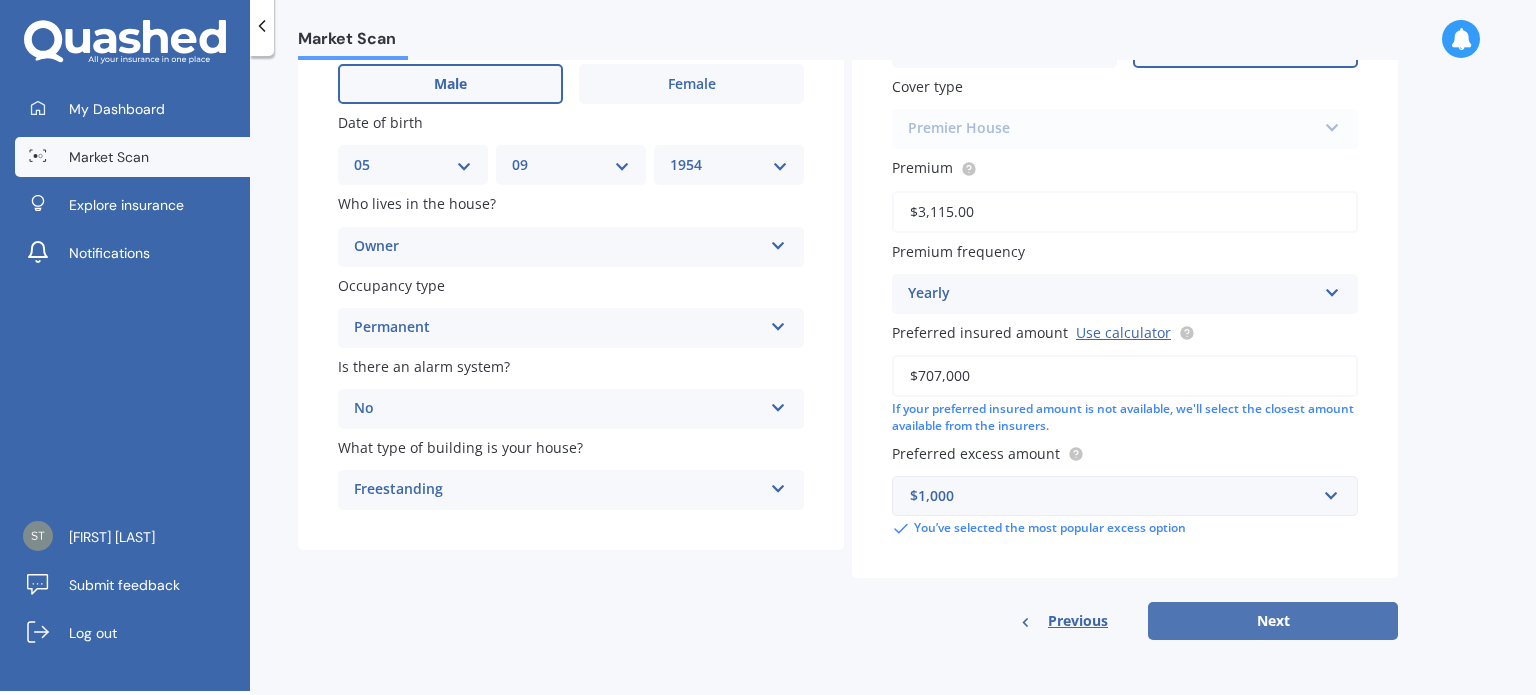 click on "Next" at bounding box center [1273, 621] 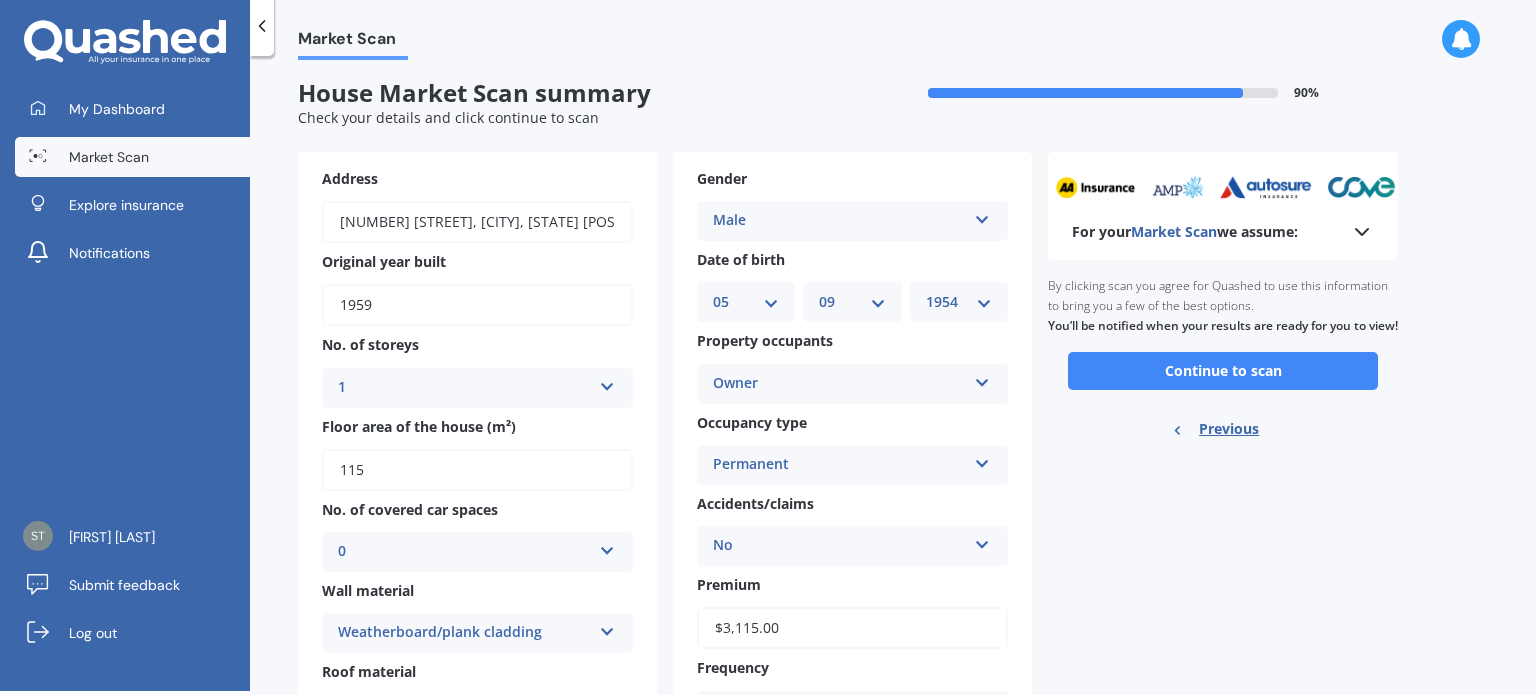 scroll, scrollTop: 0, scrollLeft: 0, axis: both 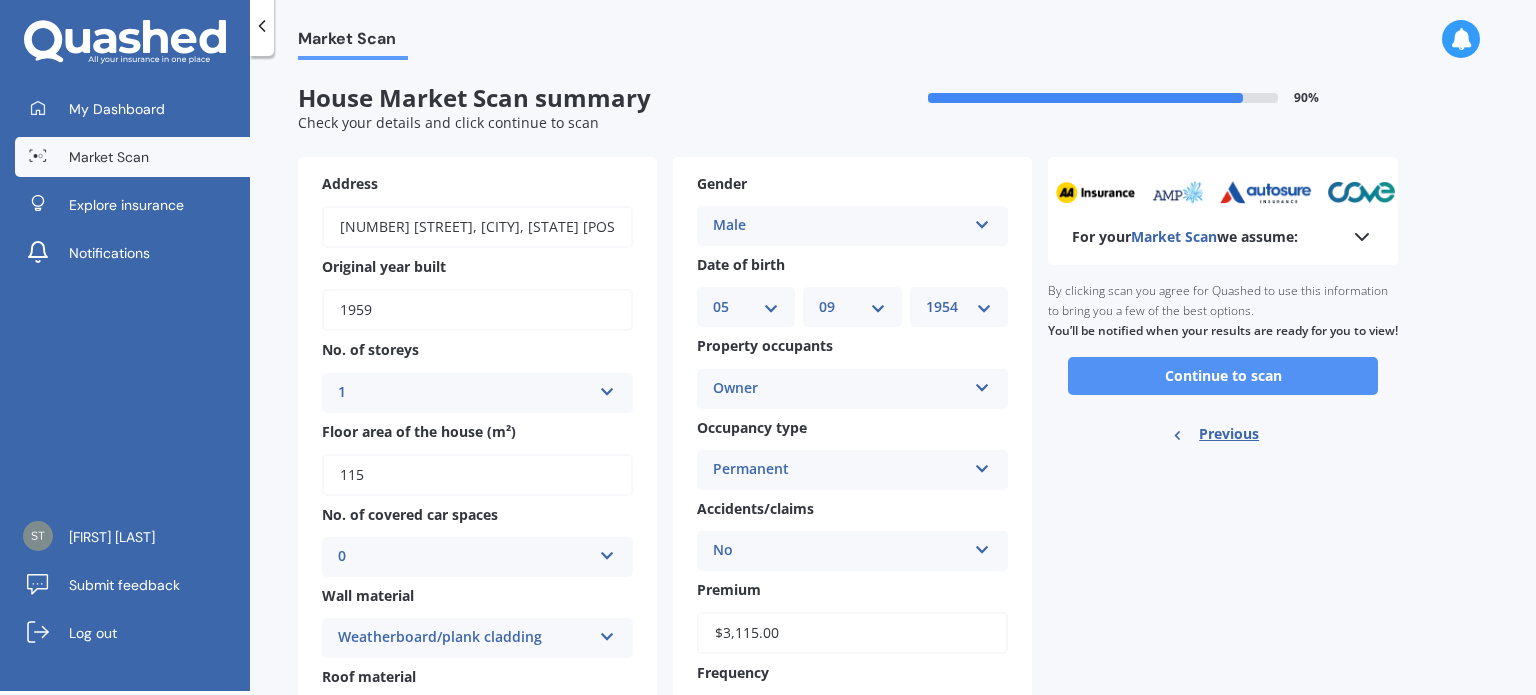 click on "Continue to scan" at bounding box center (1223, 376) 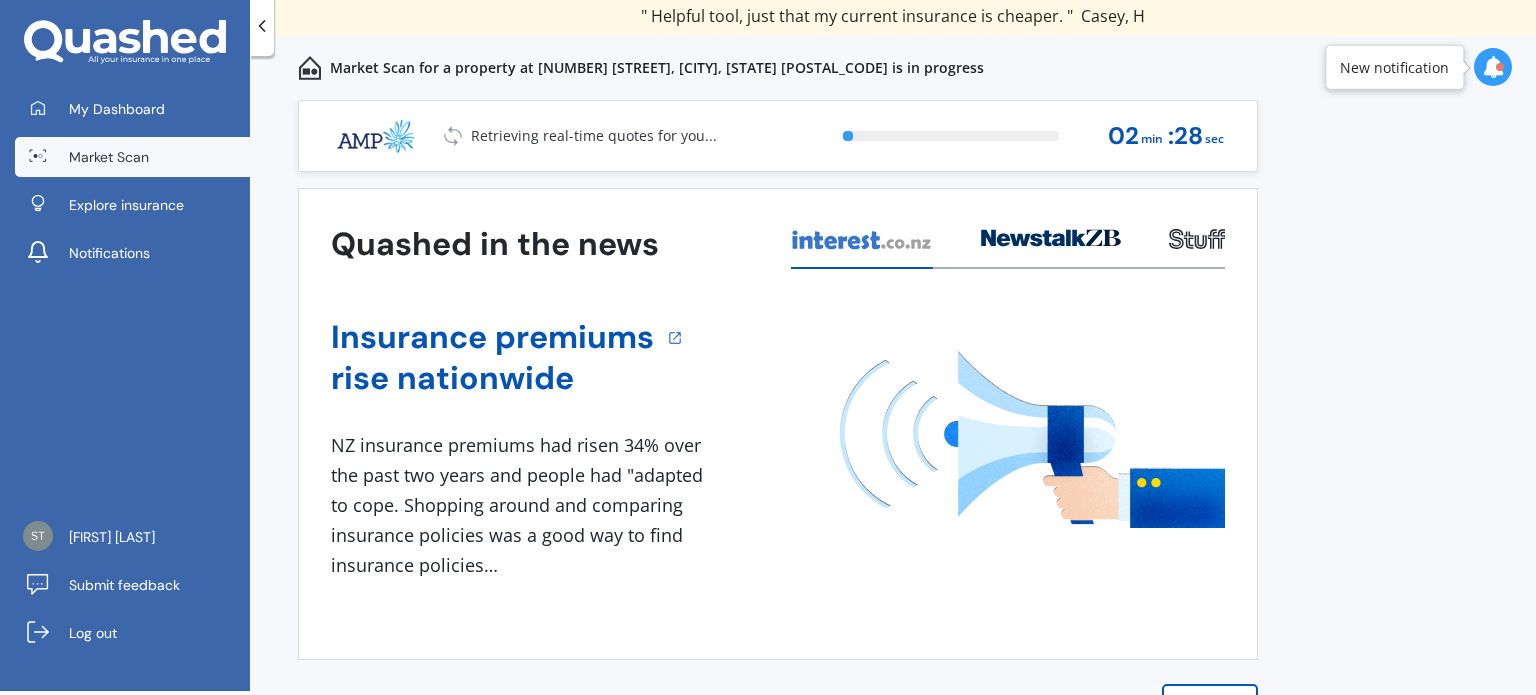 scroll, scrollTop: 28, scrollLeft: 0, axis: vertical 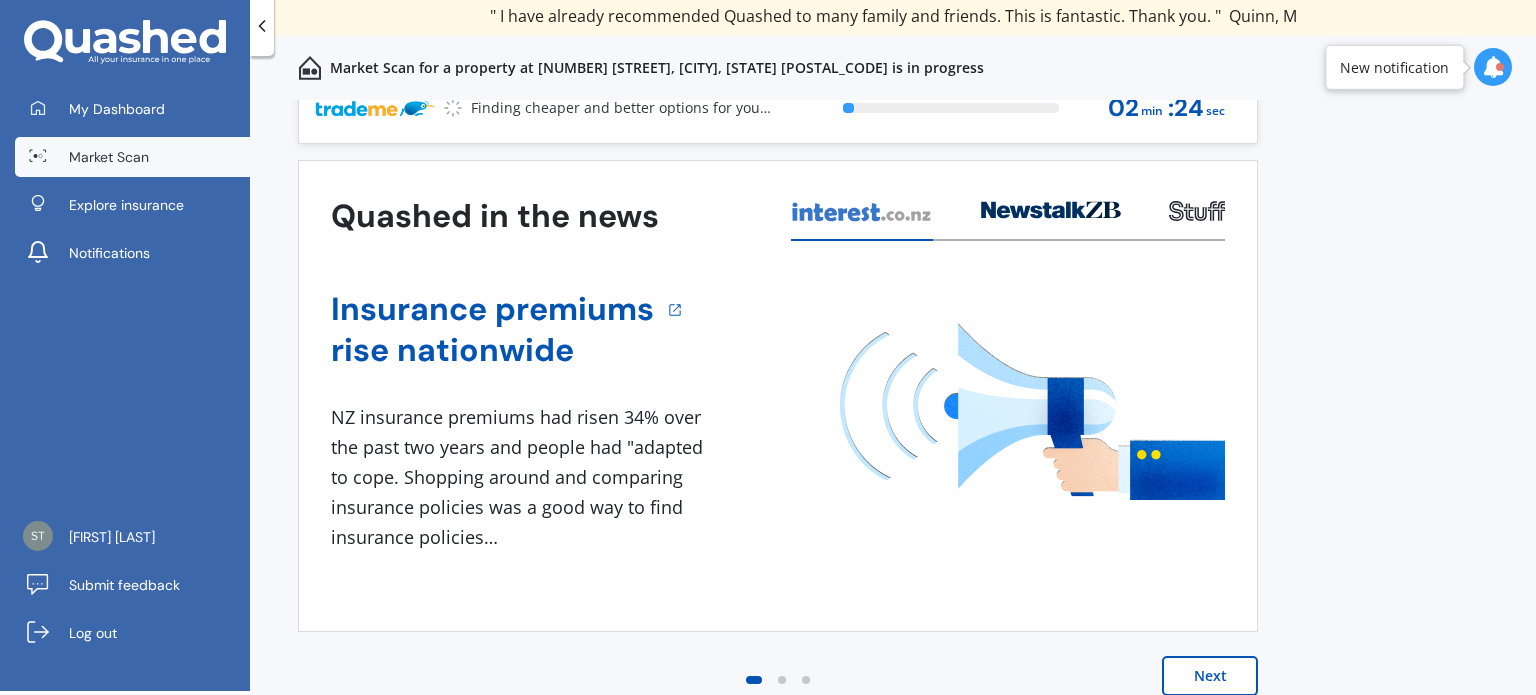 click on "Next" at bounding box center [1210, 676] 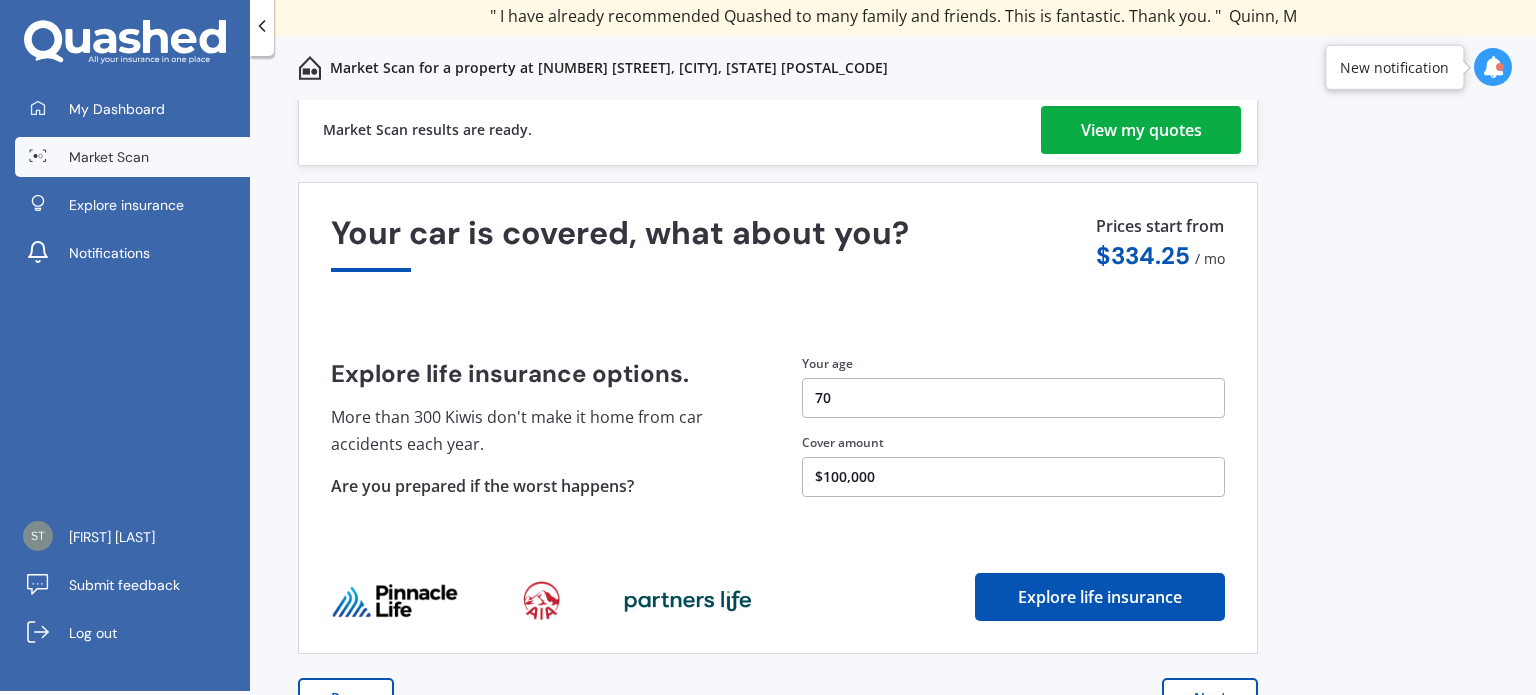 scroll, scrollTop: 0, scrollLeft: 0, axis: both 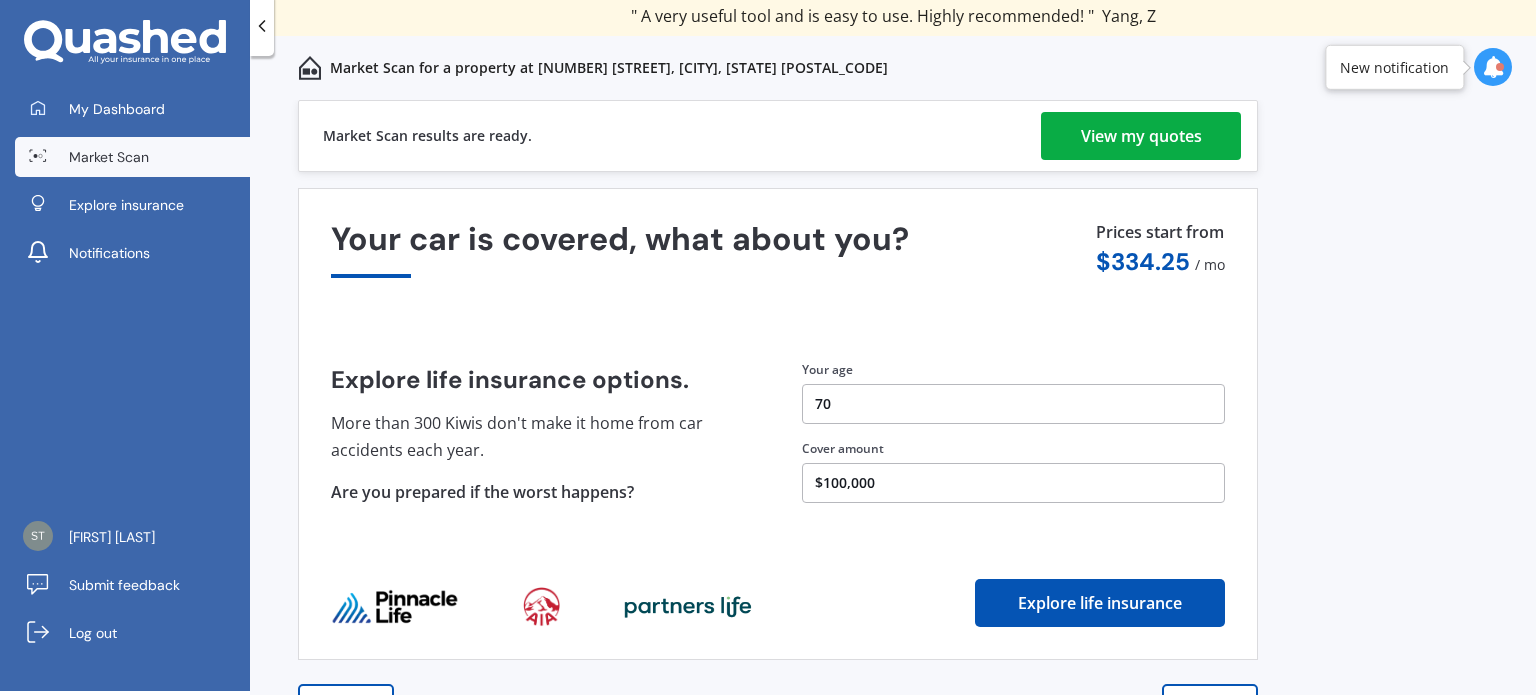 click on "View my quotes" at bounding box center [1141, 136] 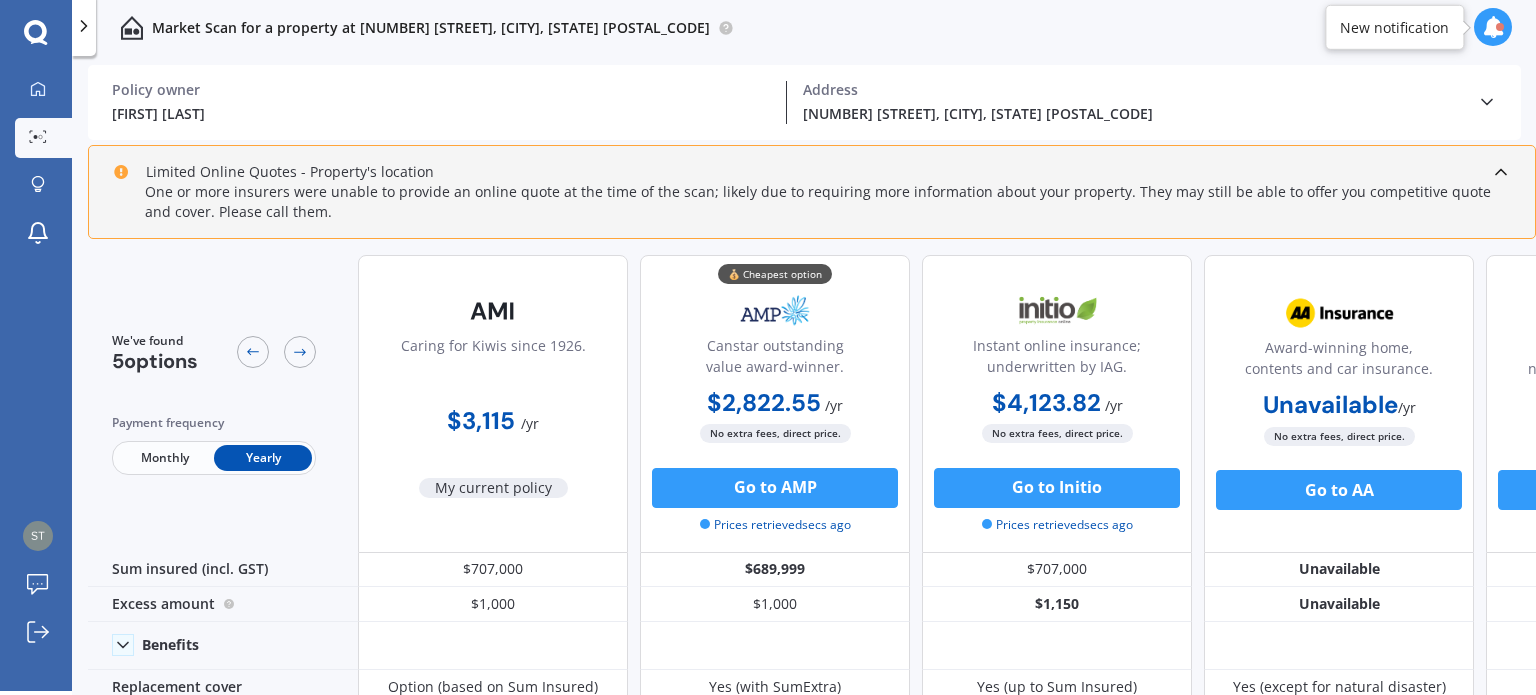 scroll, scrollTop: 0, scrollLeft: 0, axis: both 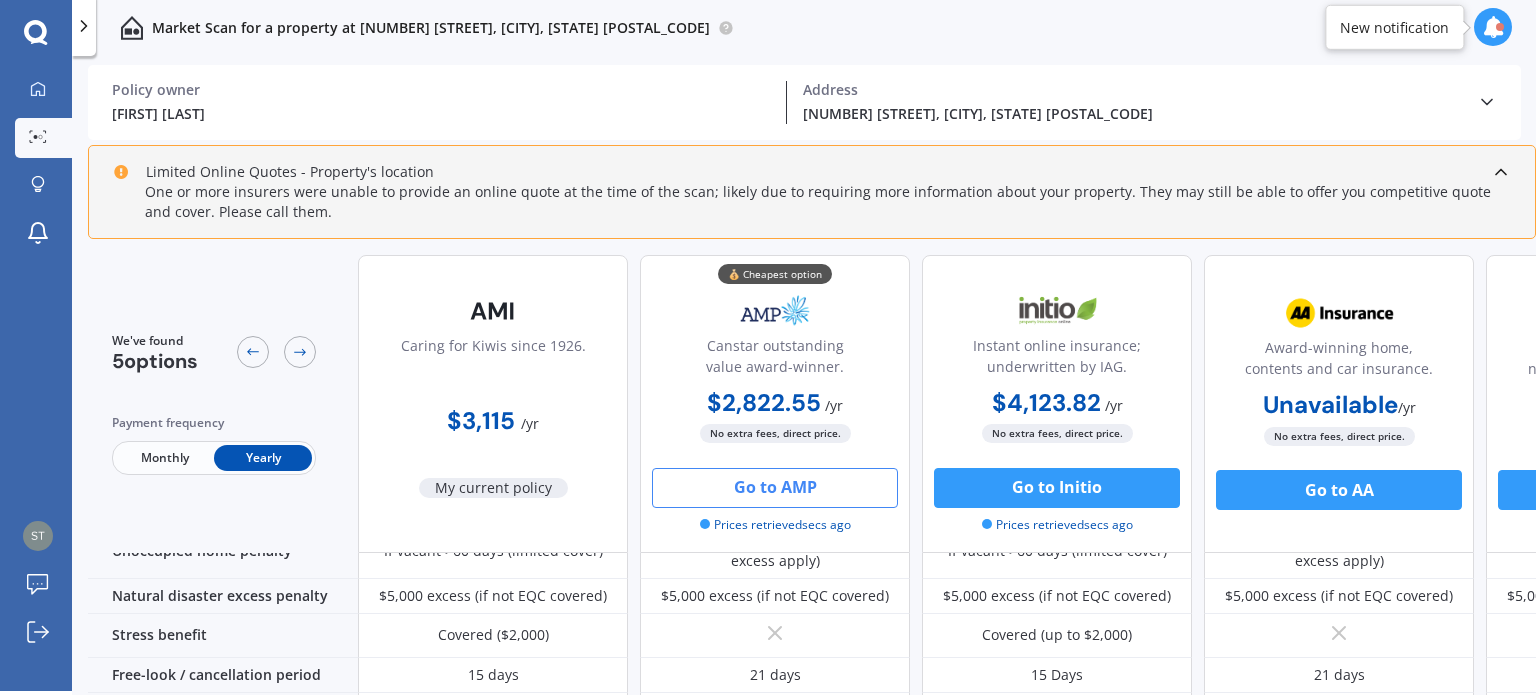 click on "Go to AMP" at bounding box center (775, 488) 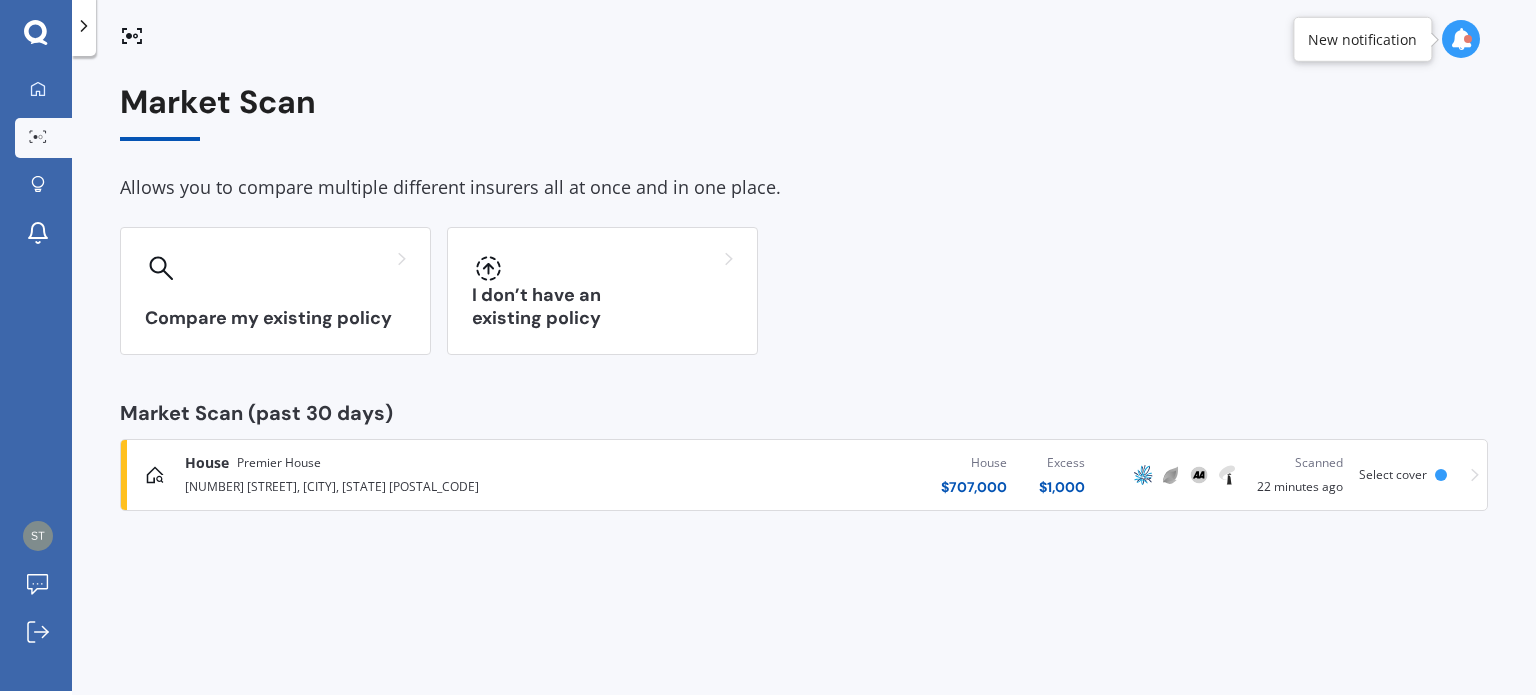 click on "$ 1,000" at bounding box center [974, 487] 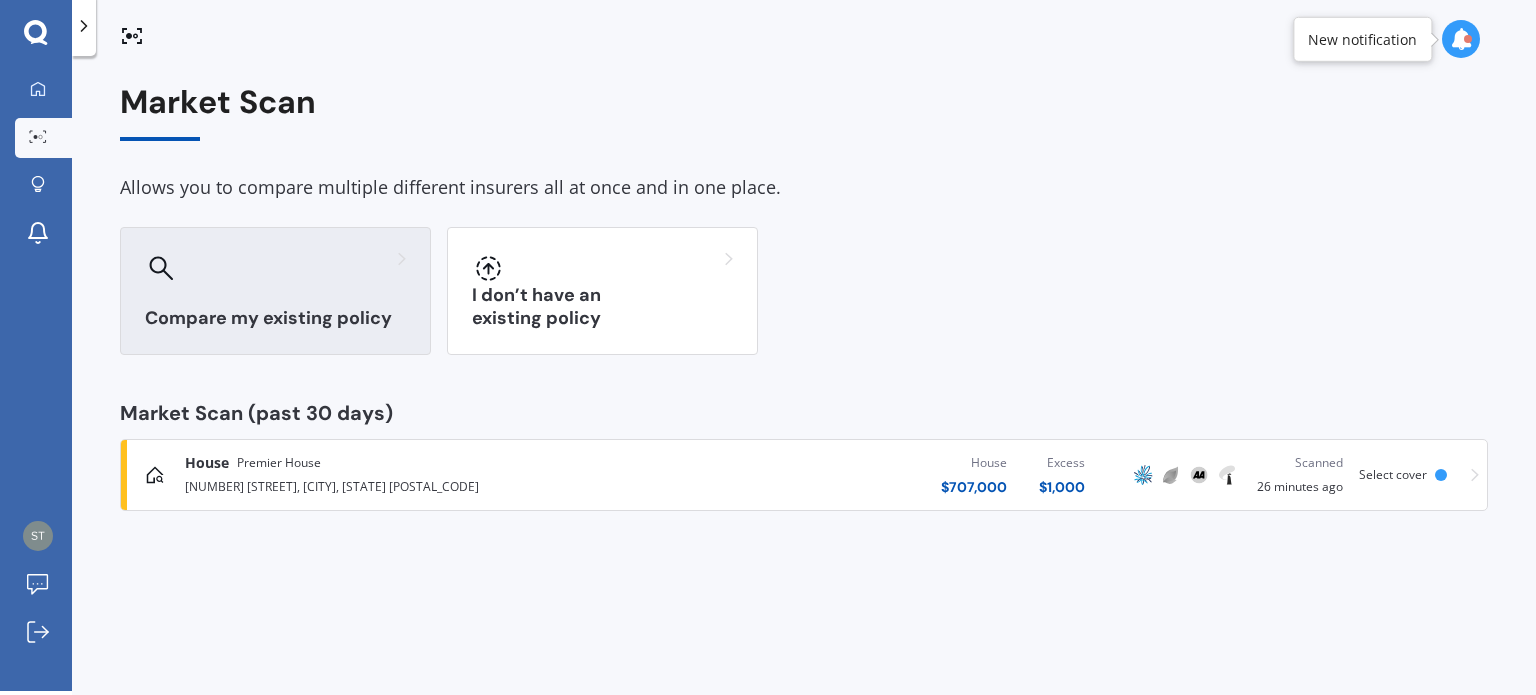 click at bounding box center (275, 268) 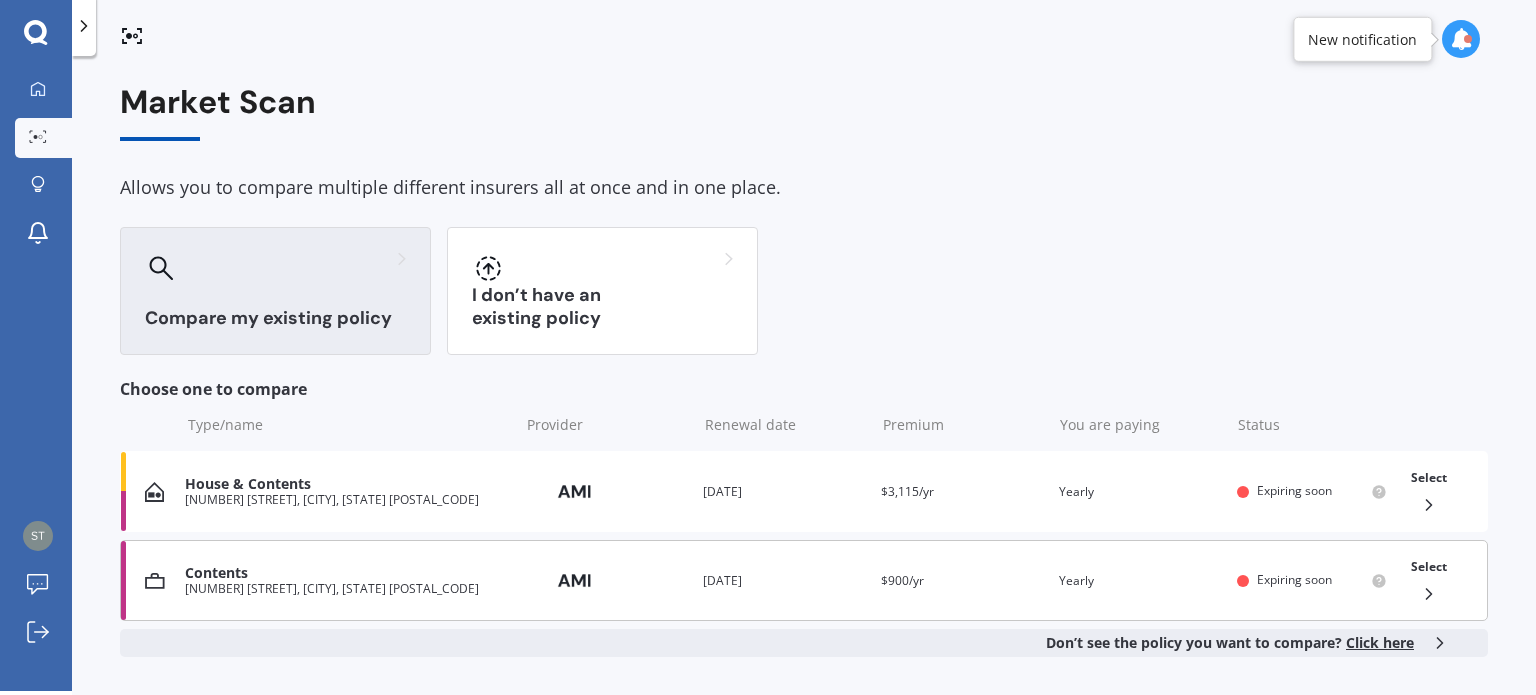 click on "Renewal date [DATE]" at bounding box center [784, 581] 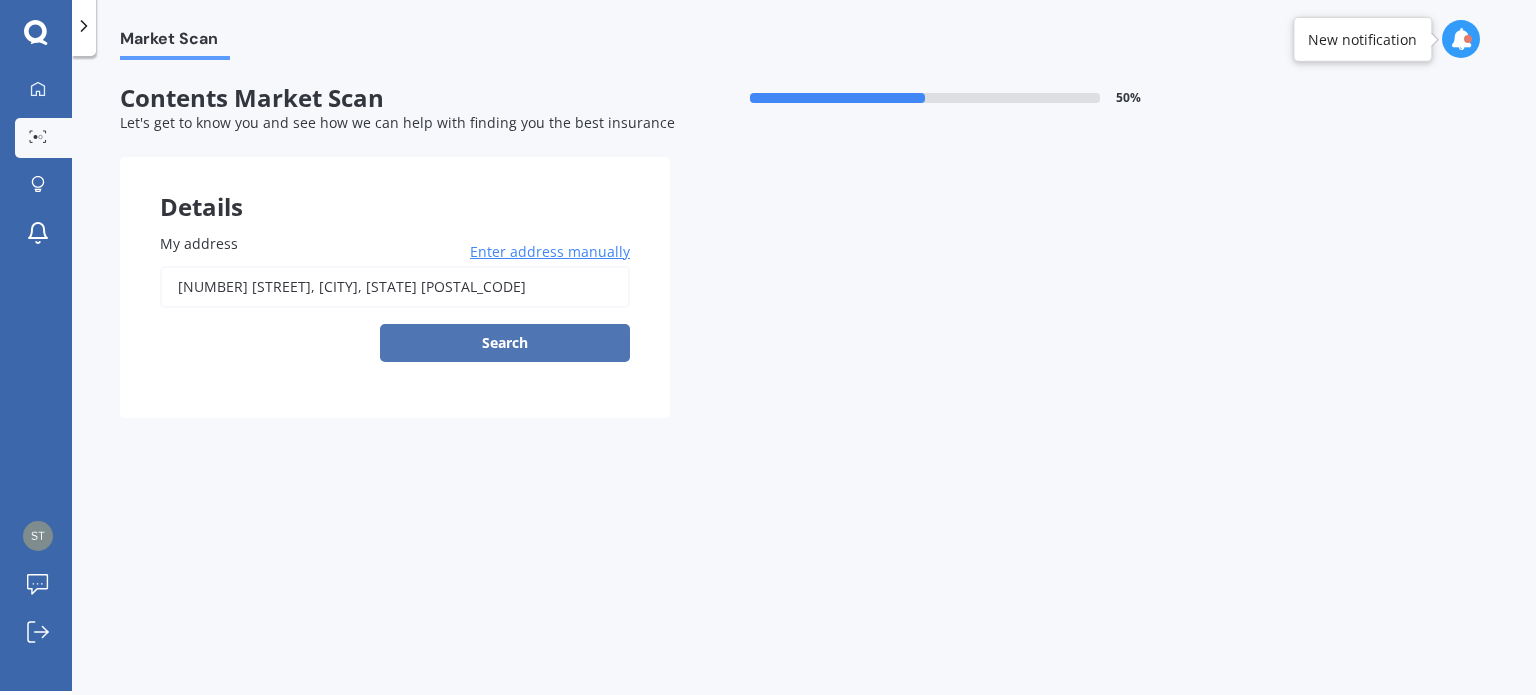 click on "Search" at bounding box center [505, 343] 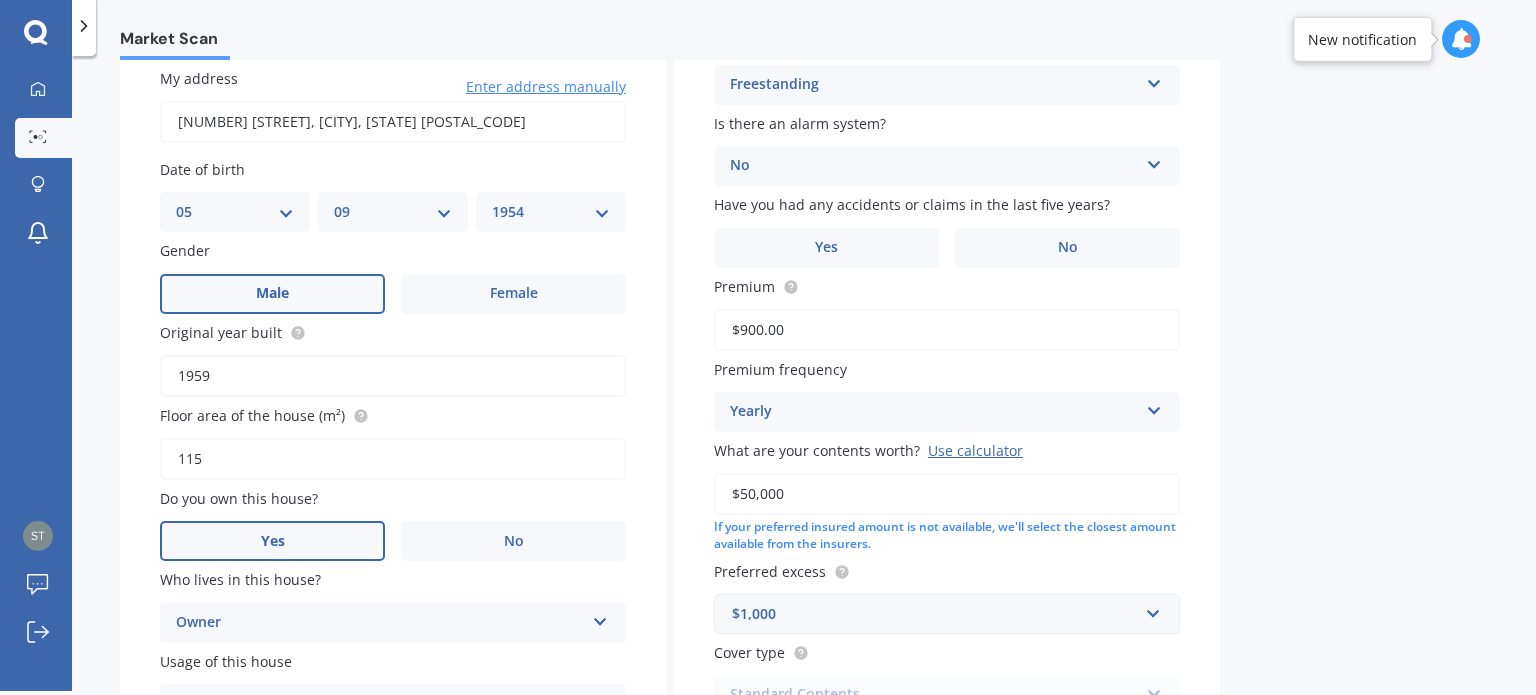 scroll, scrollTop: 200, scrollLeft: 0, axis: vertical 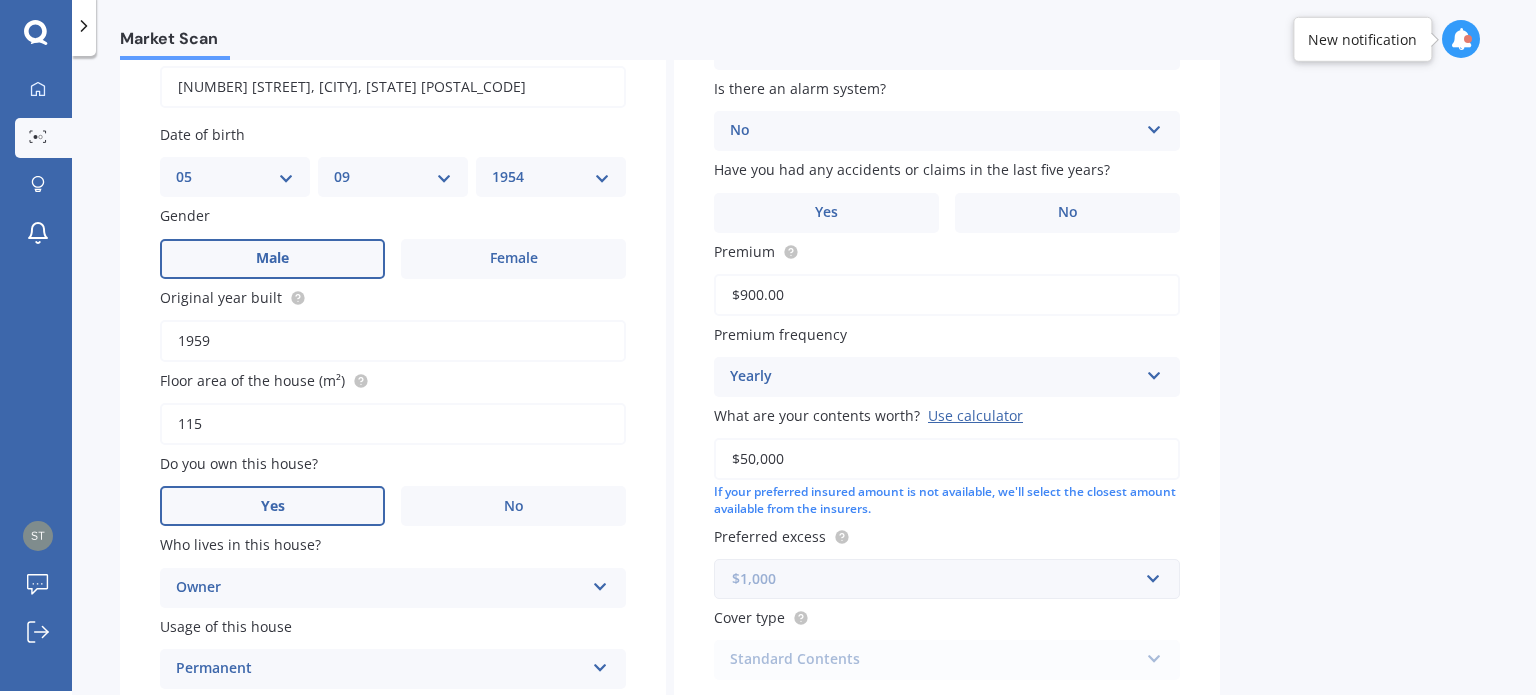 click at bounding box center [940, 579] 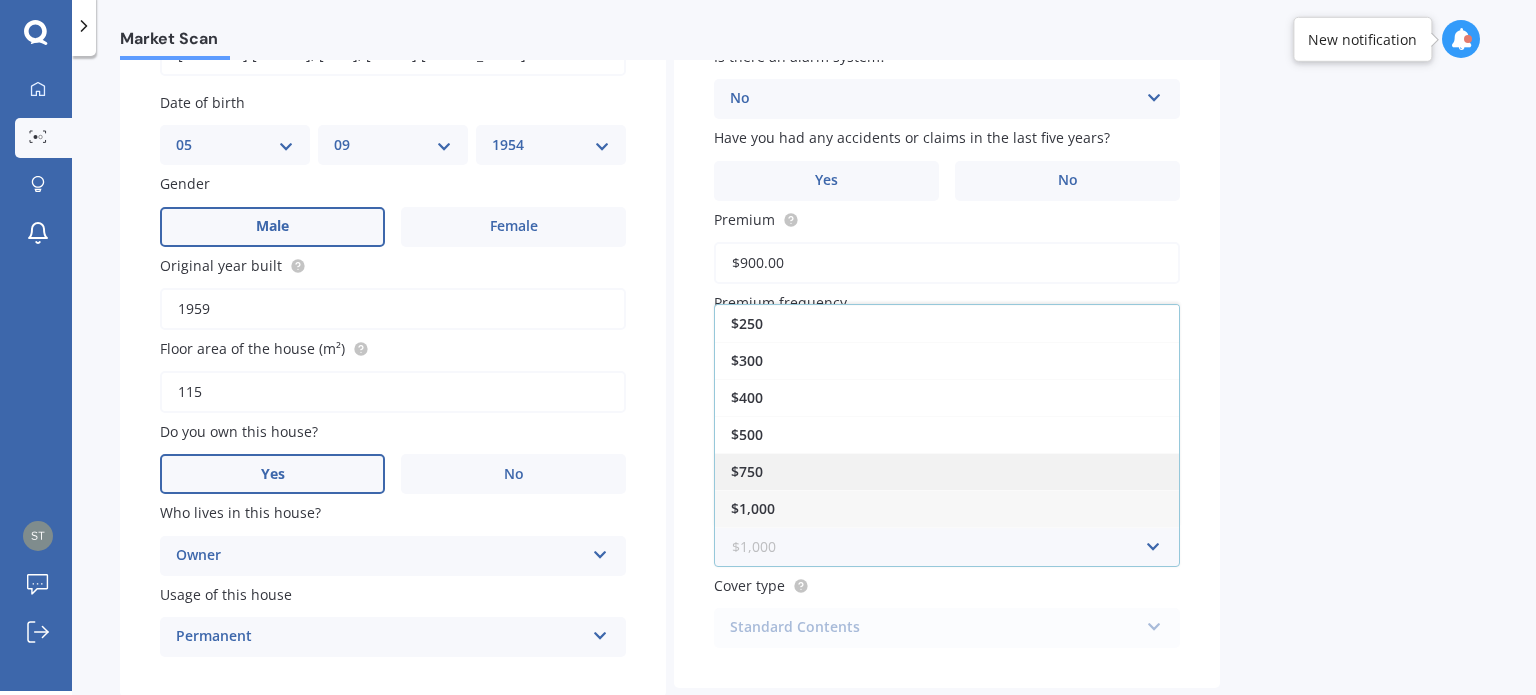 scroll, scrollTop: 300, scrollLeft: 0, axis: vertical 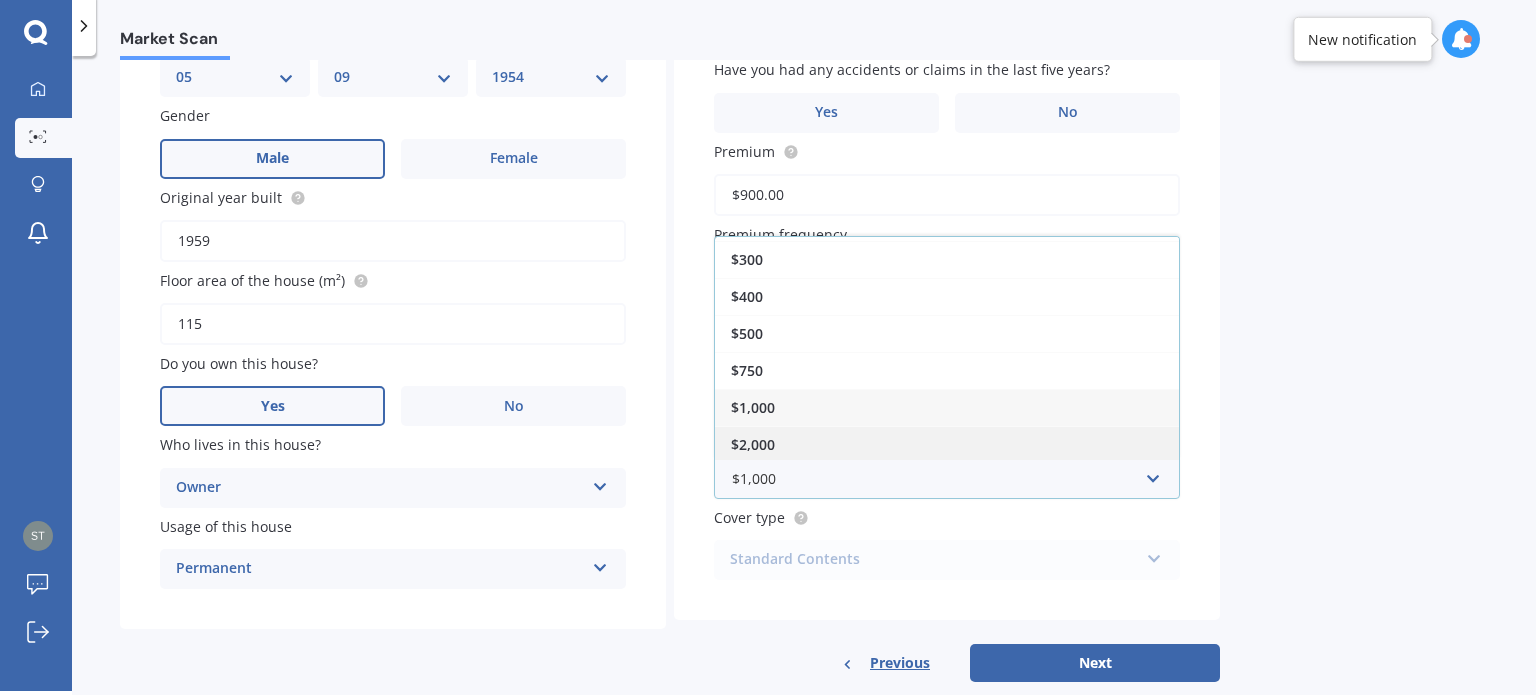click on "$2,000" at bounding box center [747, 222] 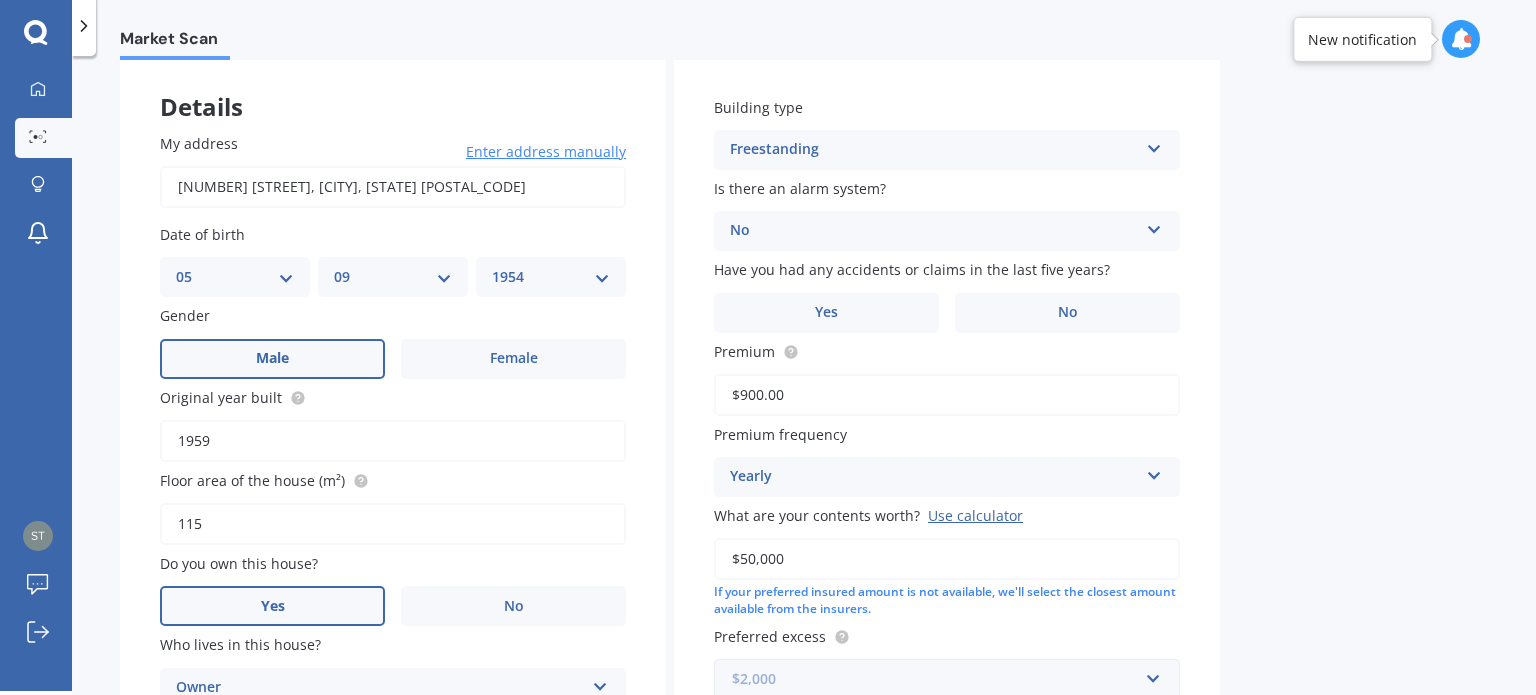 scroll, scrollTop: 0, scrollLeft: 0, axis: both 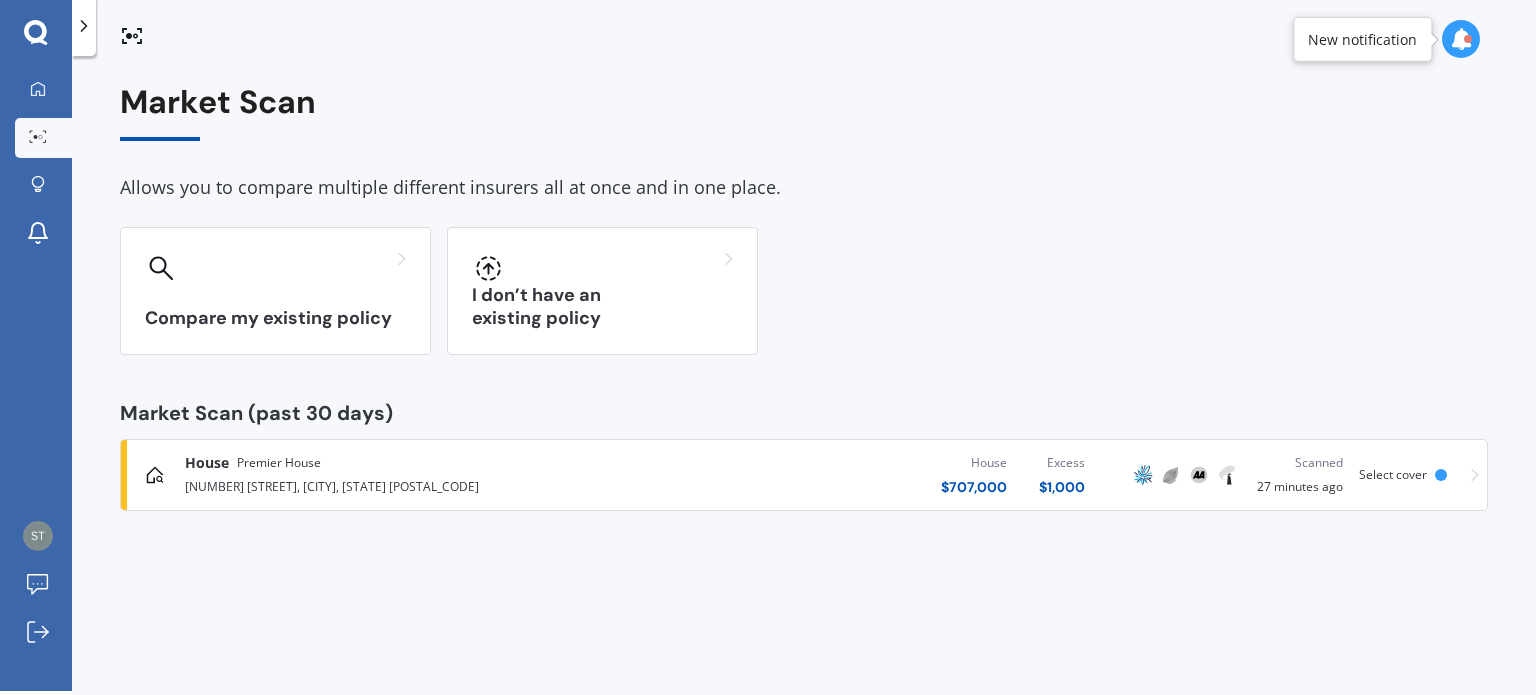 click on "House" at bounding box center [207, 463] 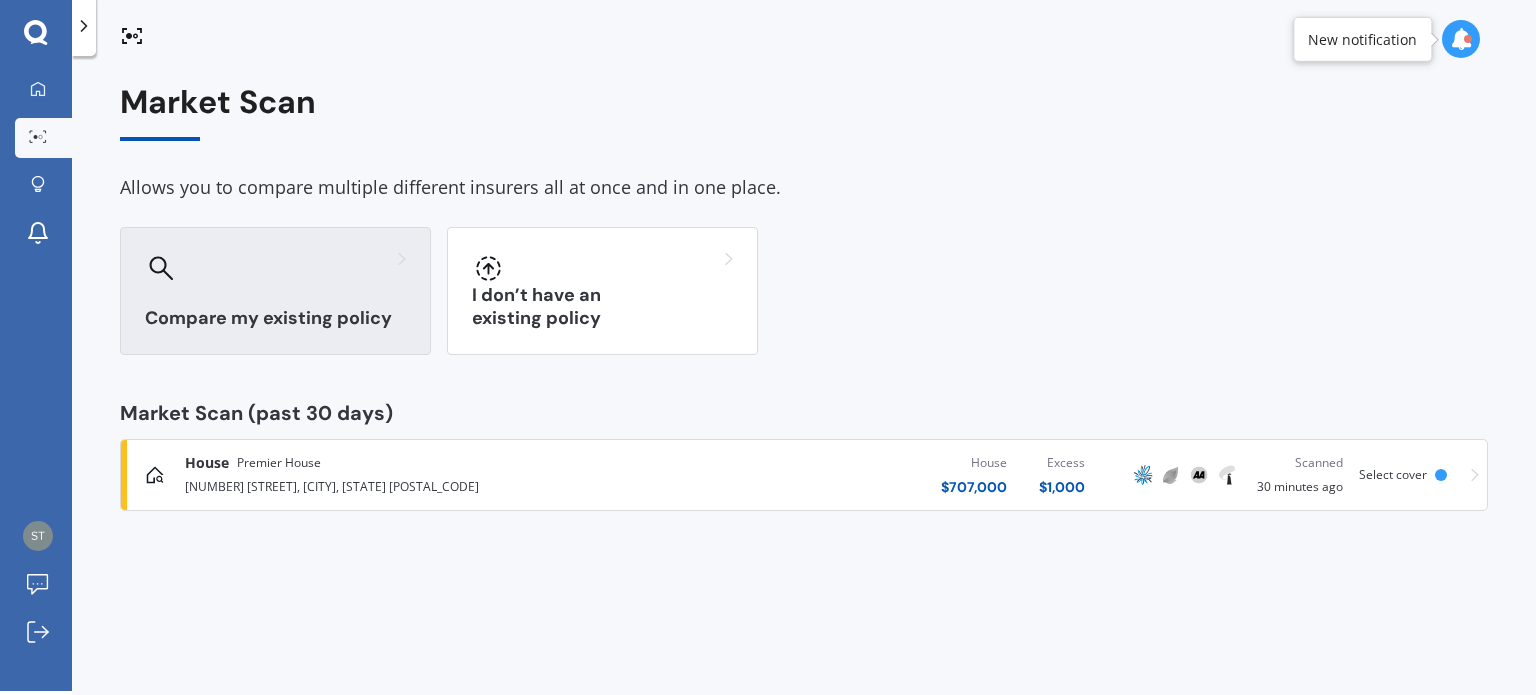 click on "Compare my existing policy" at bounding box center (275, 318) 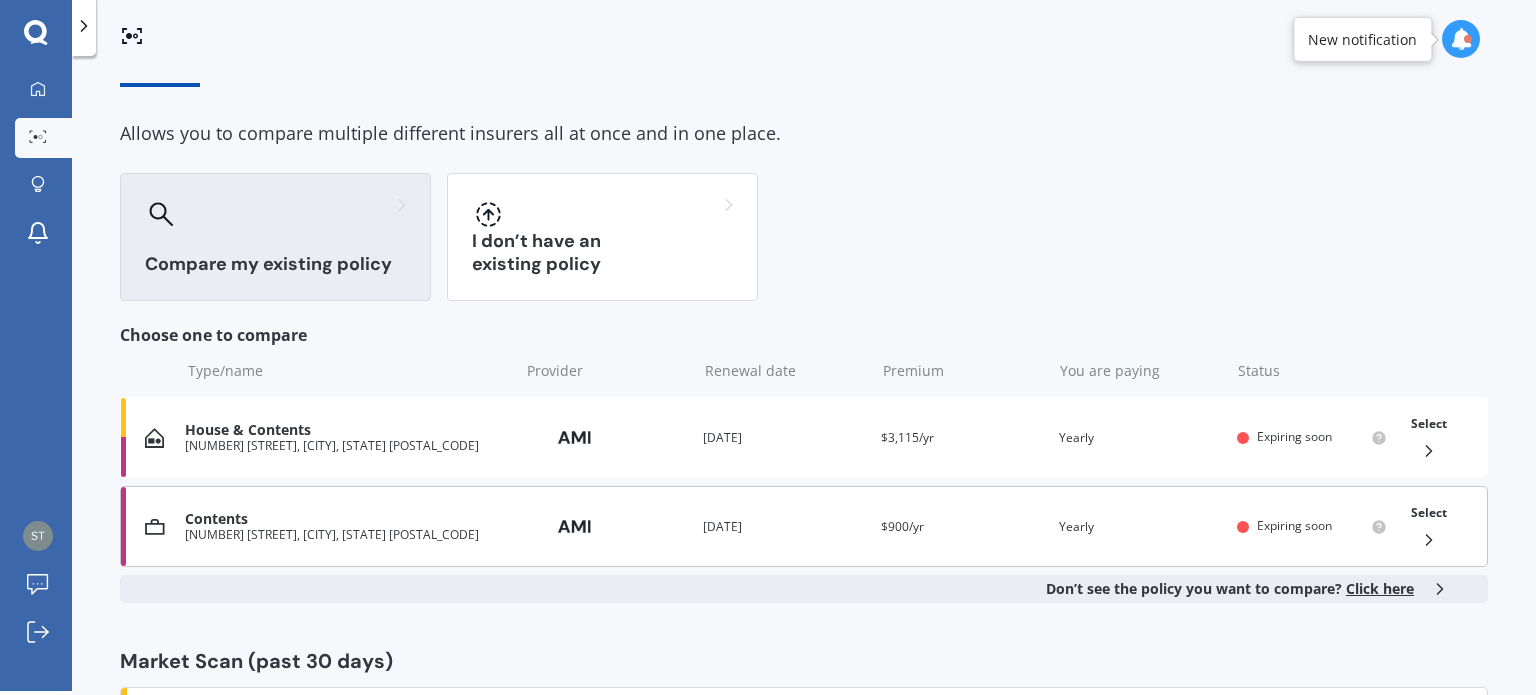 scroll, scrollTop: 164, scrollLeft: 0, axis: vertical 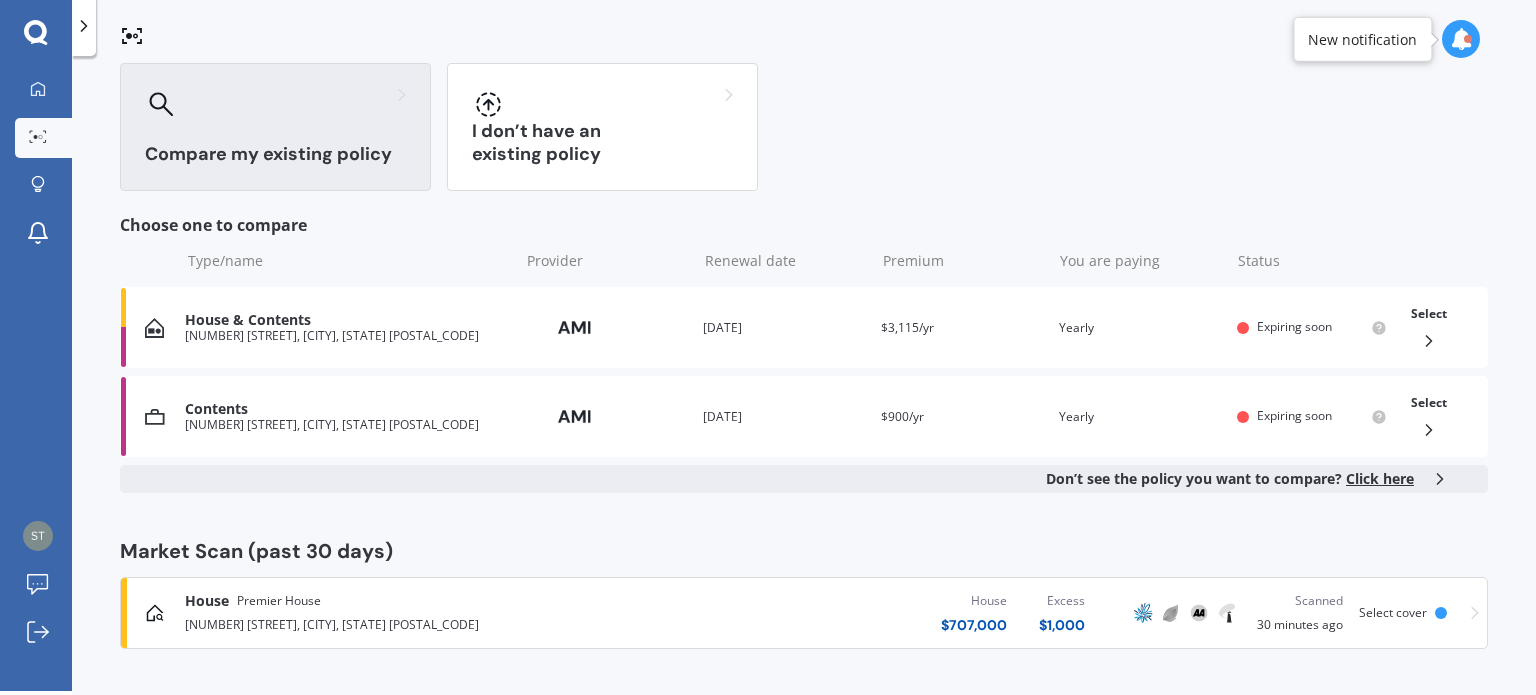 click on "$ 1,000" at bounding box center (974, 625) 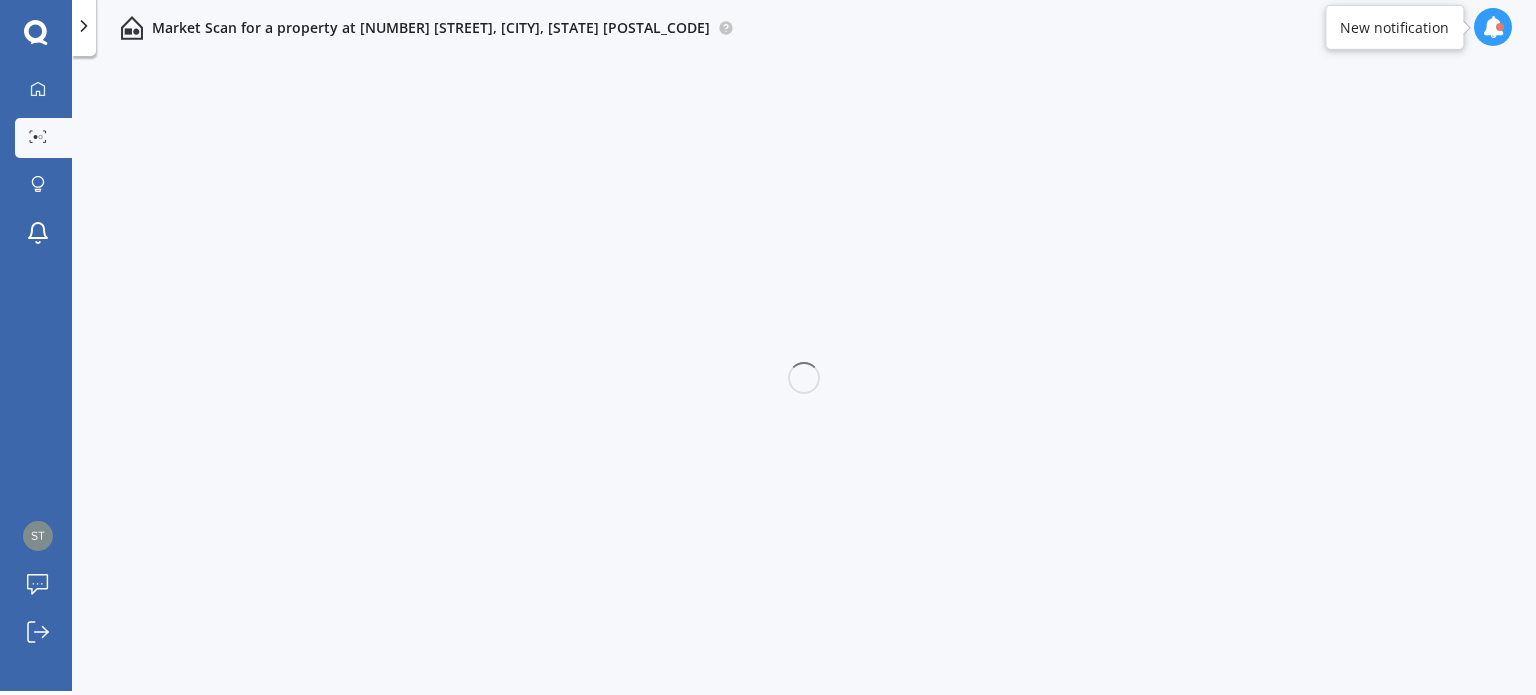 scroll, scrollTop: 0, scrollLeft: 0, axis: both 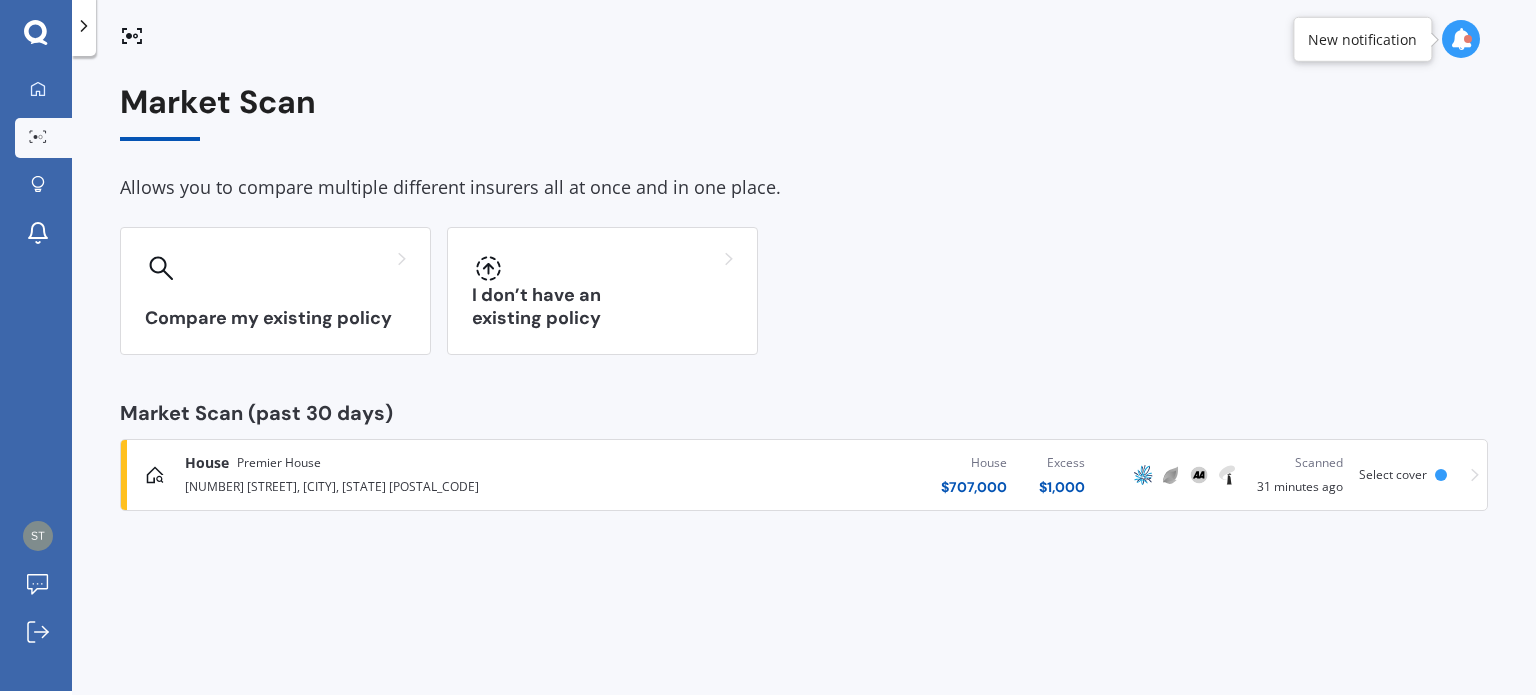 click at bounding box center (1441, 475) 